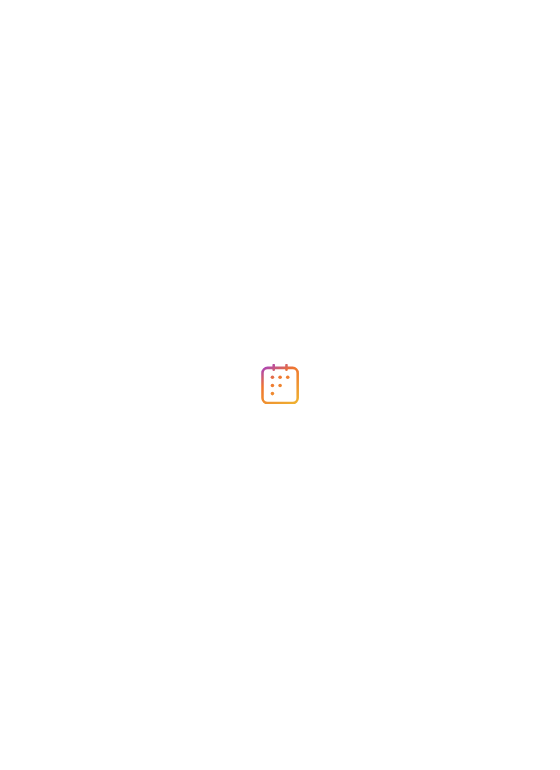 scroll, scrollTop: 0, scrollLeft: 0, axis: both 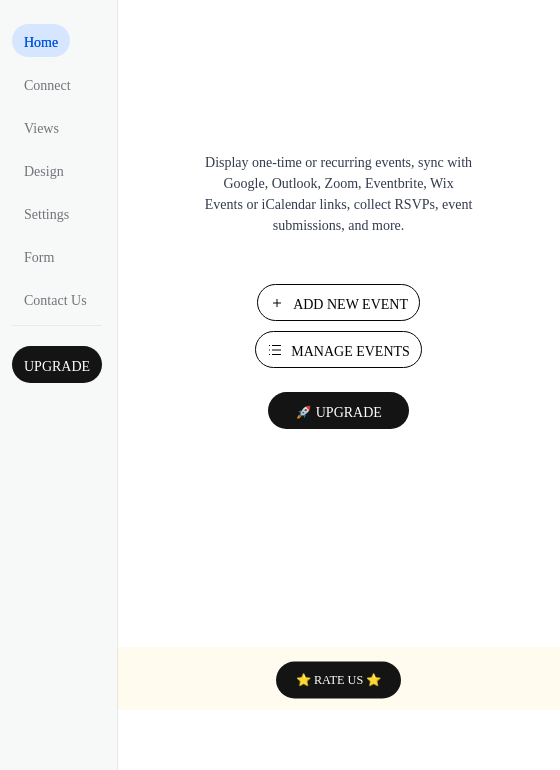 click on "Manage Events" at bounding box center (350, 351) 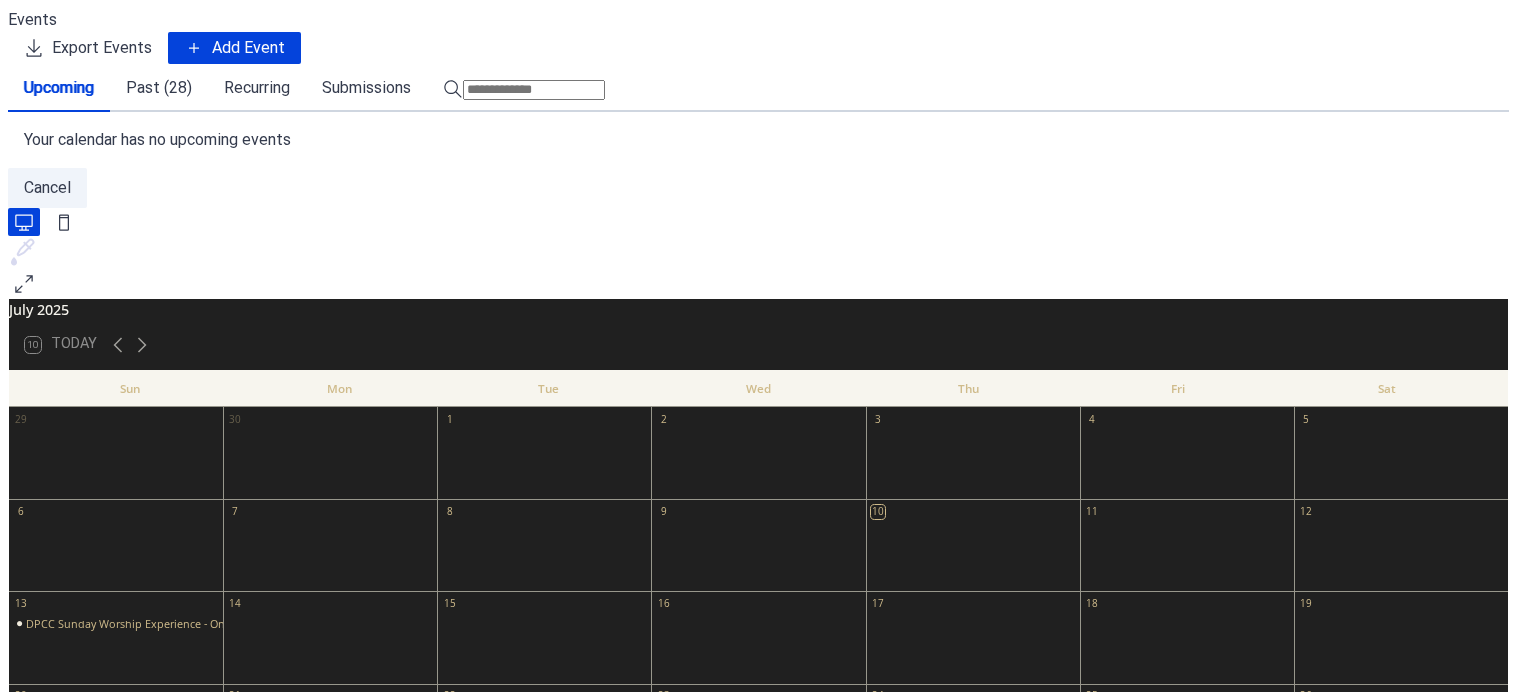 scroll, scrollTop: 0, scrollLeft: 0, axis: both 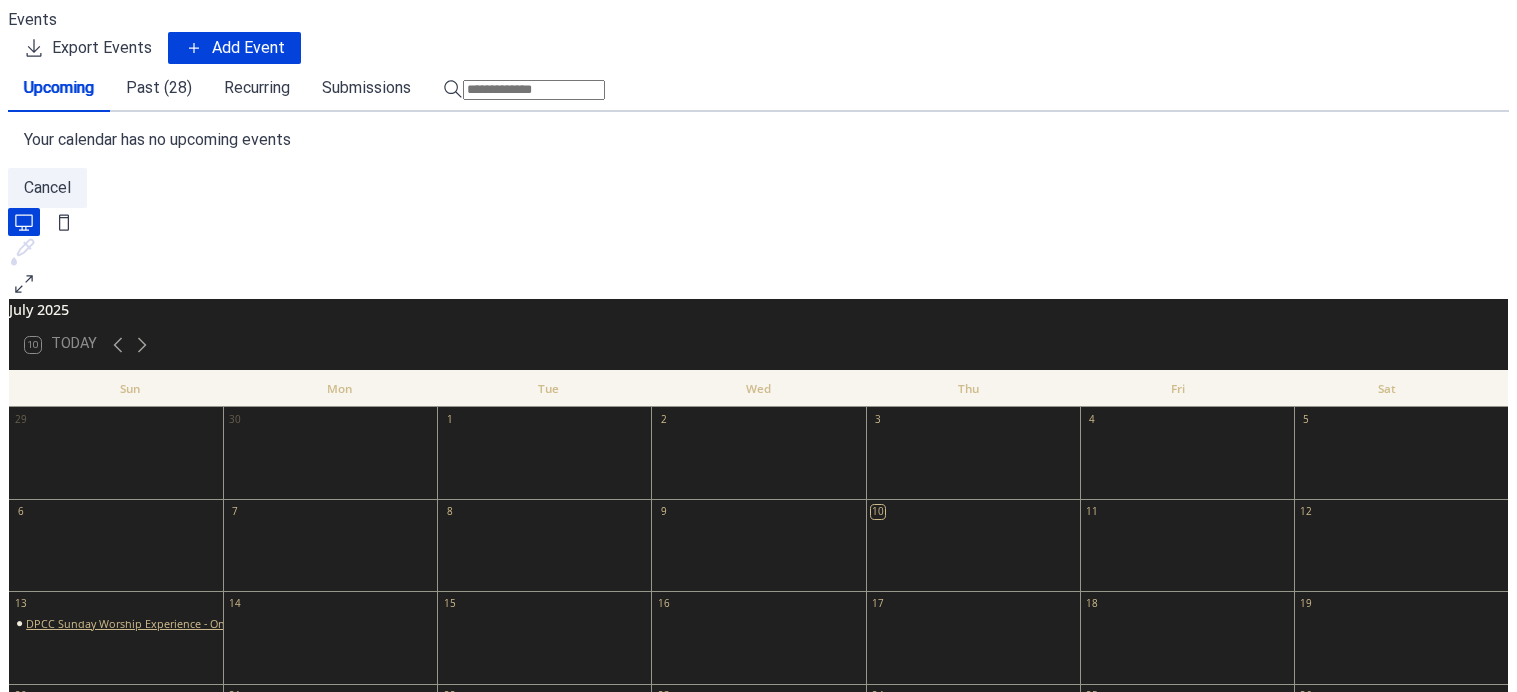 click on "DPCC Sunday Worship Experience - Online" at bounding box center [135, 623] 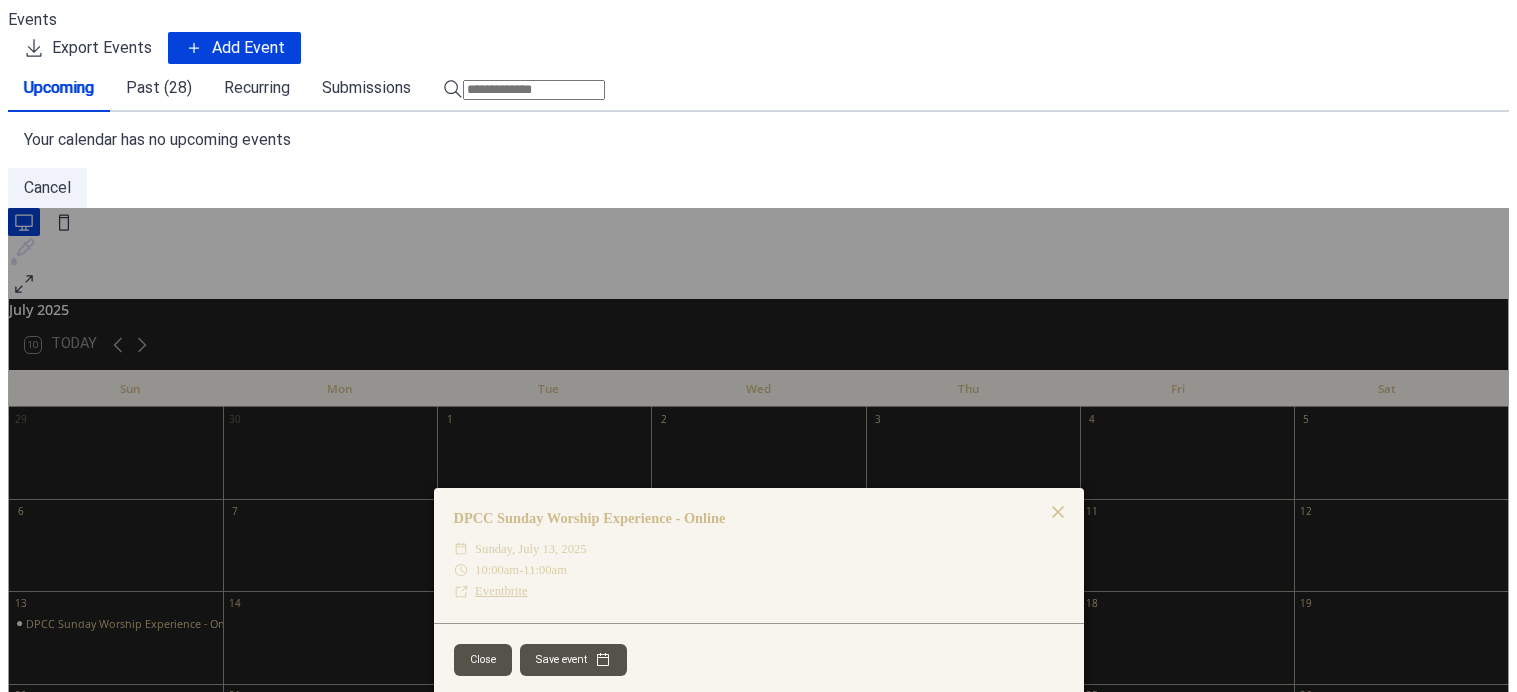click 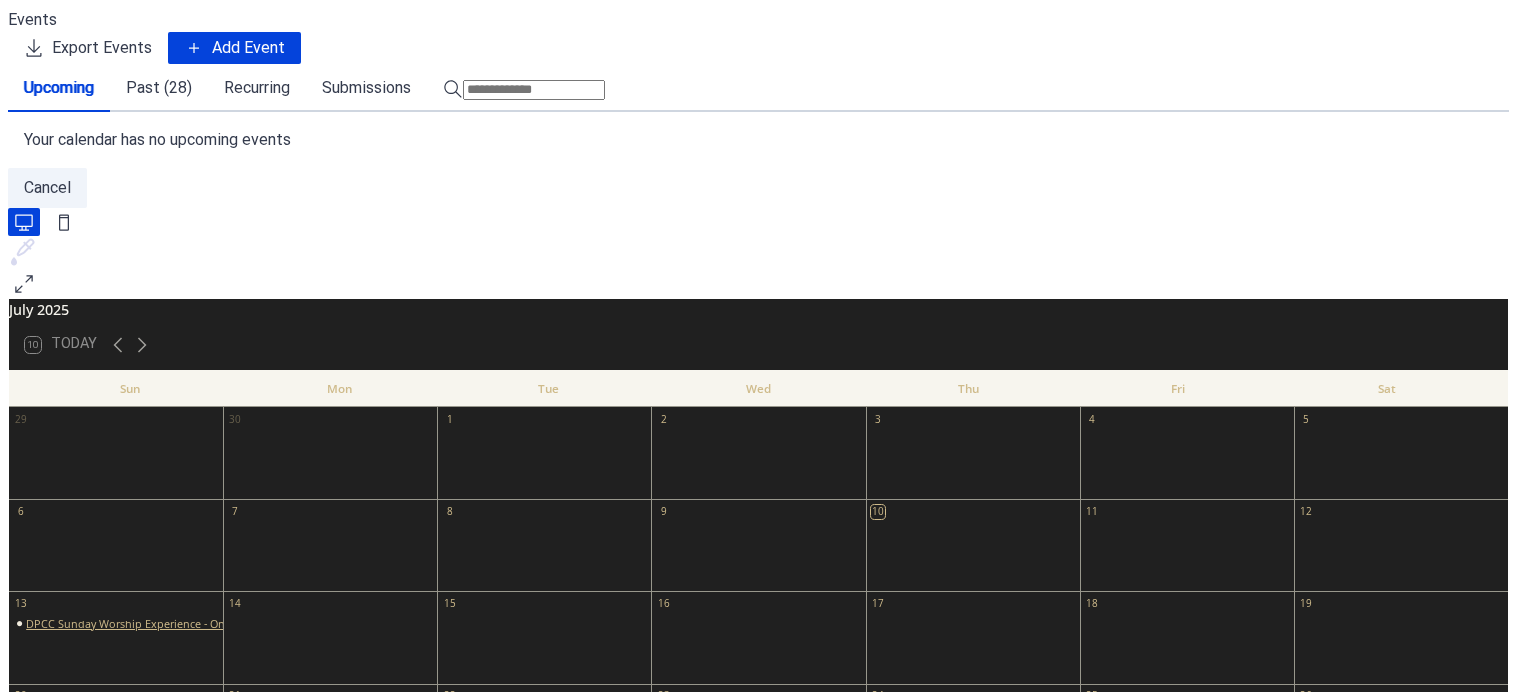 click on "DPCC Sunday Worship Experience - Online" at bounding box center (135, 623) 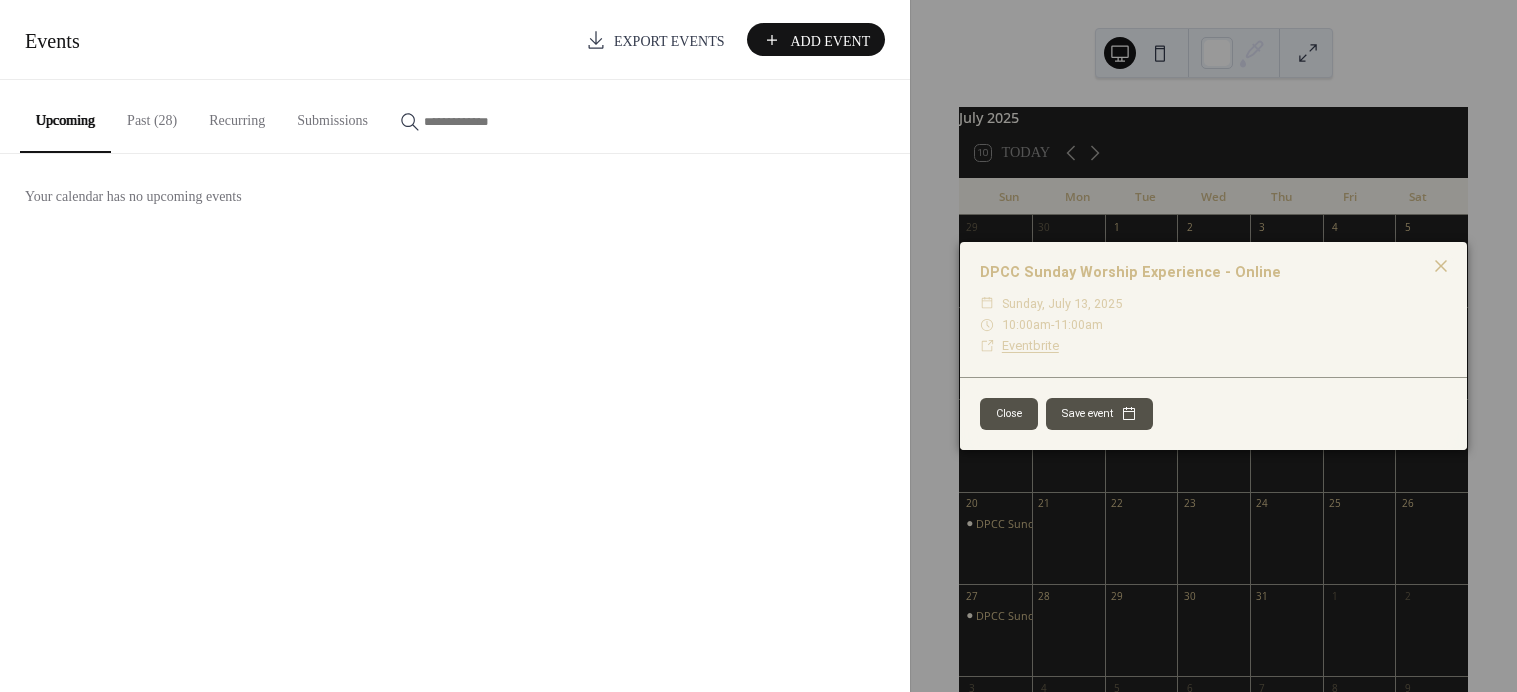 click 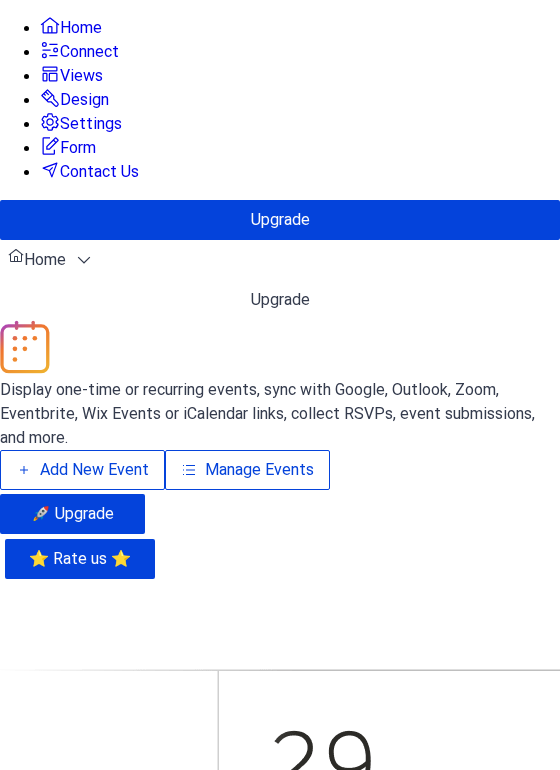 scroll, scrollTop: 0, scrollLeft: 0, axis: both 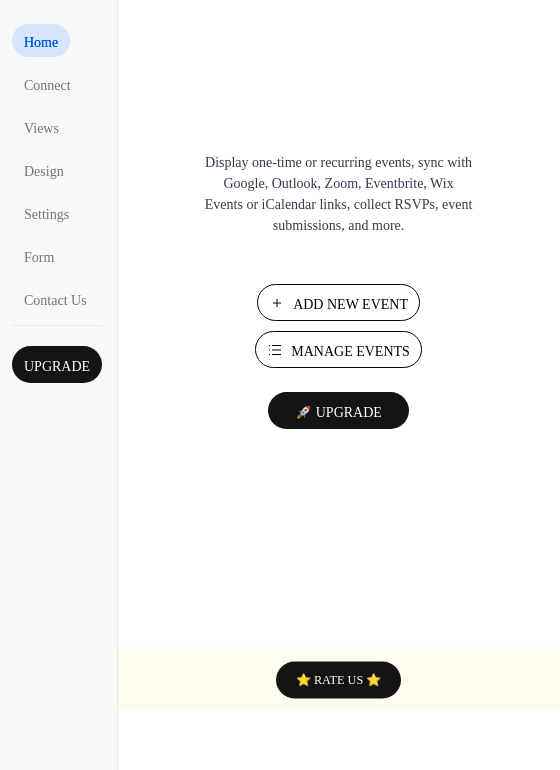click on "Add New Event" at bounding box center [350, 304] 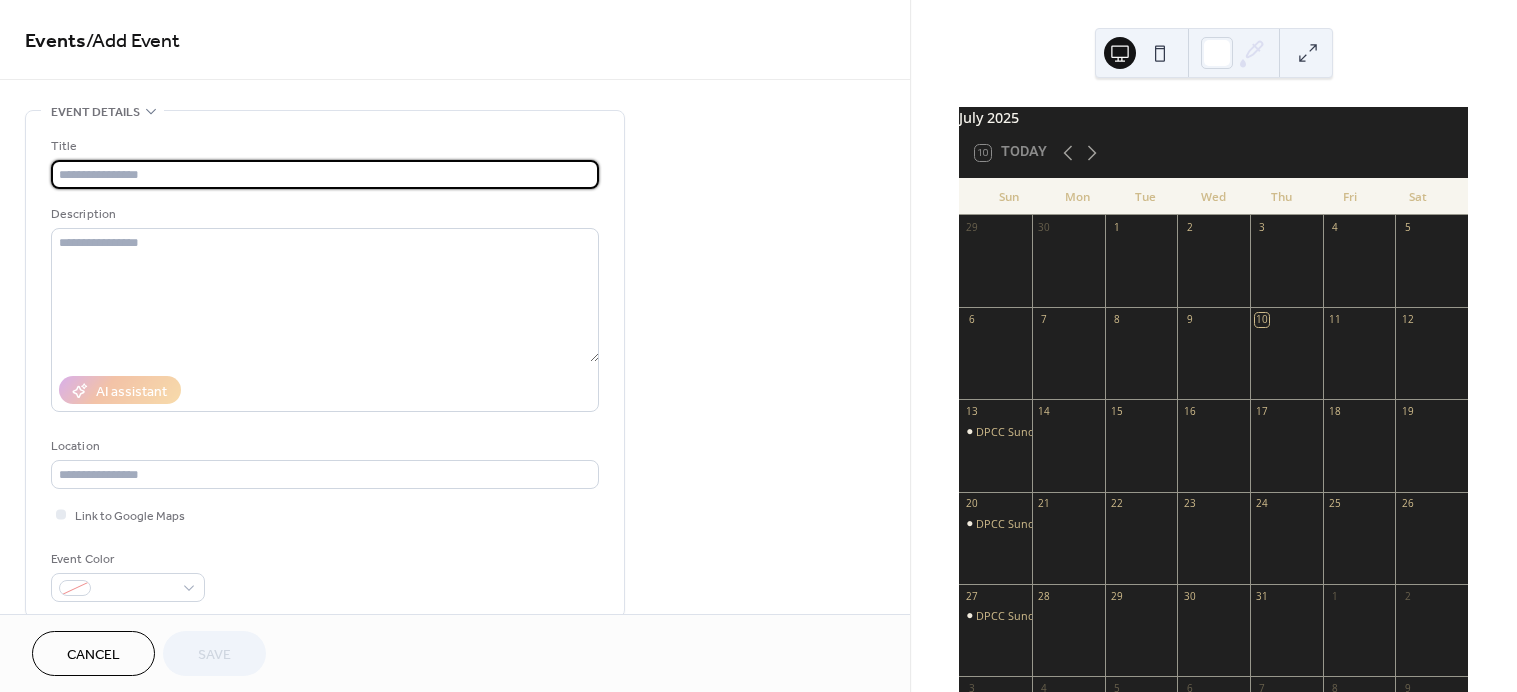 scroll, scrollTop: 0, scrollLeft: 0, axis: both 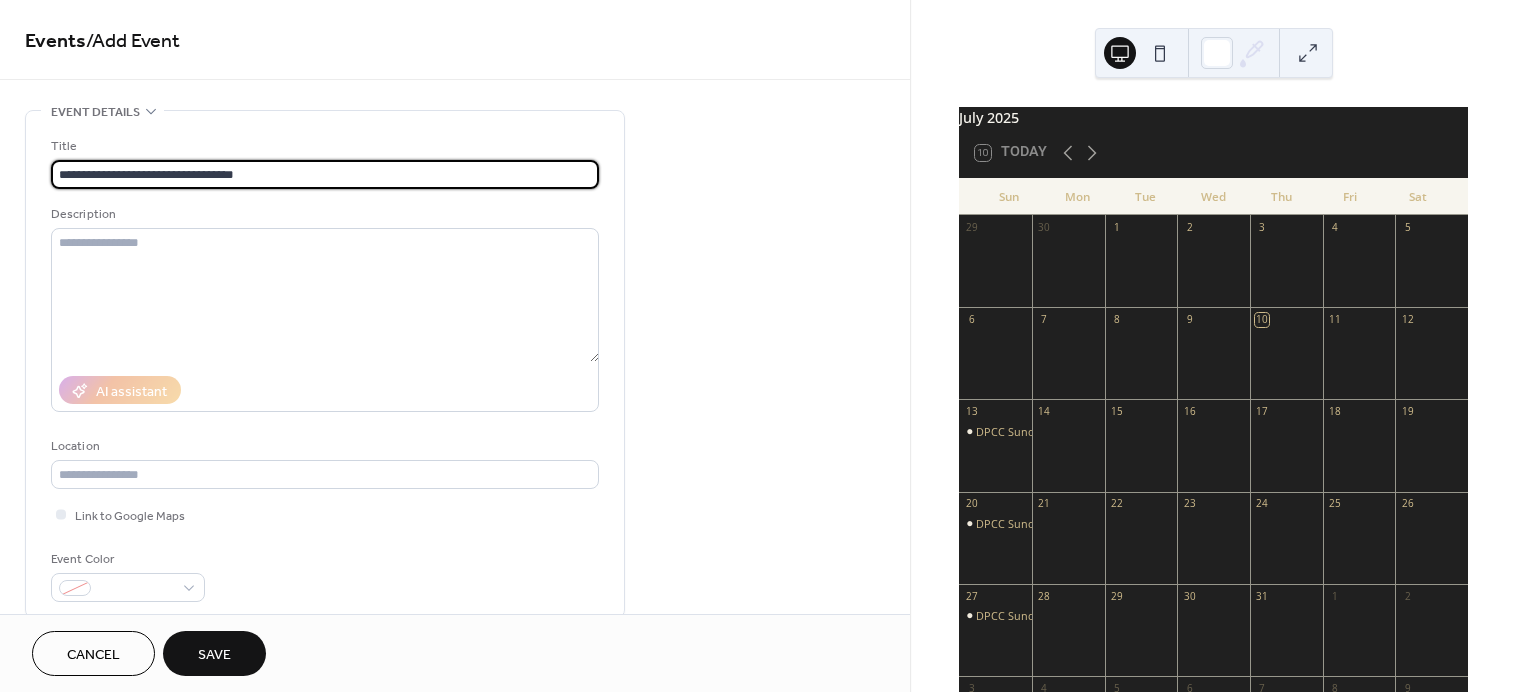 type on "**********" 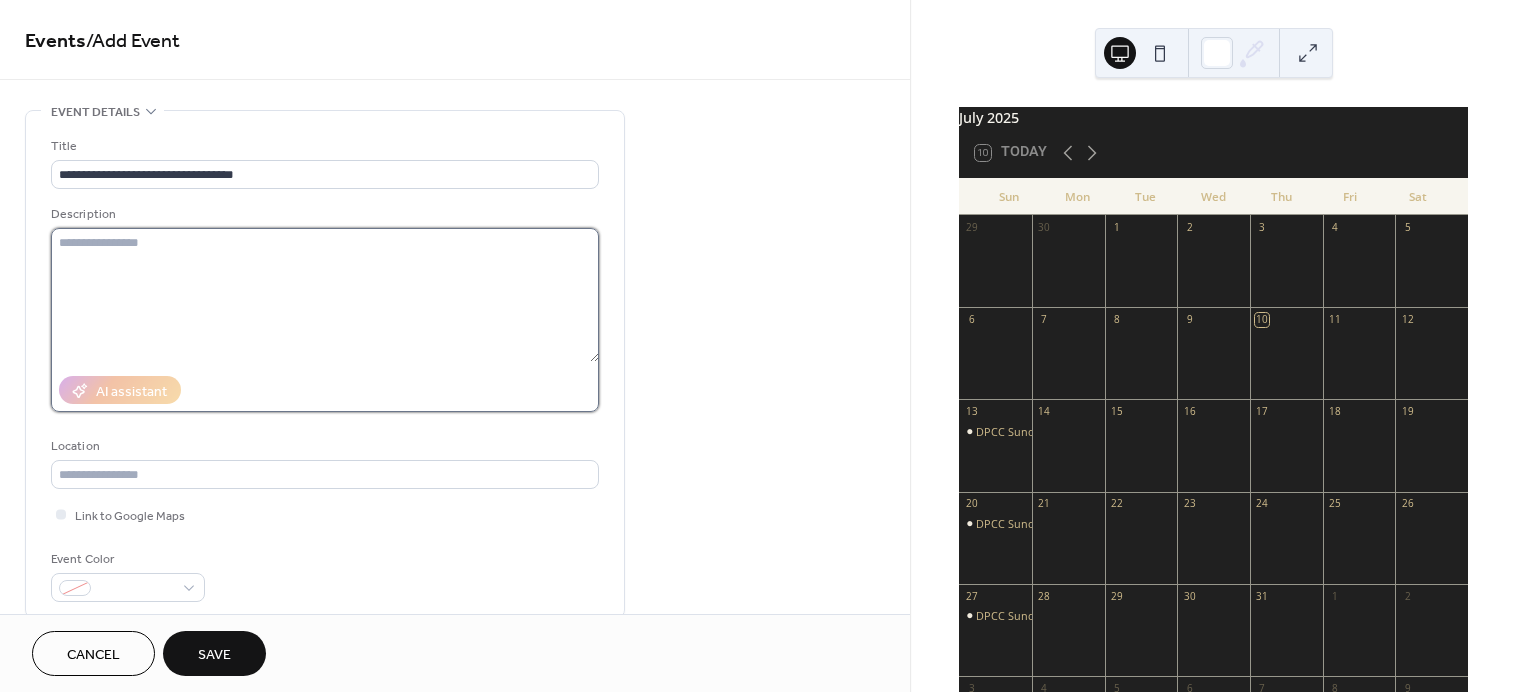 click at bounding box center [325, 295] 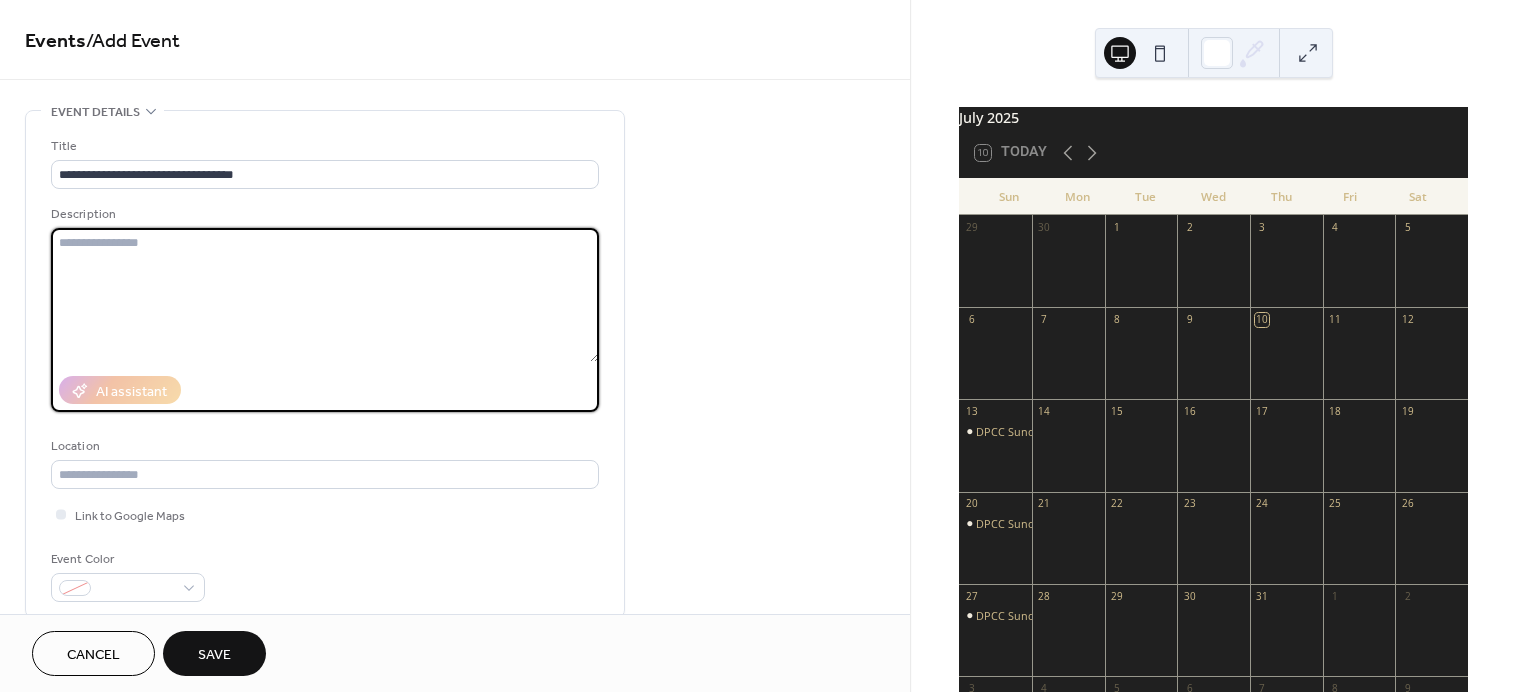 paste on "**********" 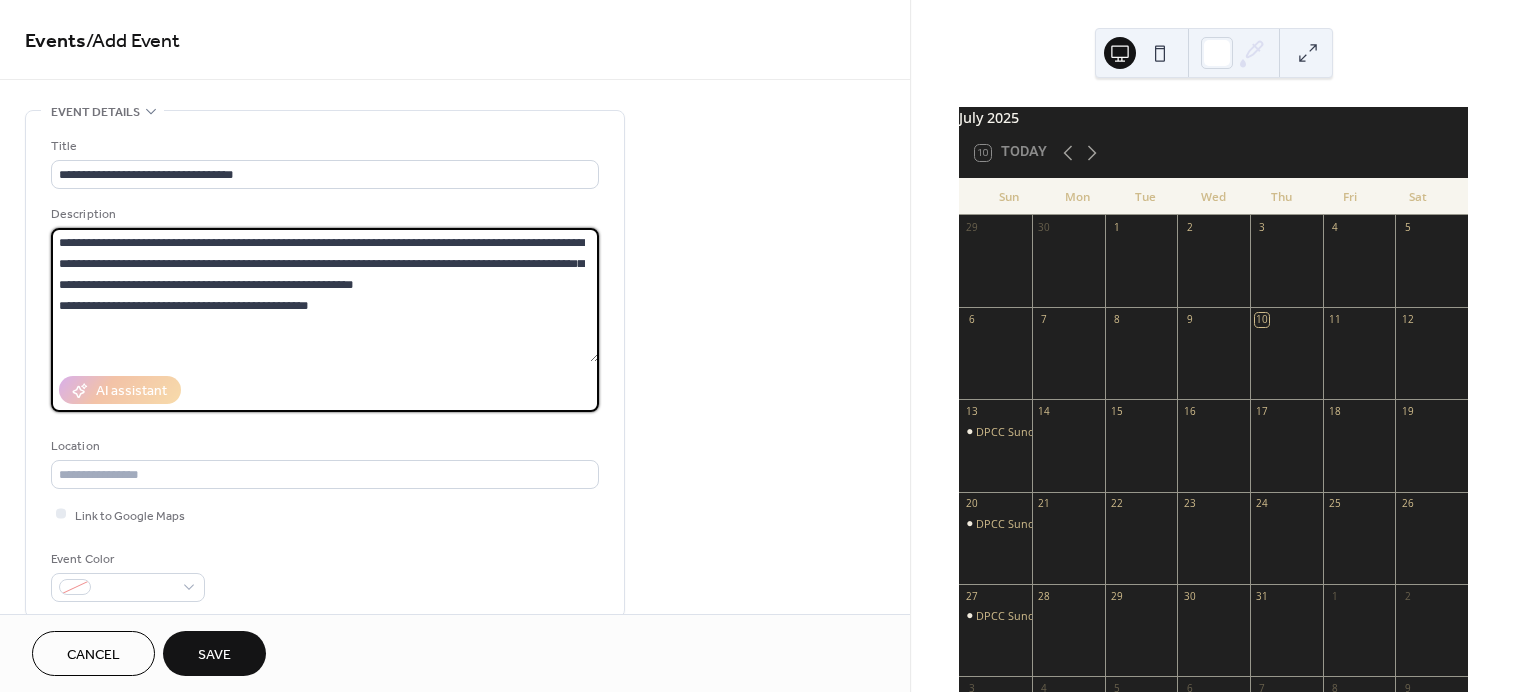 type on "**********" 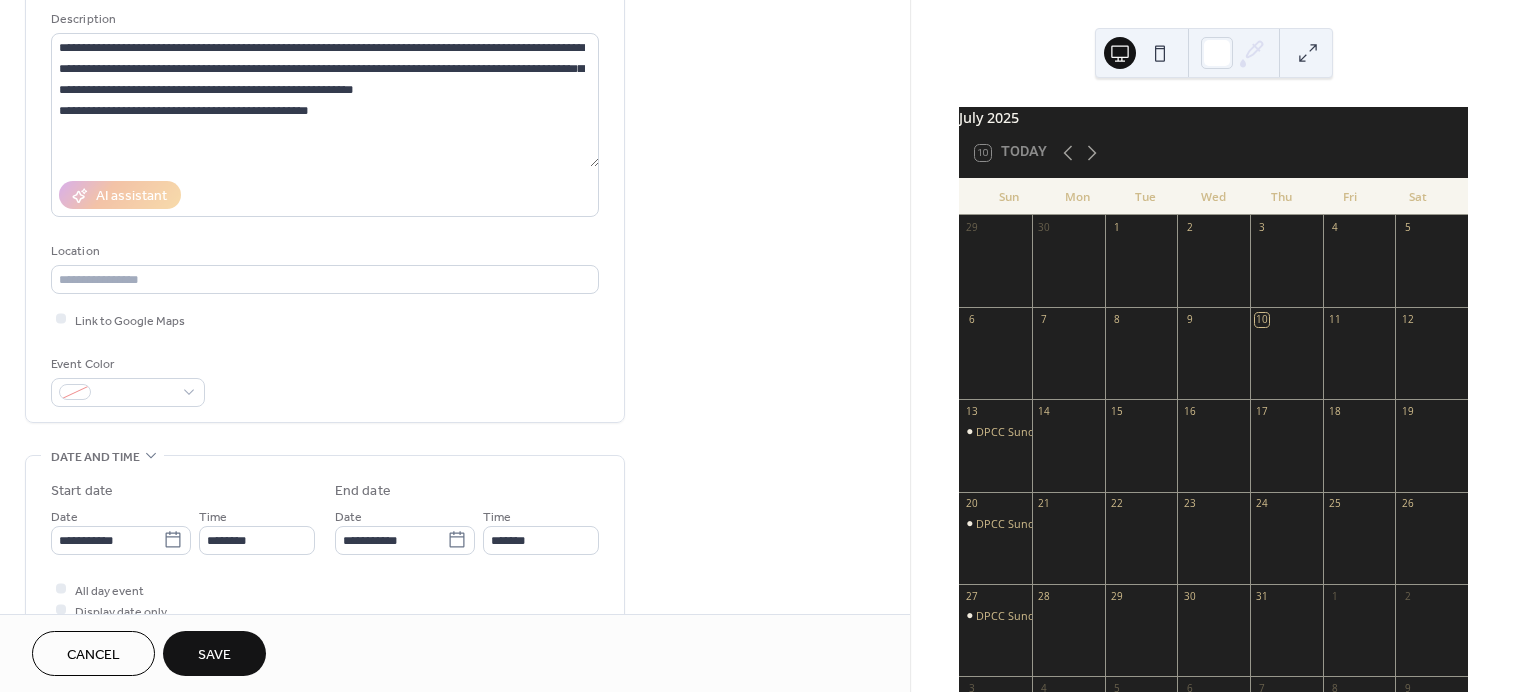 scroll, scrollTop: 200, scrollLeft: 0, axis: vertical 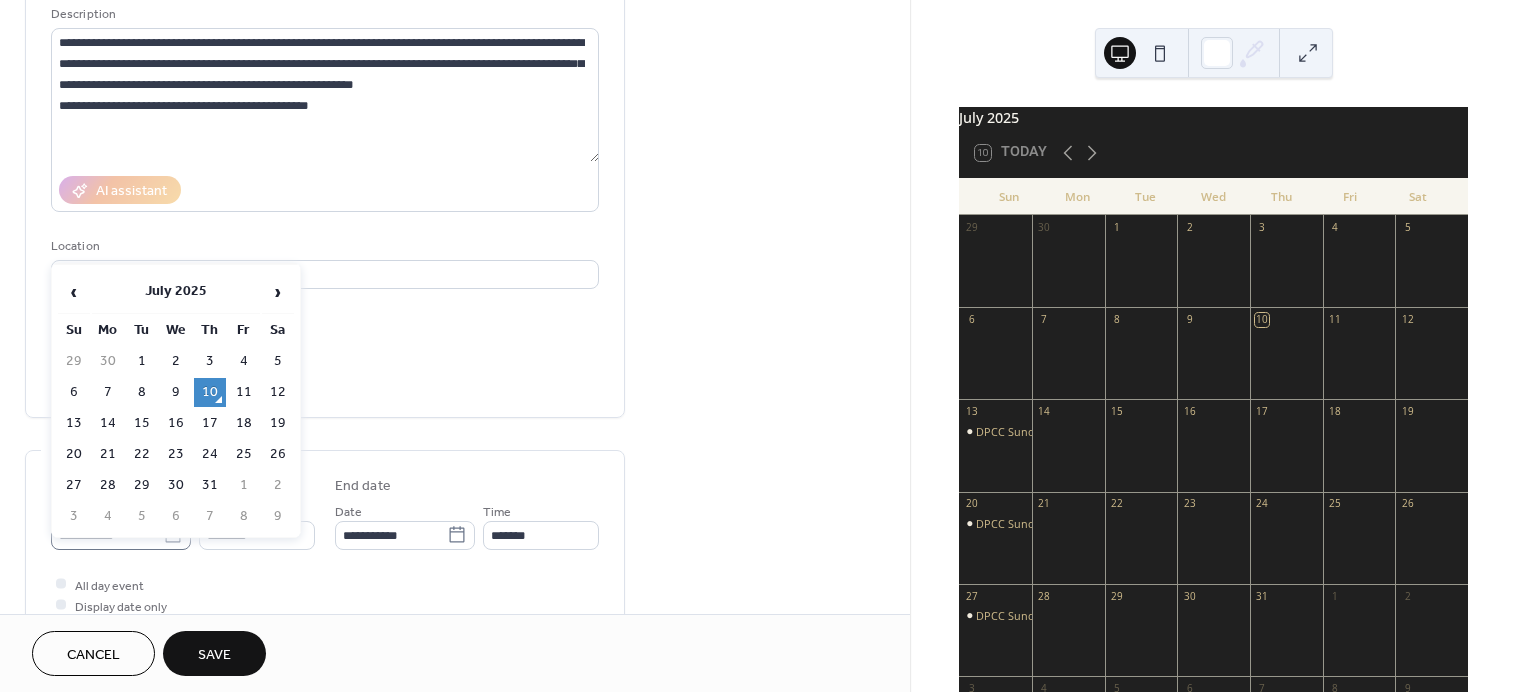 click 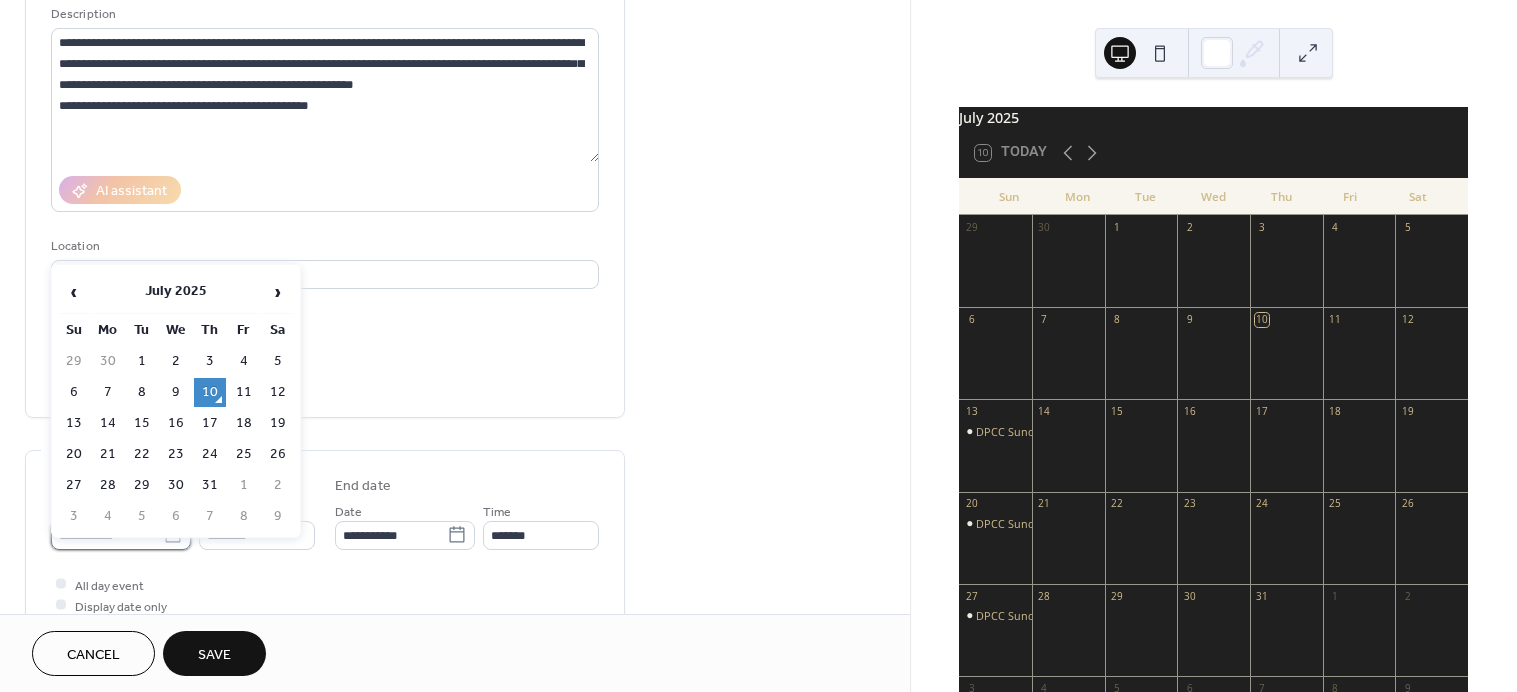 click on "**********" at bounding box center (107, 535) 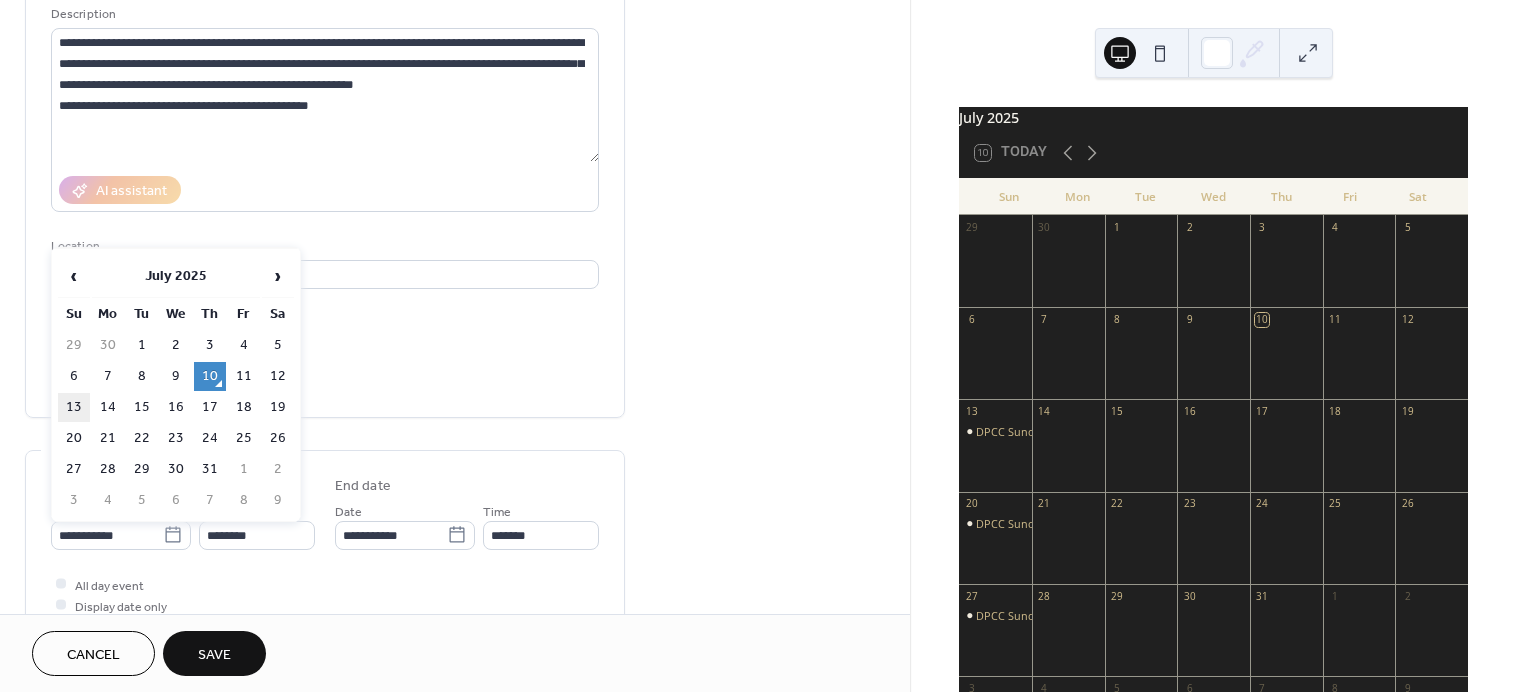 click on "13" at bounding box center (74, 407) 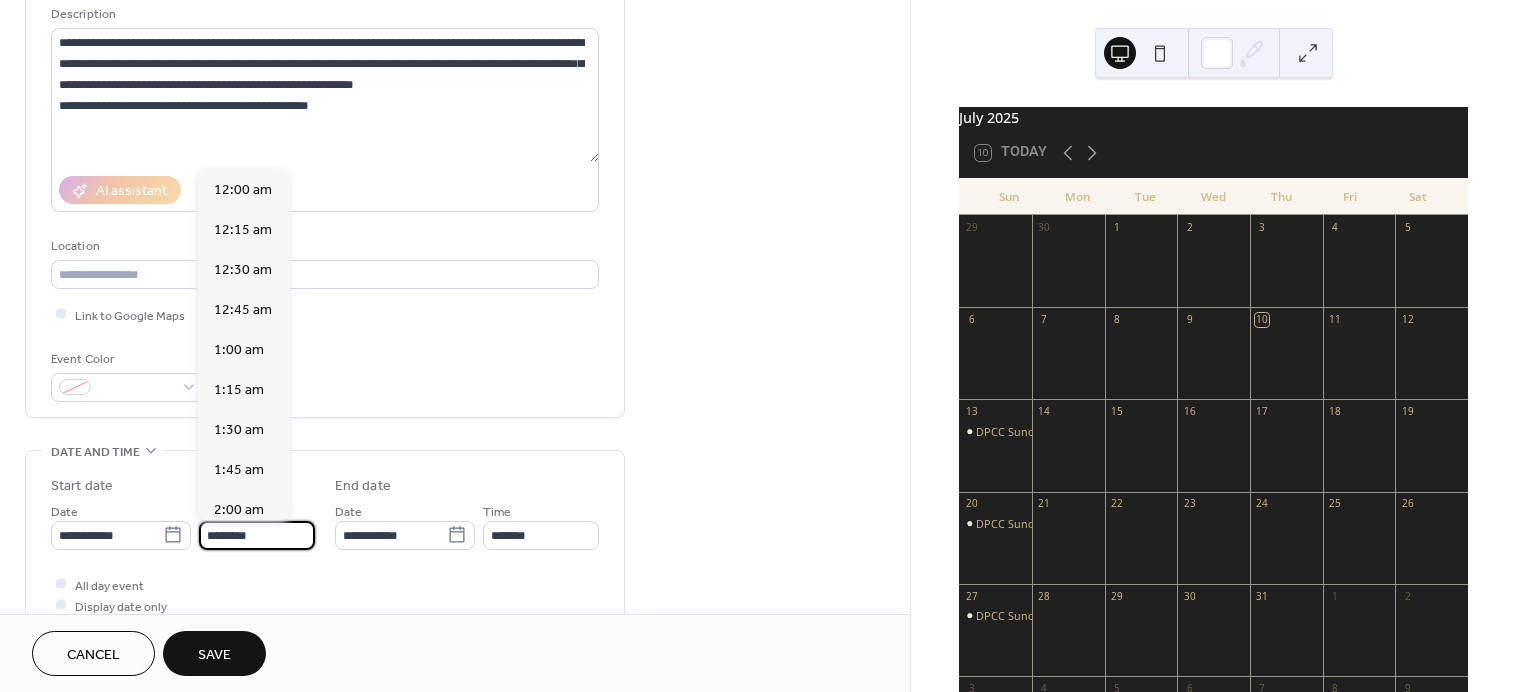 click on "**********" at bounding box center [758, 346] 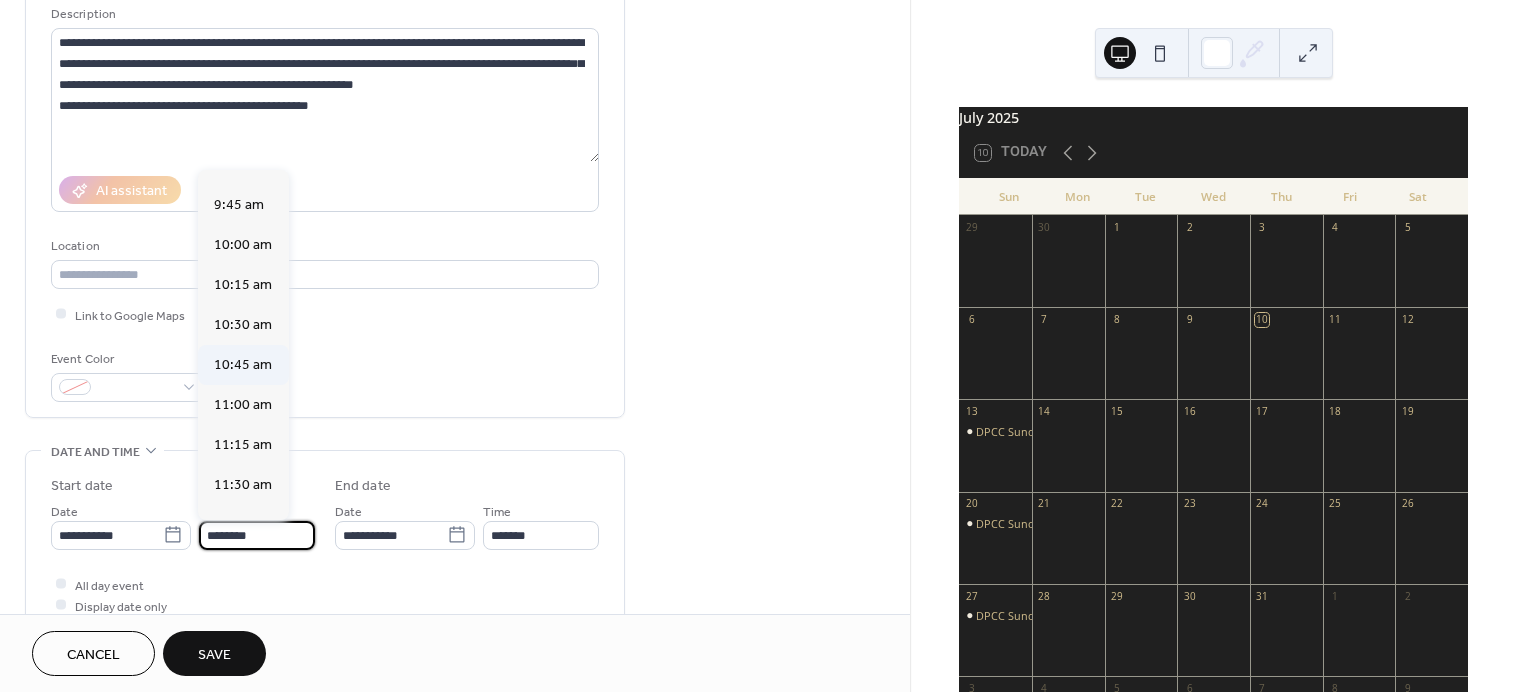 scroll, scrollTop: 1543, scrollLeft: 0, axis: vertical 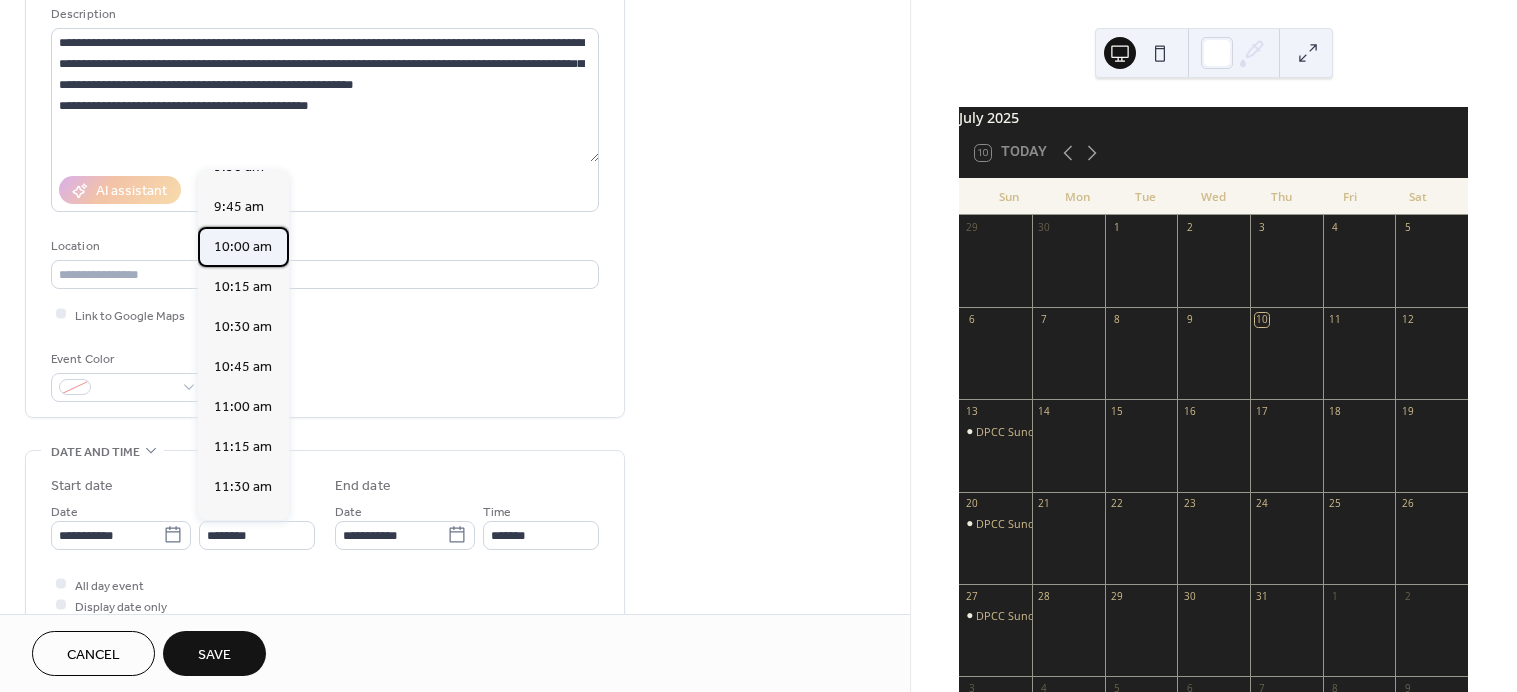 click on "10:00 am" at bounding box center [243, 247] 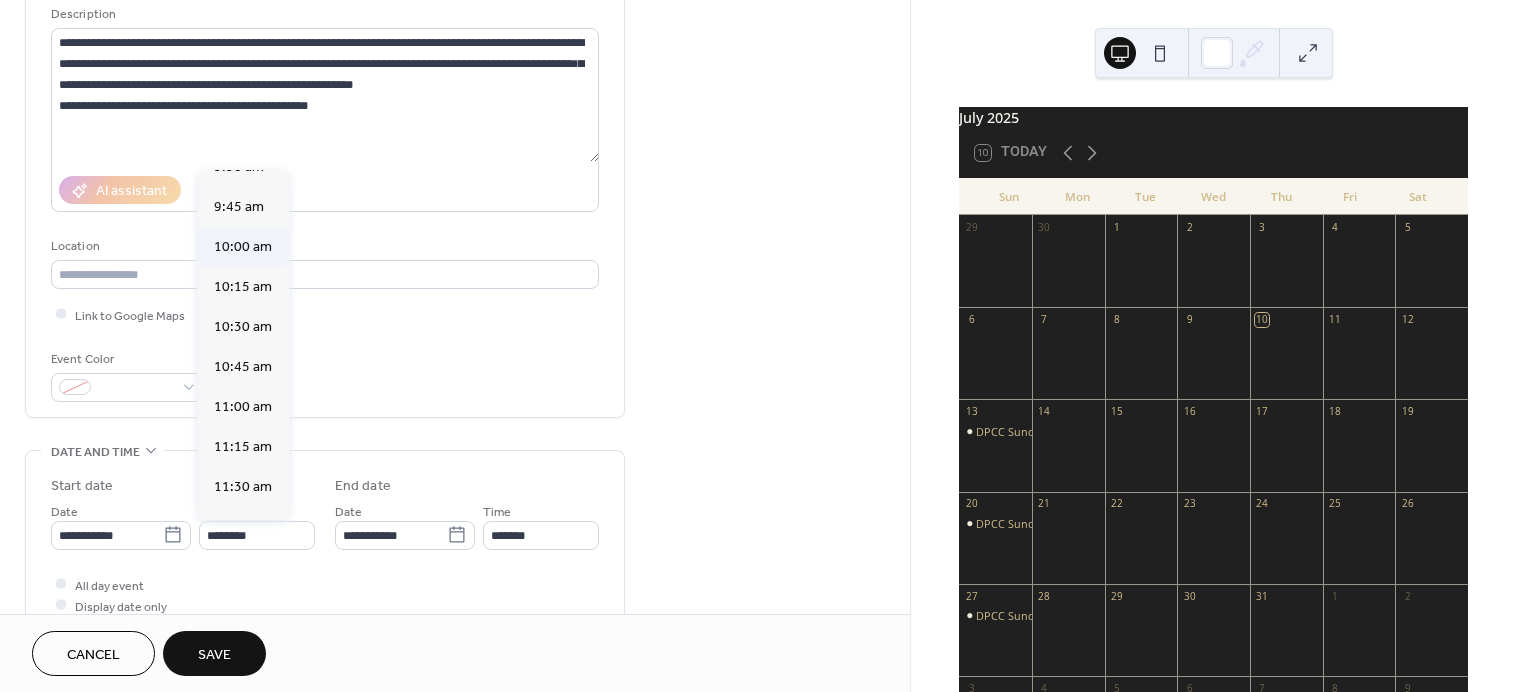 type on "********" 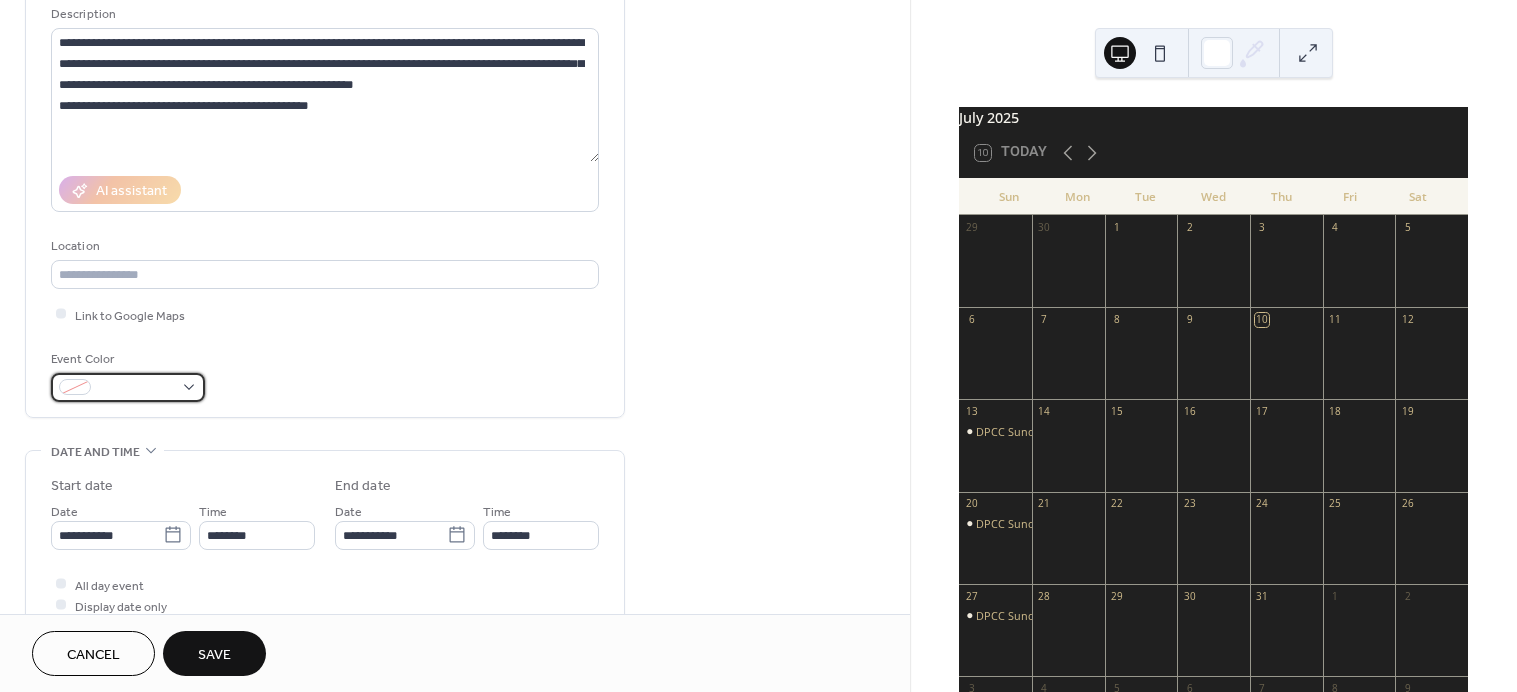click at bounding box center (128, 387) 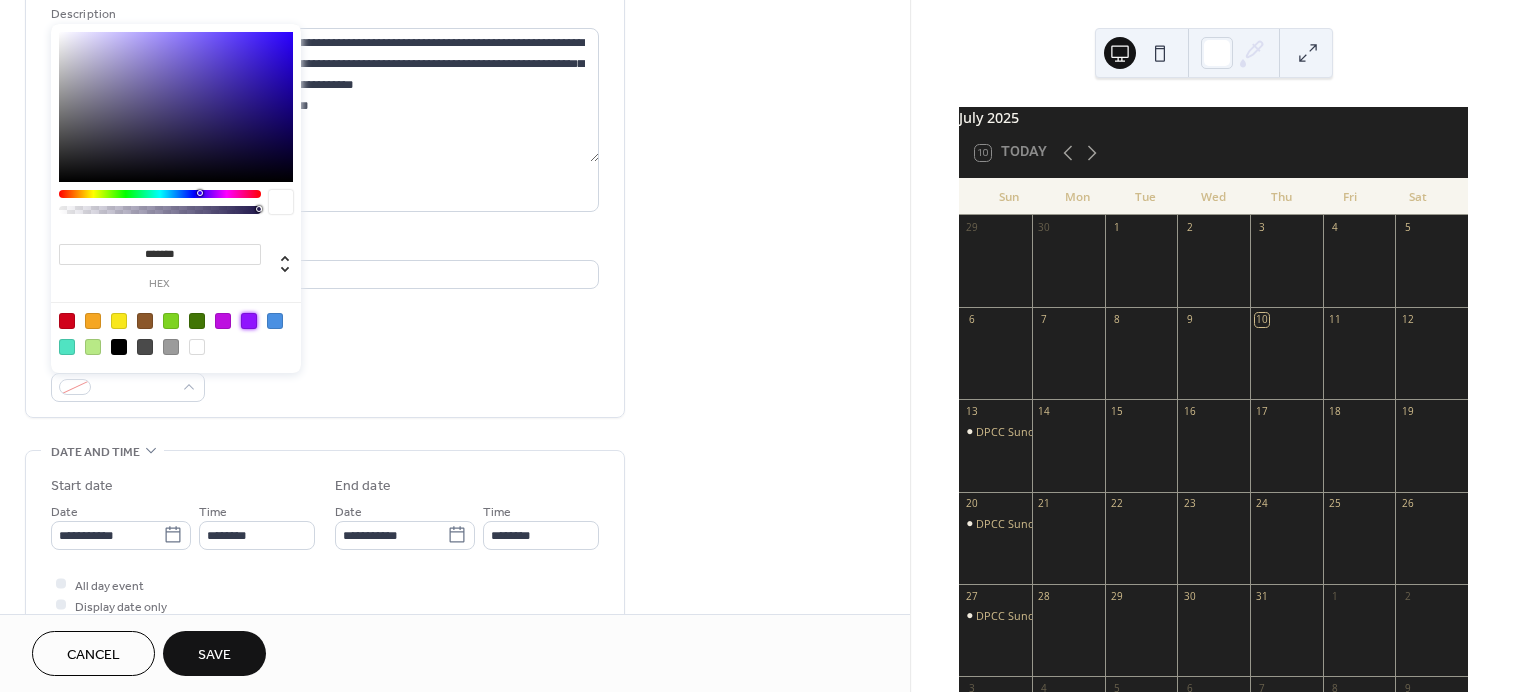 click at bounding box center [249, 321] 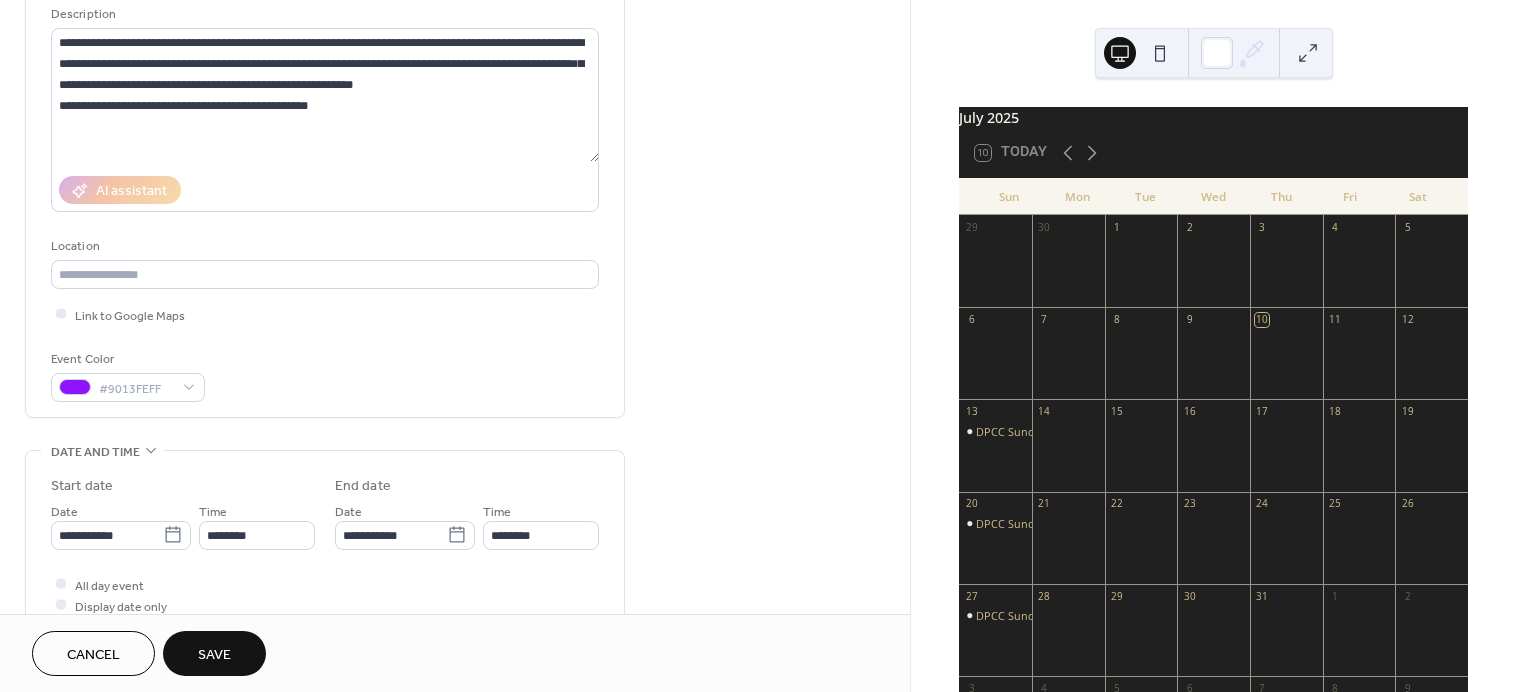 click on "Time ********" at bounding box center [541, 525] 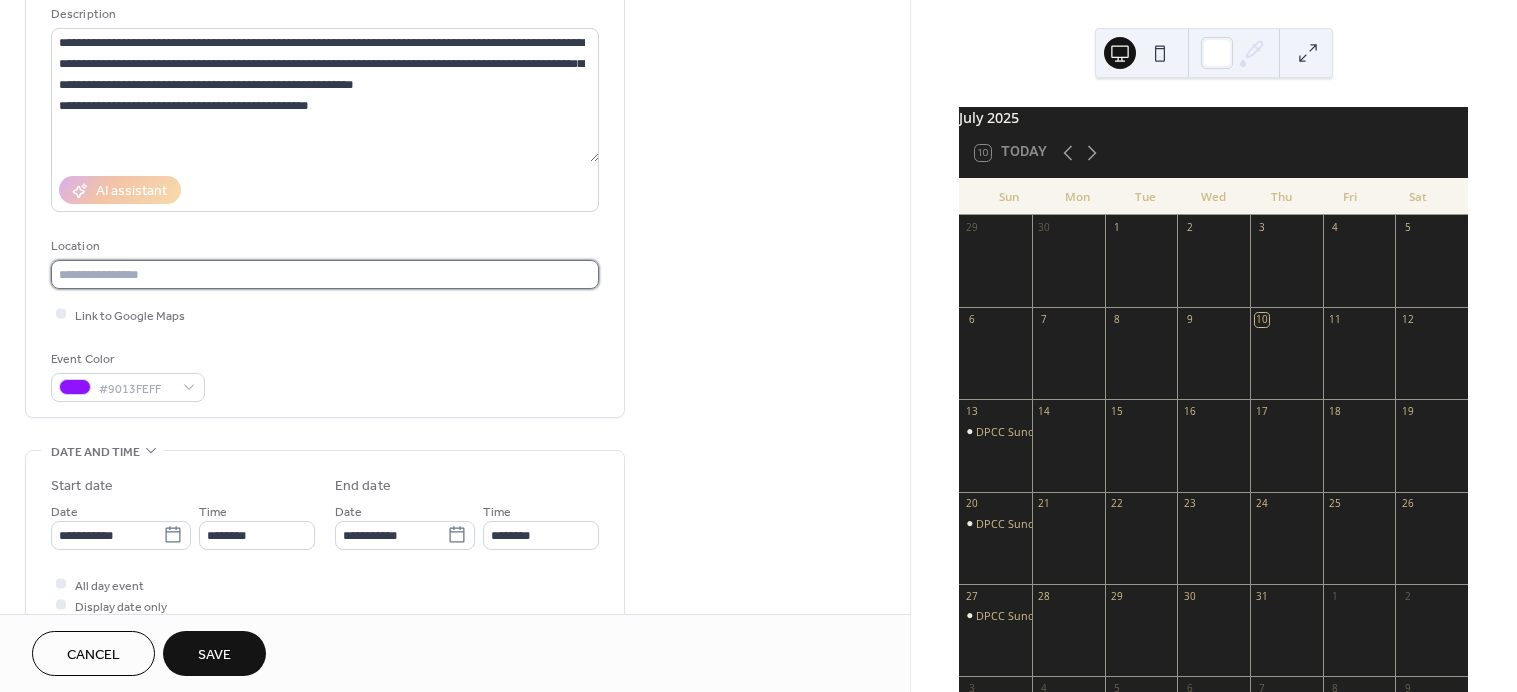 click at bounding box center [325, 274] 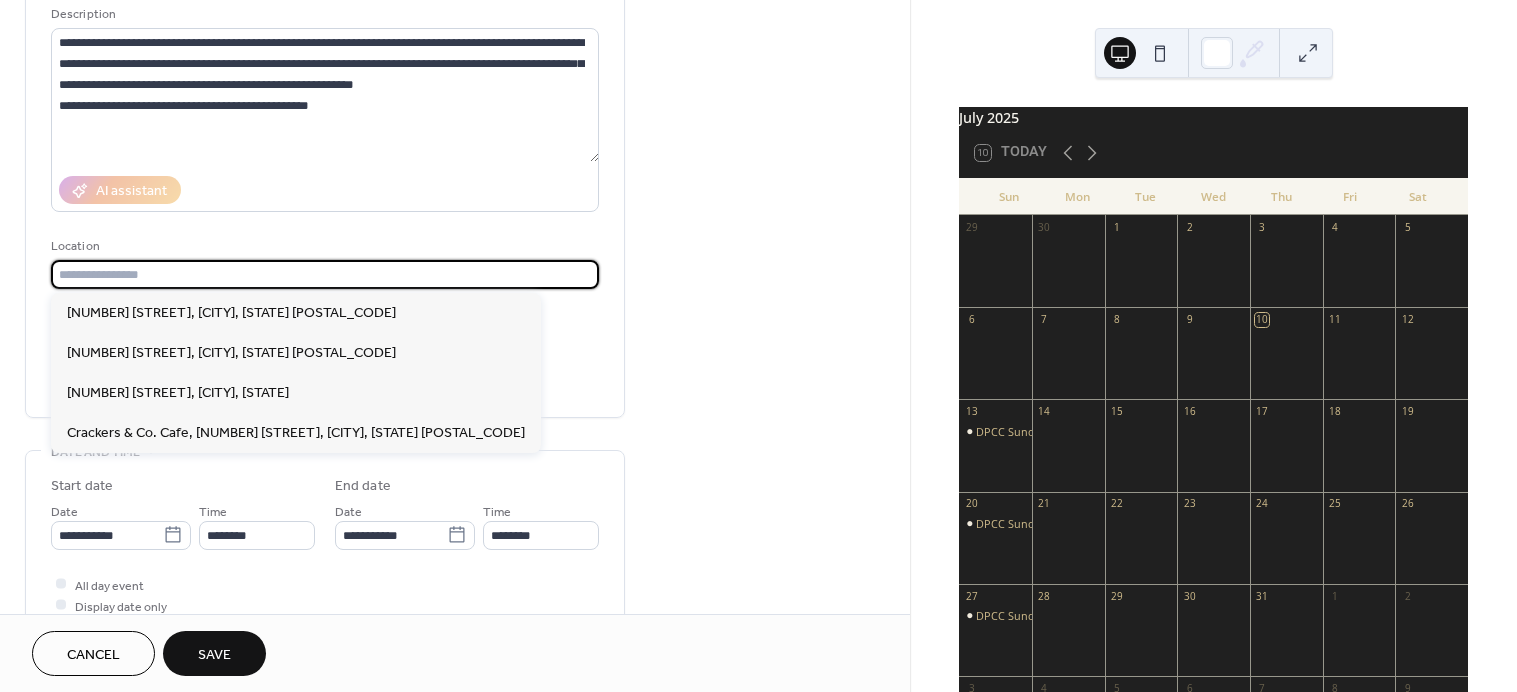 click at bounding box center [325, 274] 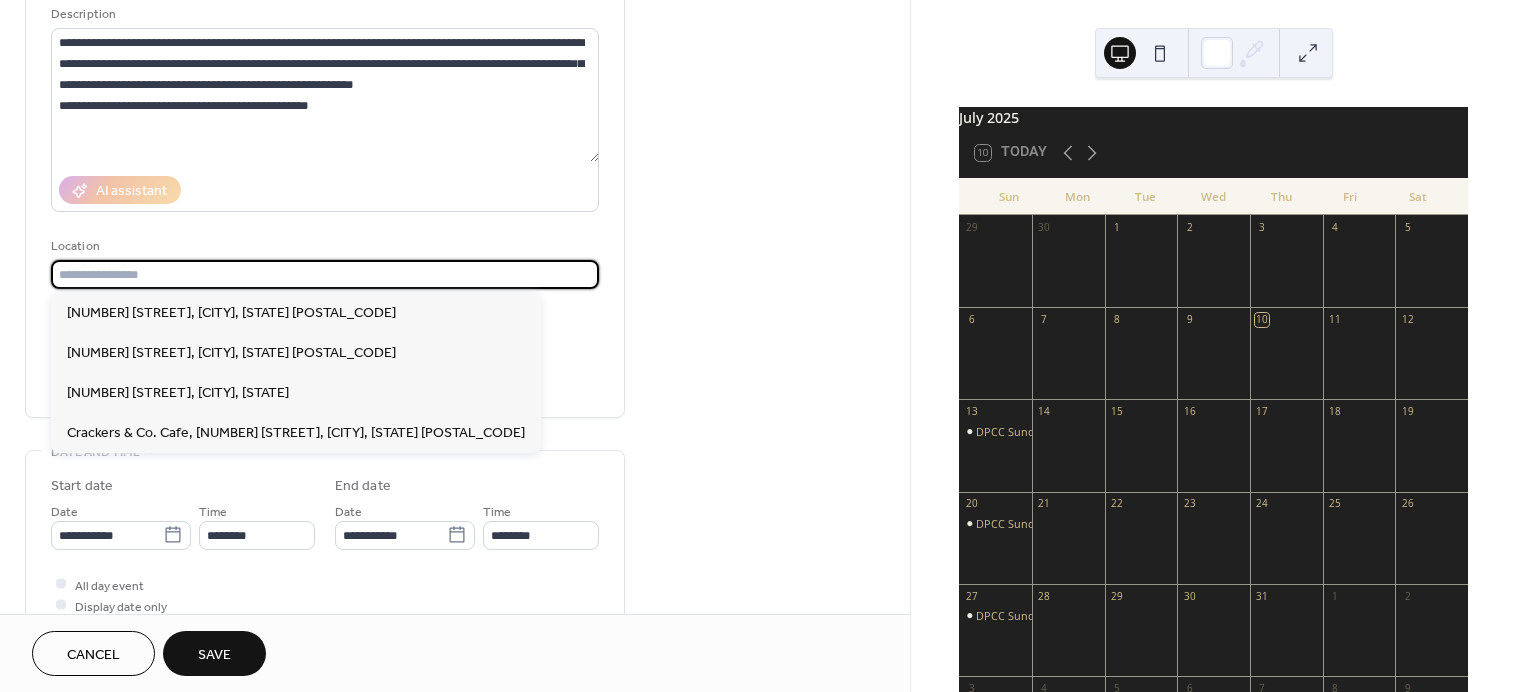 type on "*" 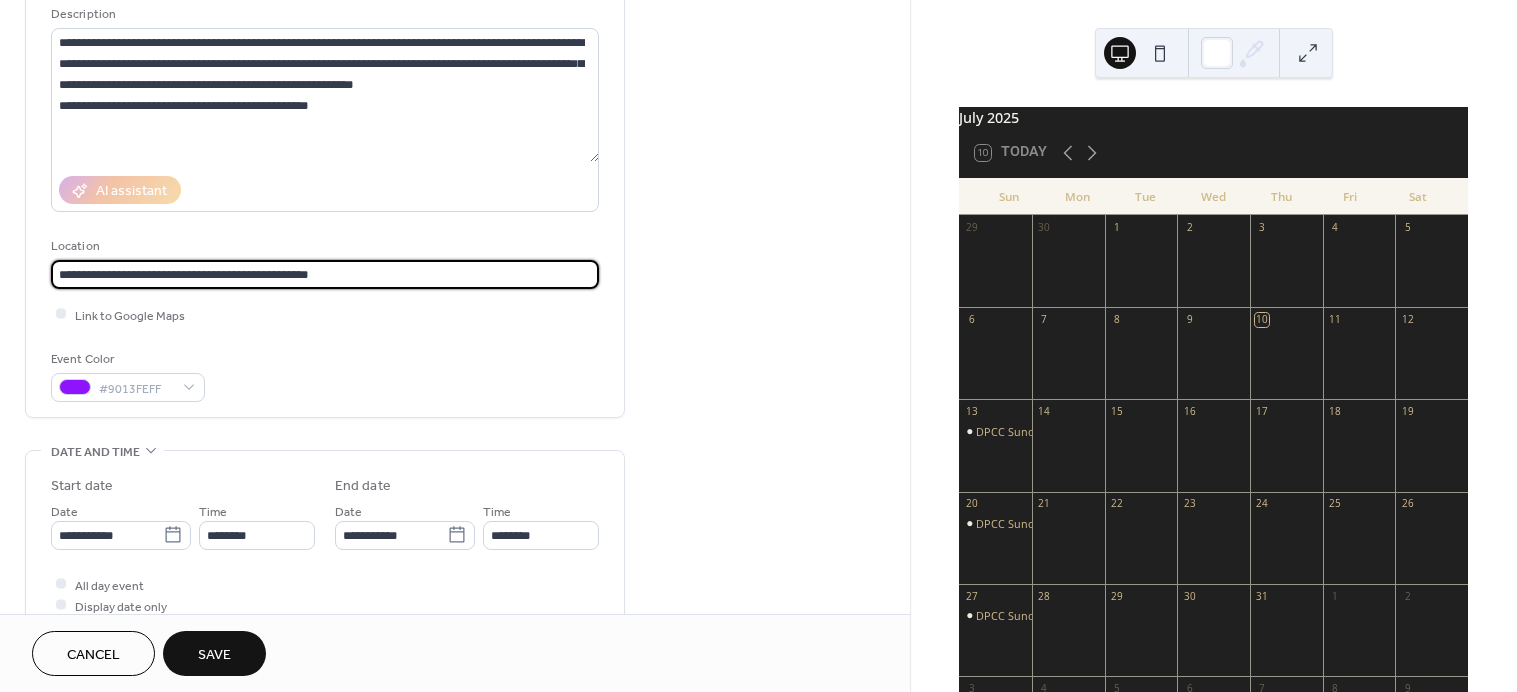 type on "**********" 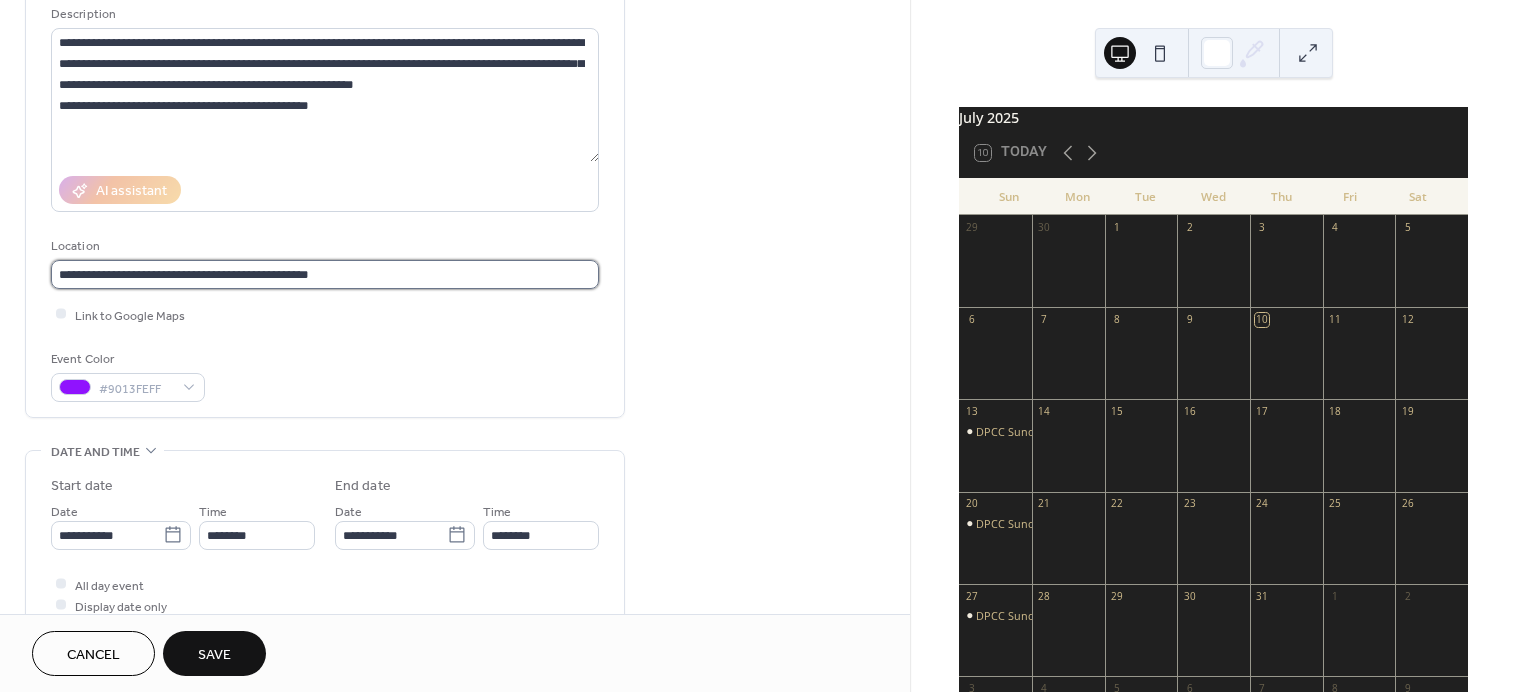 click on "**********" at bounding box center [325, 274] 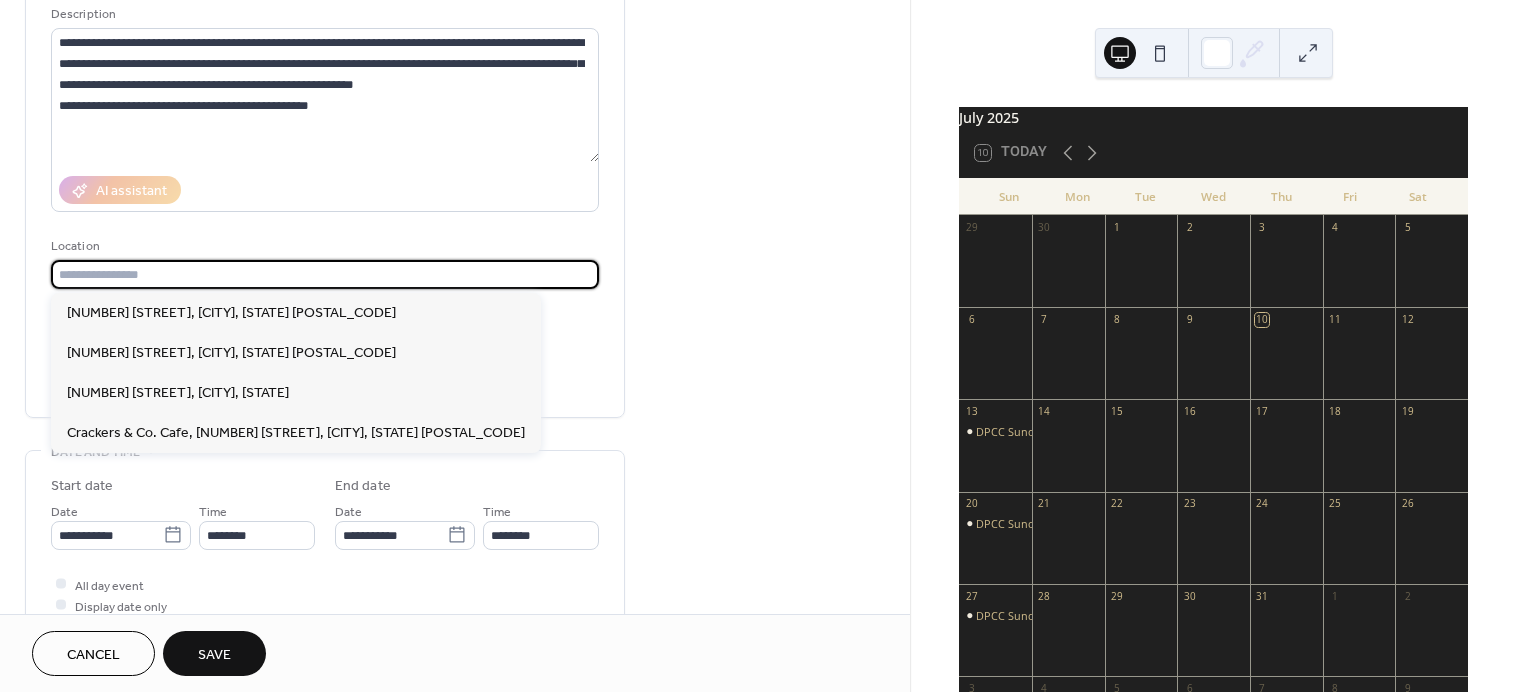 click at bounding box center (325, 274) 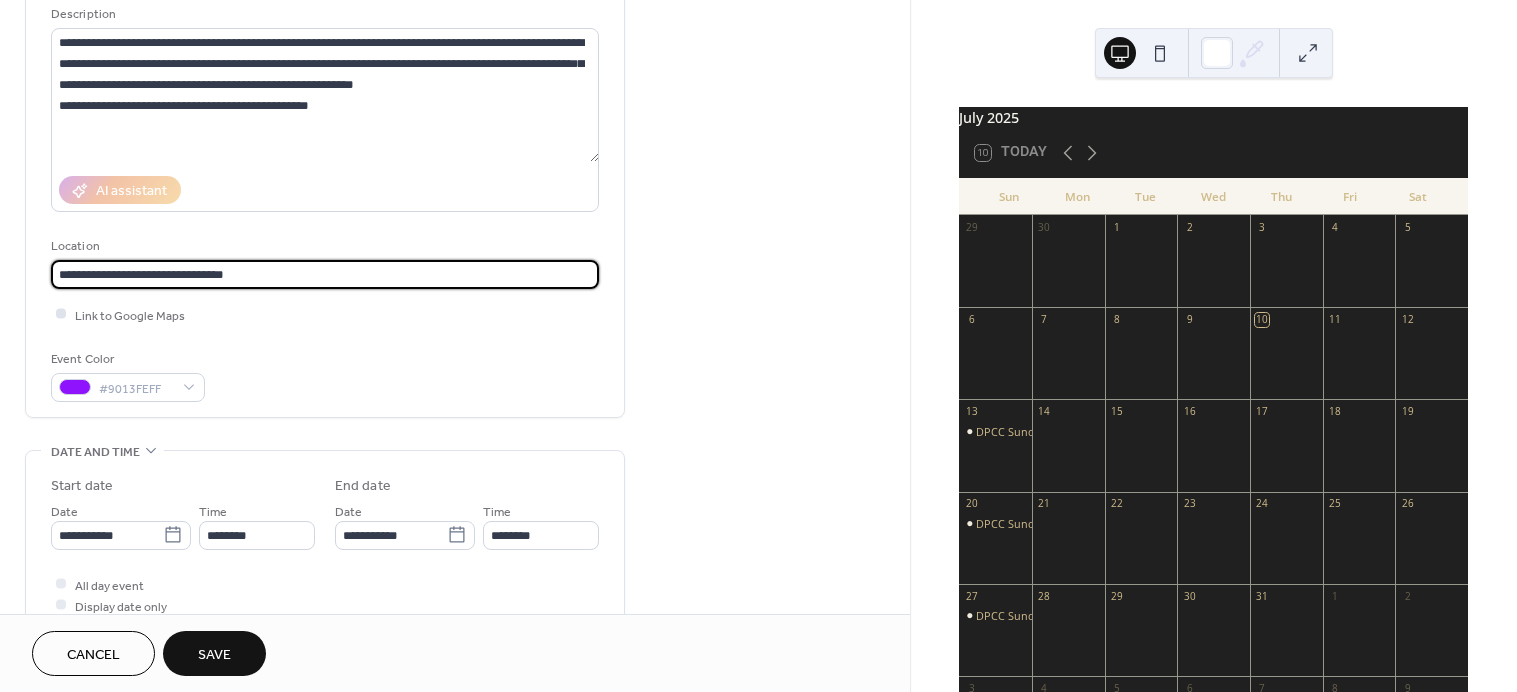 type on "**********" 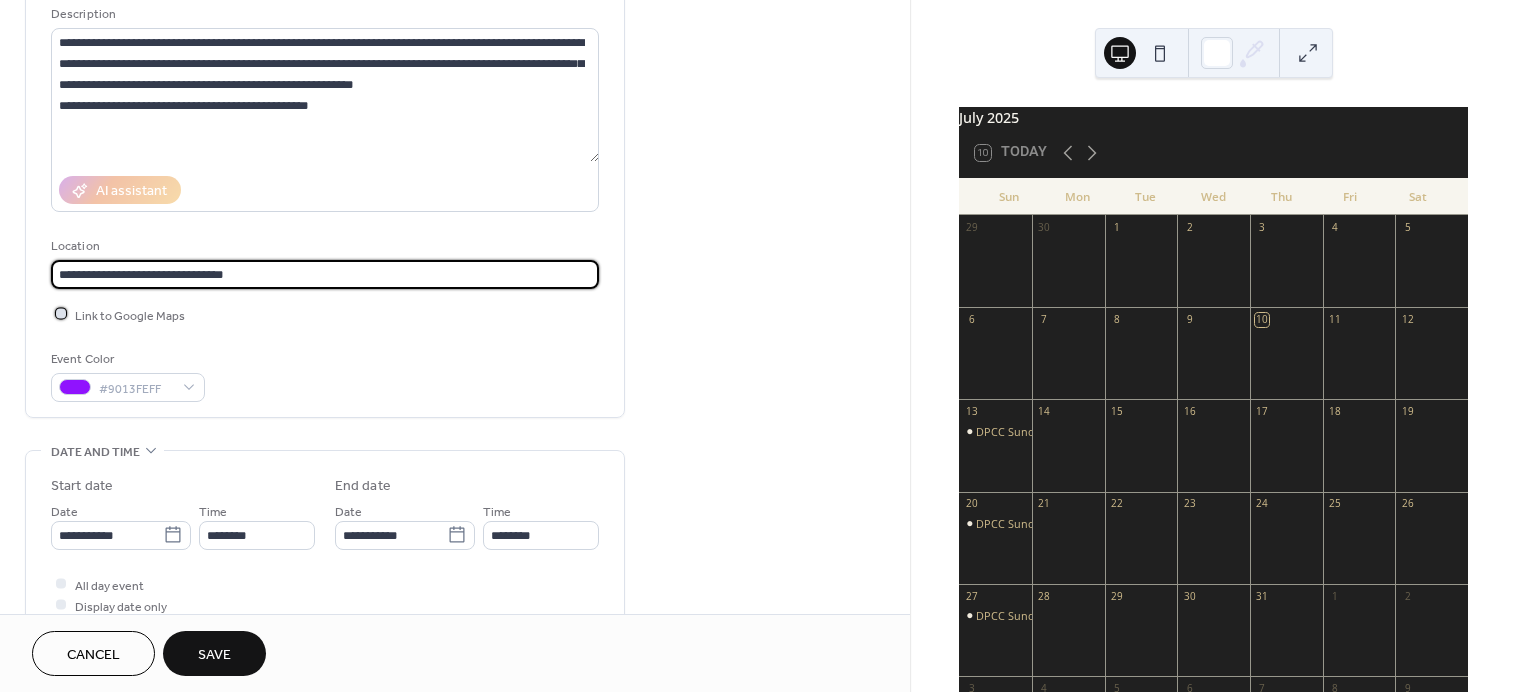 click on "Link to Google Maps" at bounding box center (118, 314) 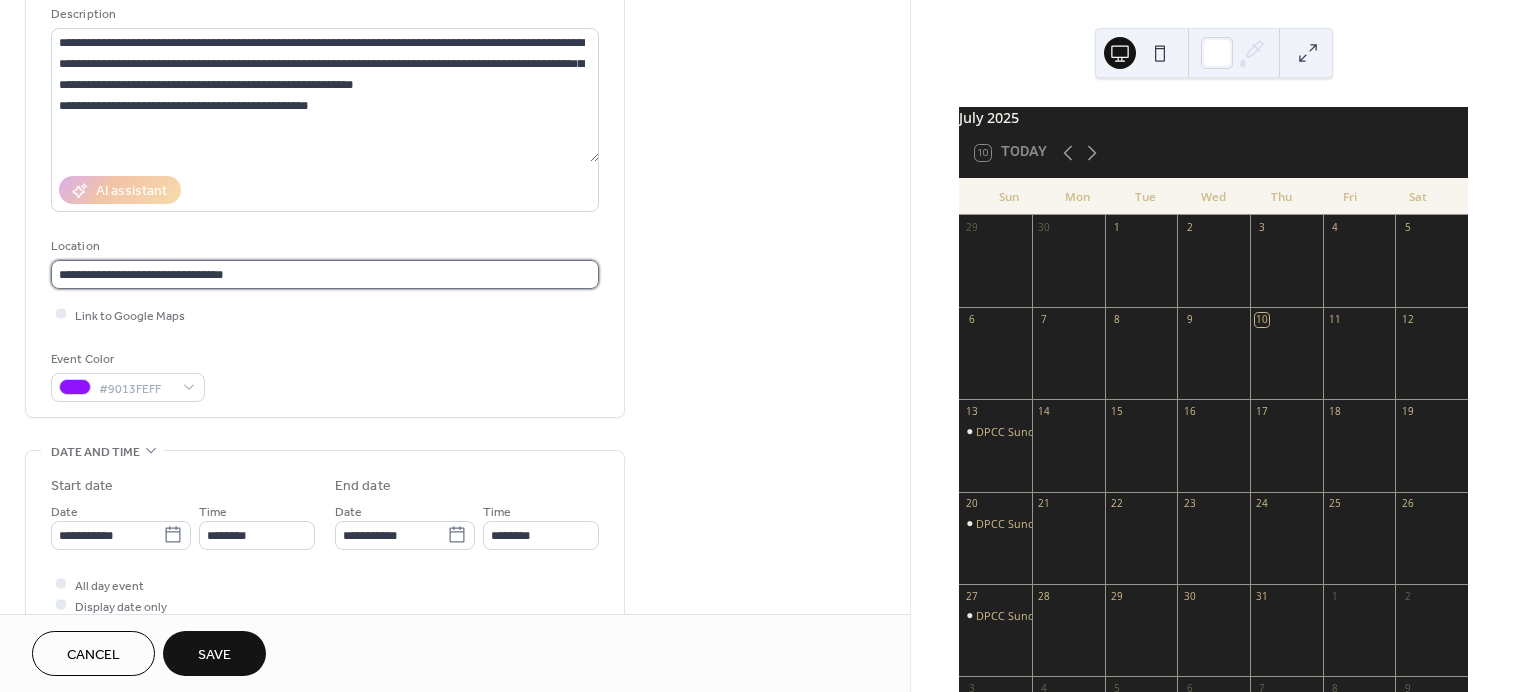 click on "**********" at bounding box center (325, 274) 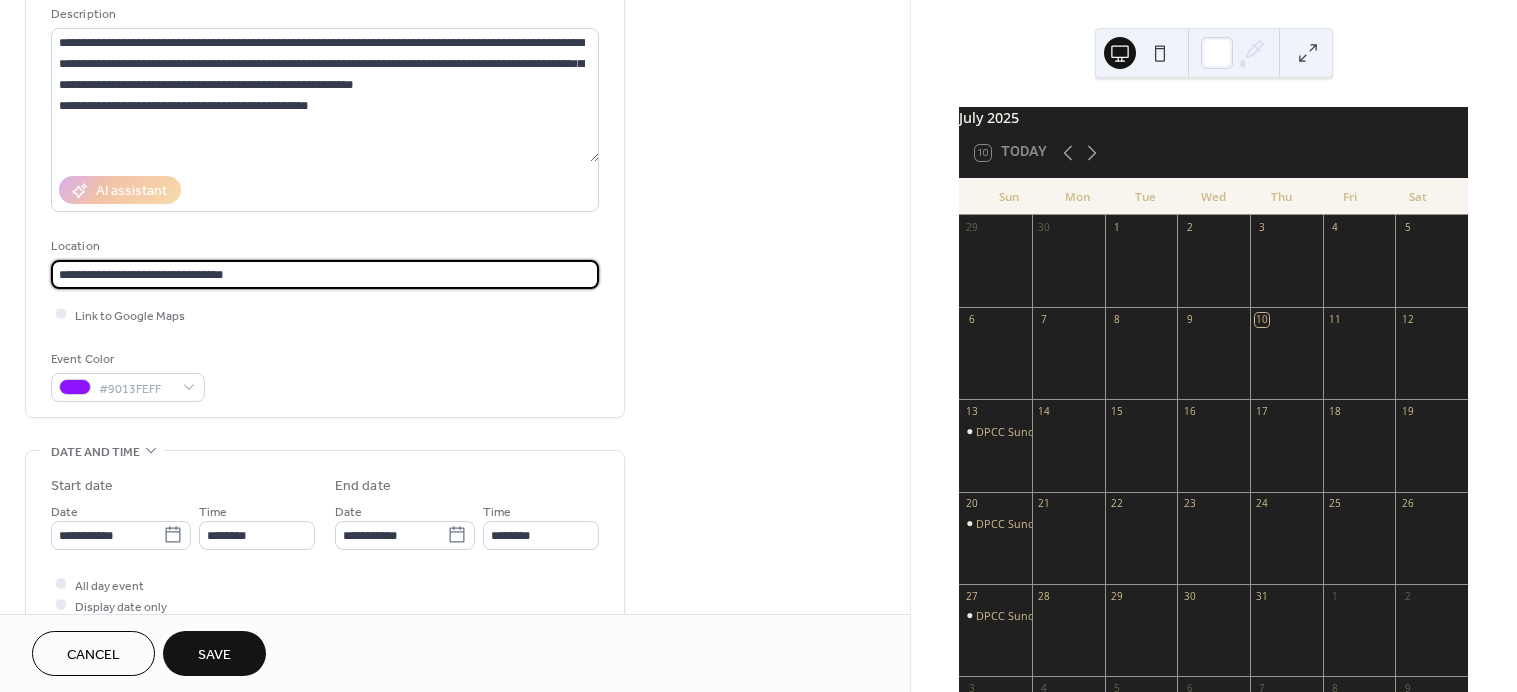 type 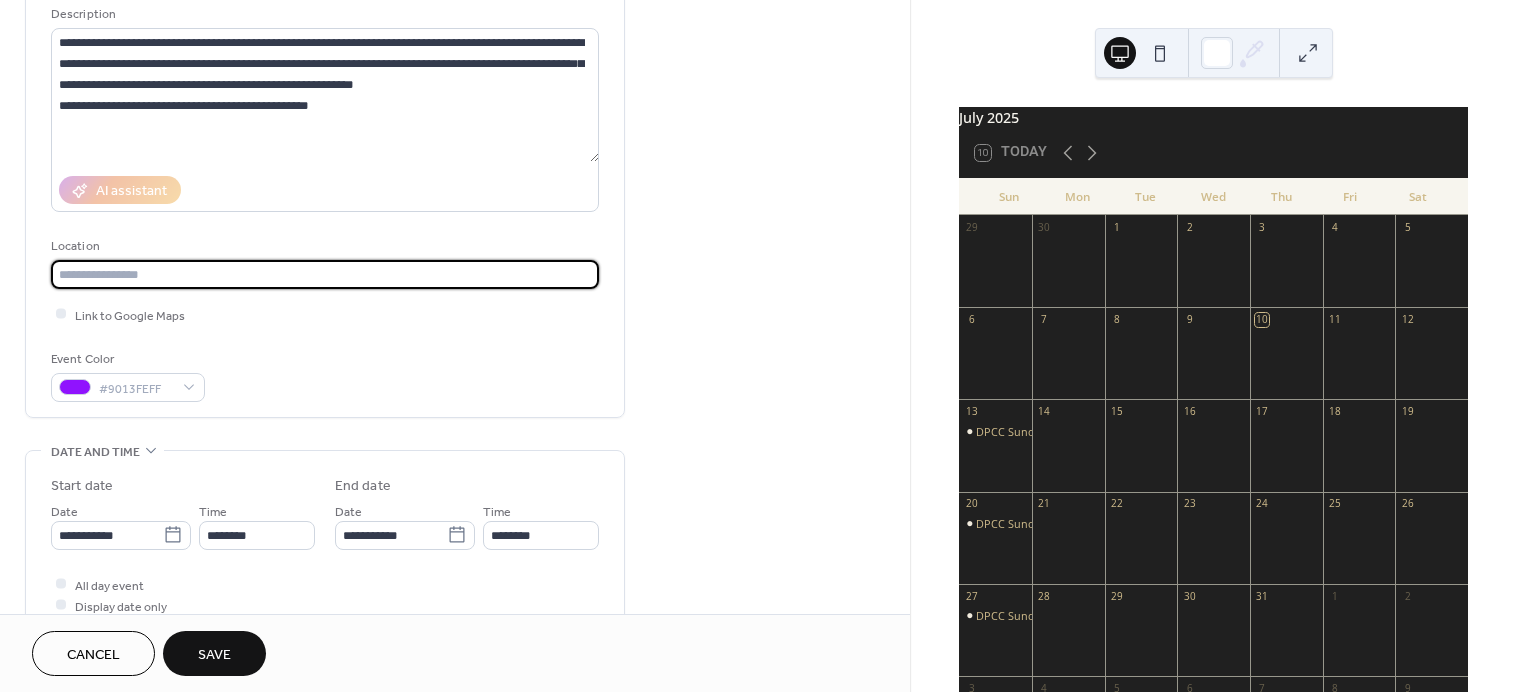 click on "**********" at bounding box center (325, 169) 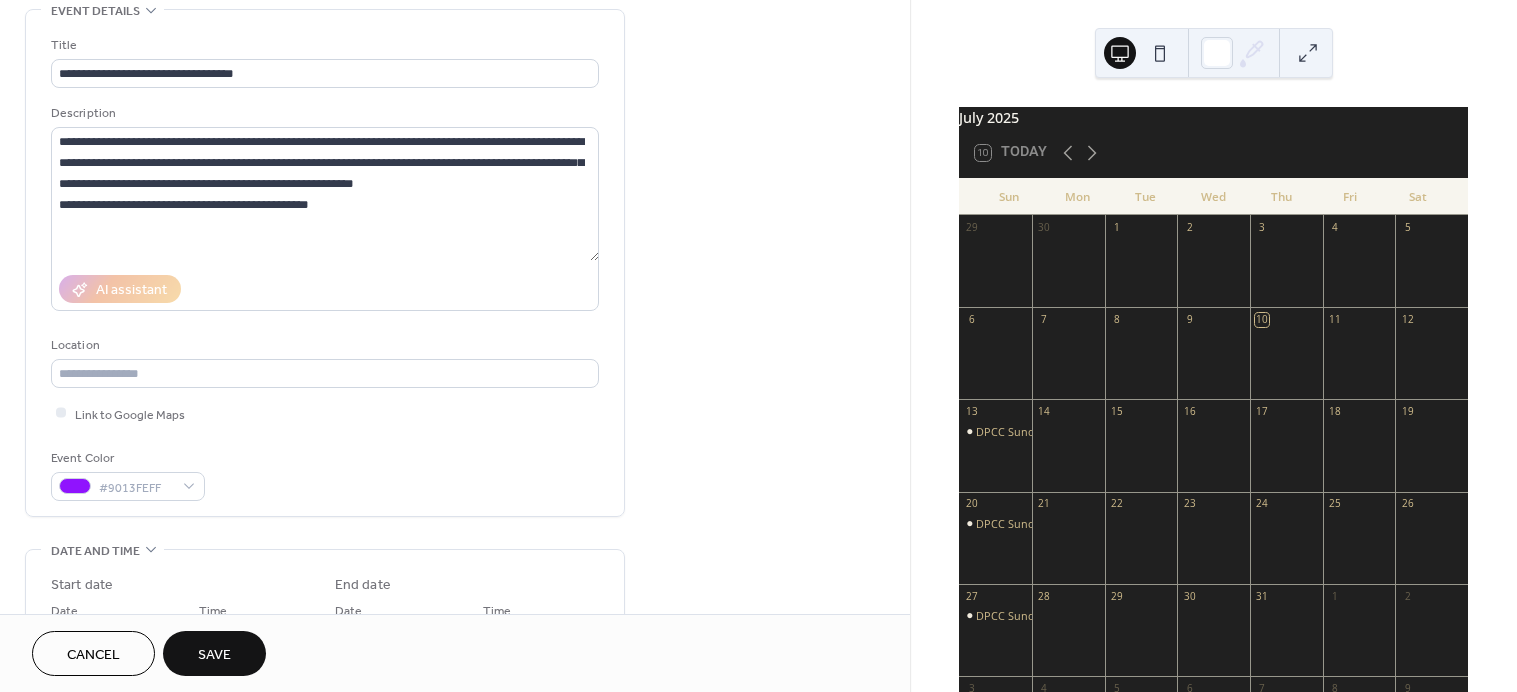 scroll, scrollTop: 100, scrollLeft: 0, axis: vertical 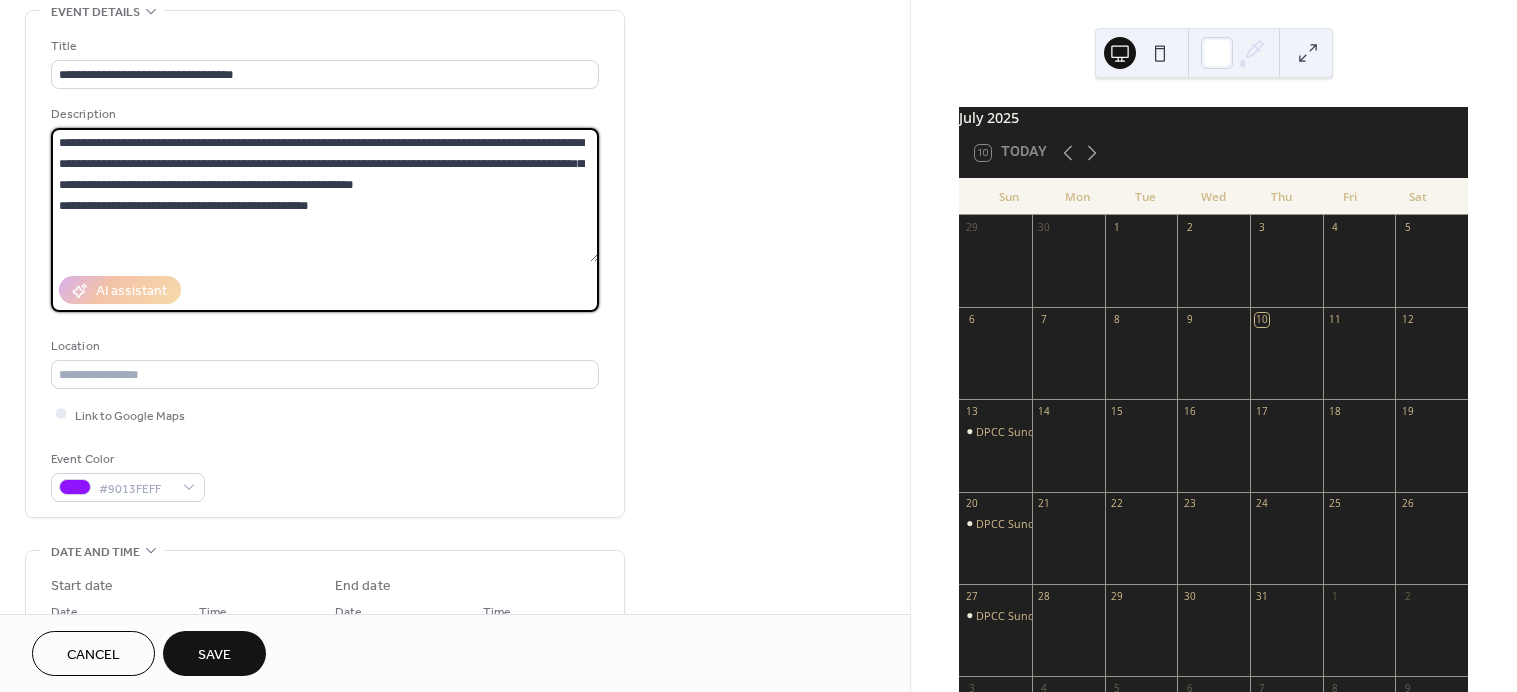 click on "**********" at bounding box center (325, 195) 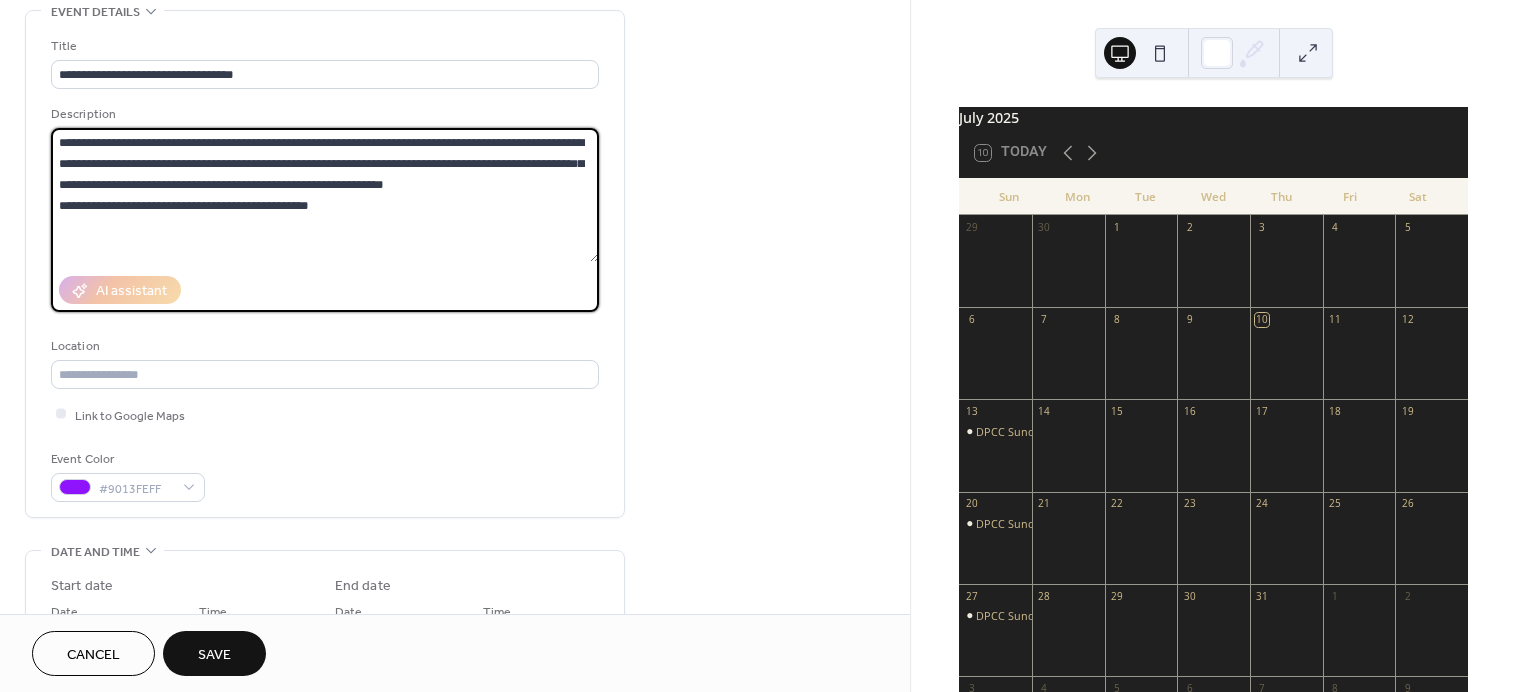 click on "**********" at bounding box center (325, 195) 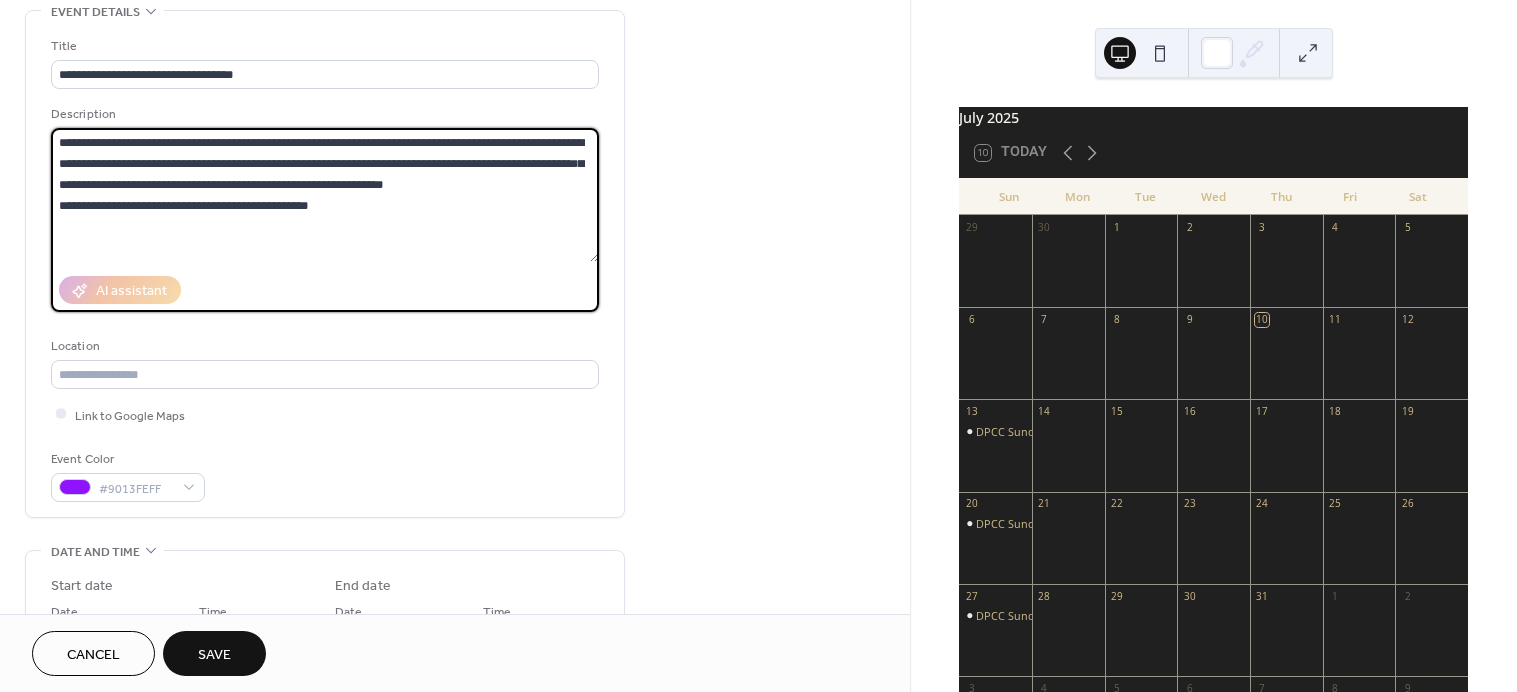 click on "**********" at bounding box center (325, 195) 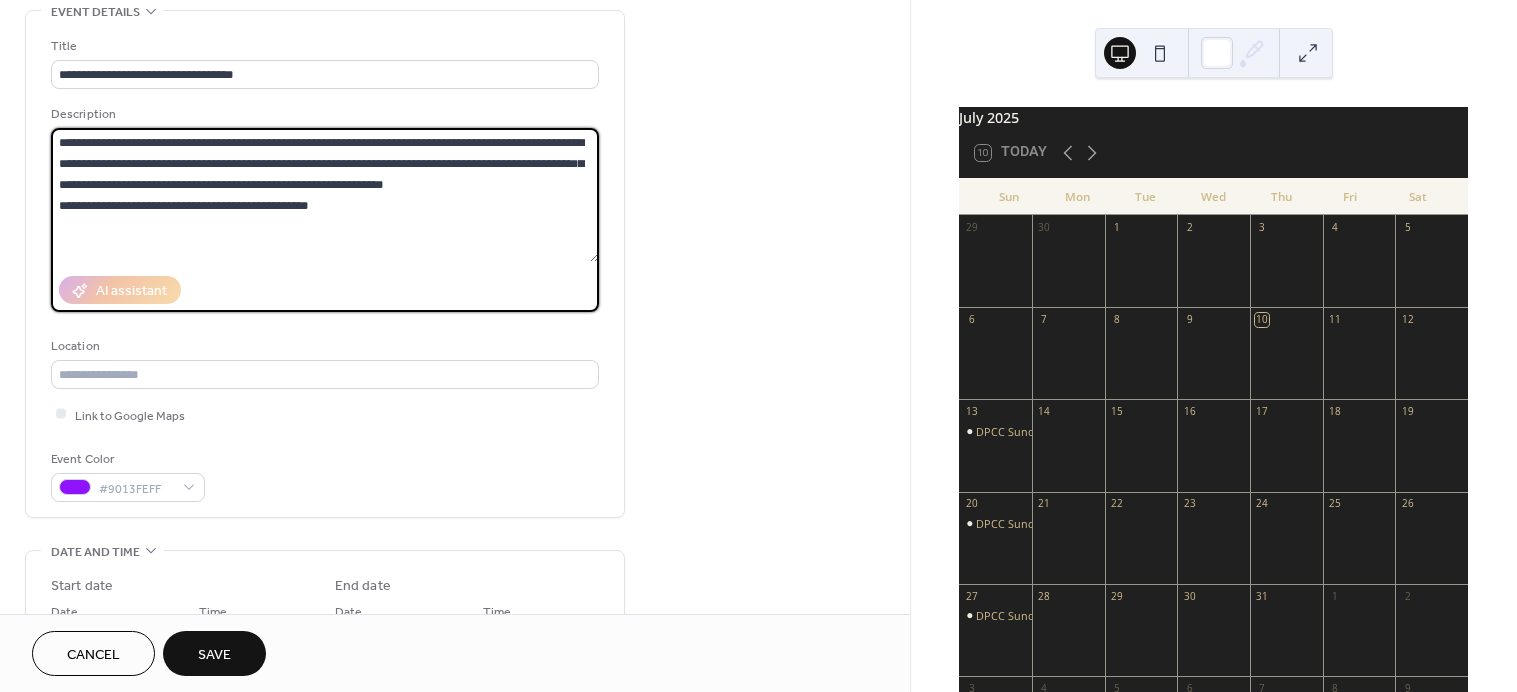click on "**********" at bounding box center (325, 195) 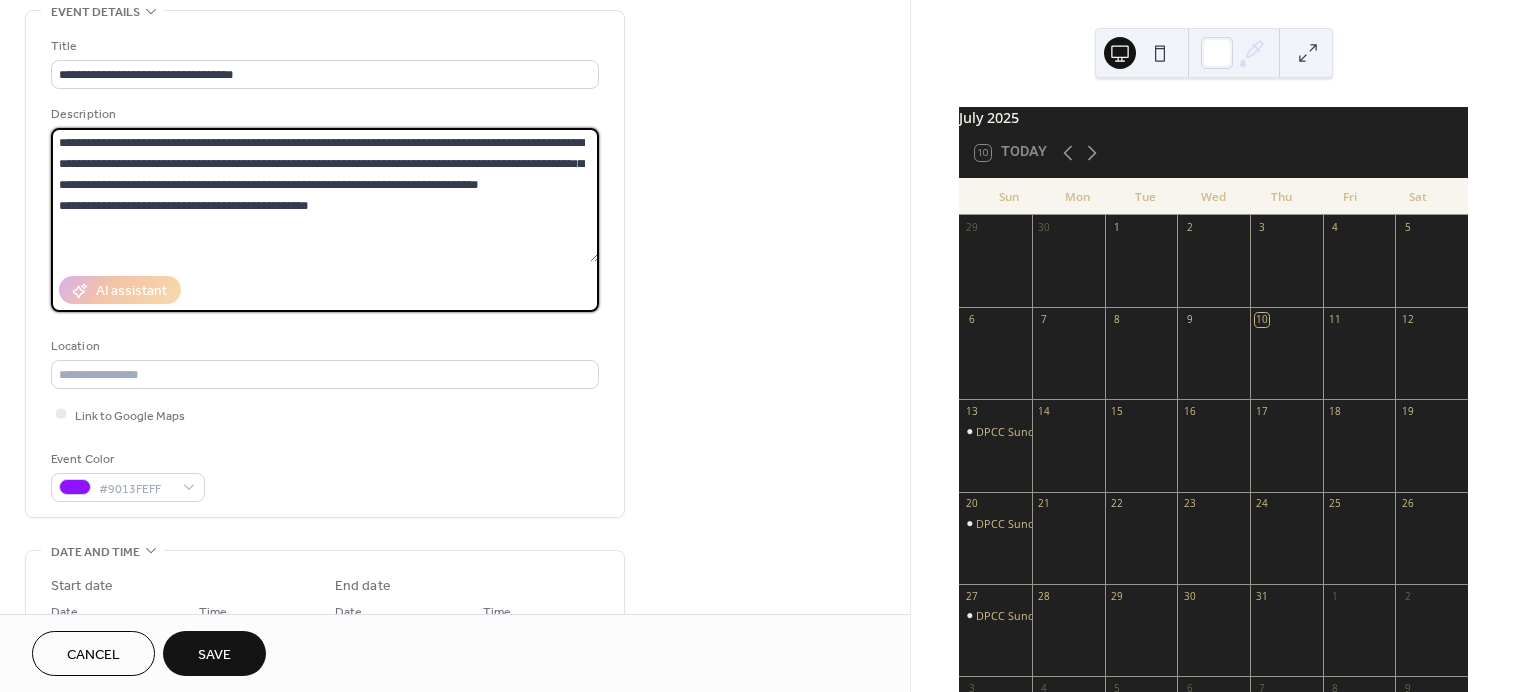 click on "**********" at bounding box center (325, 195) 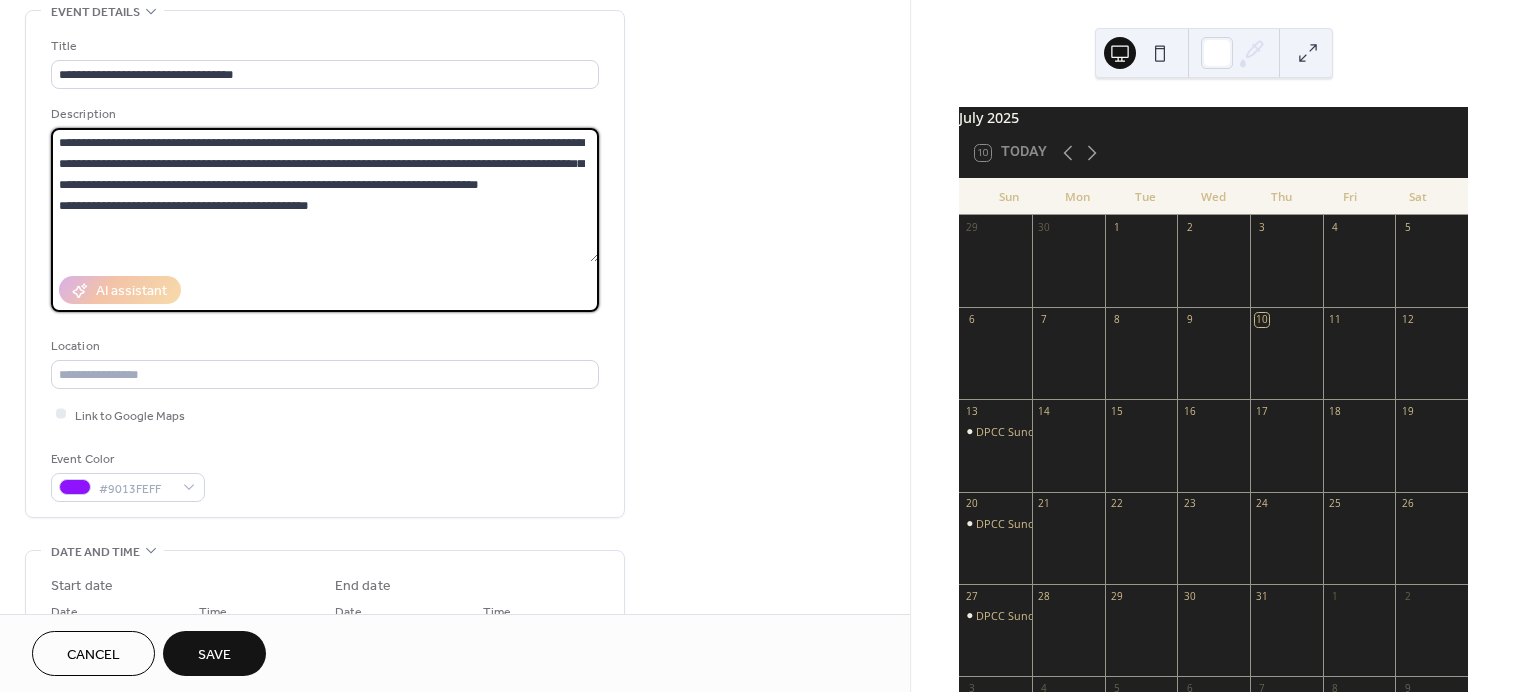 click on "**********" at bounding box center [325, 195] 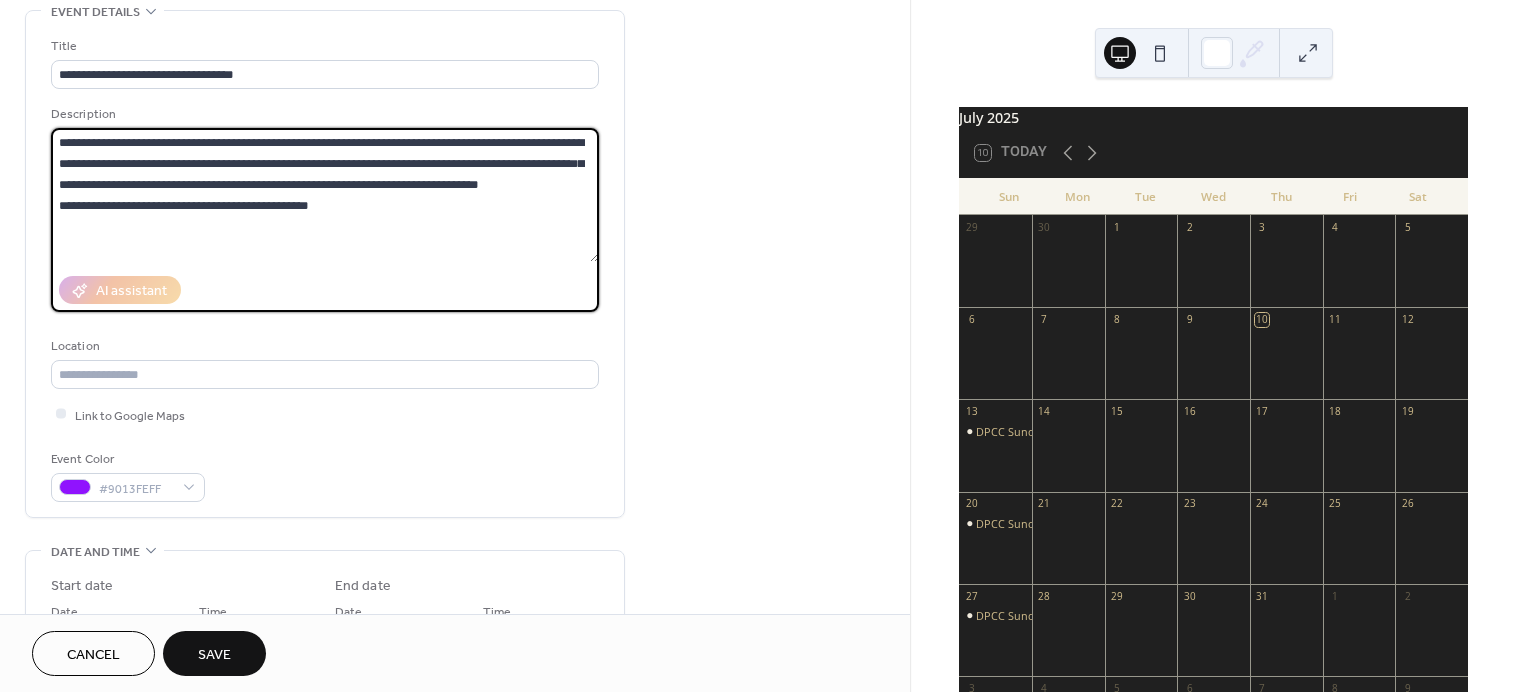 click on "**********" at bounding box center (325, 195) 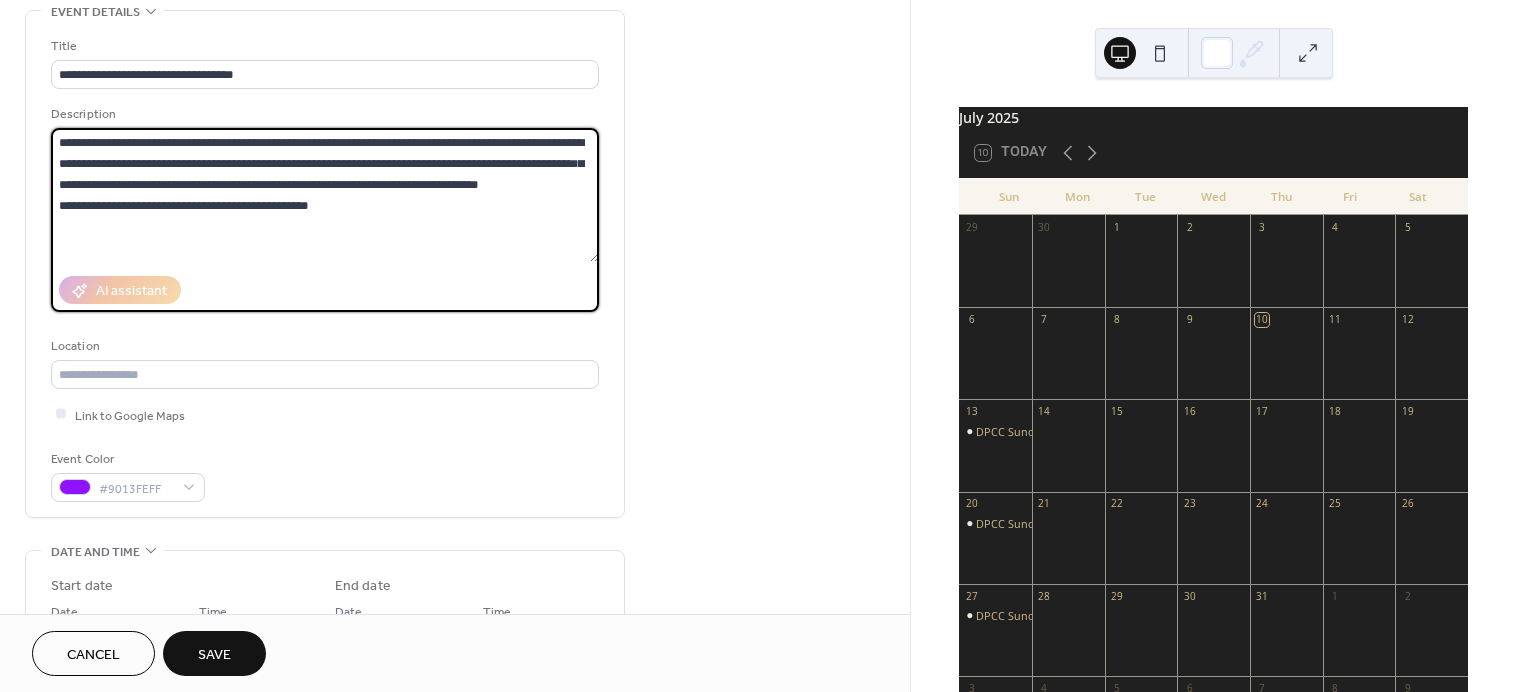 paste on "**********" 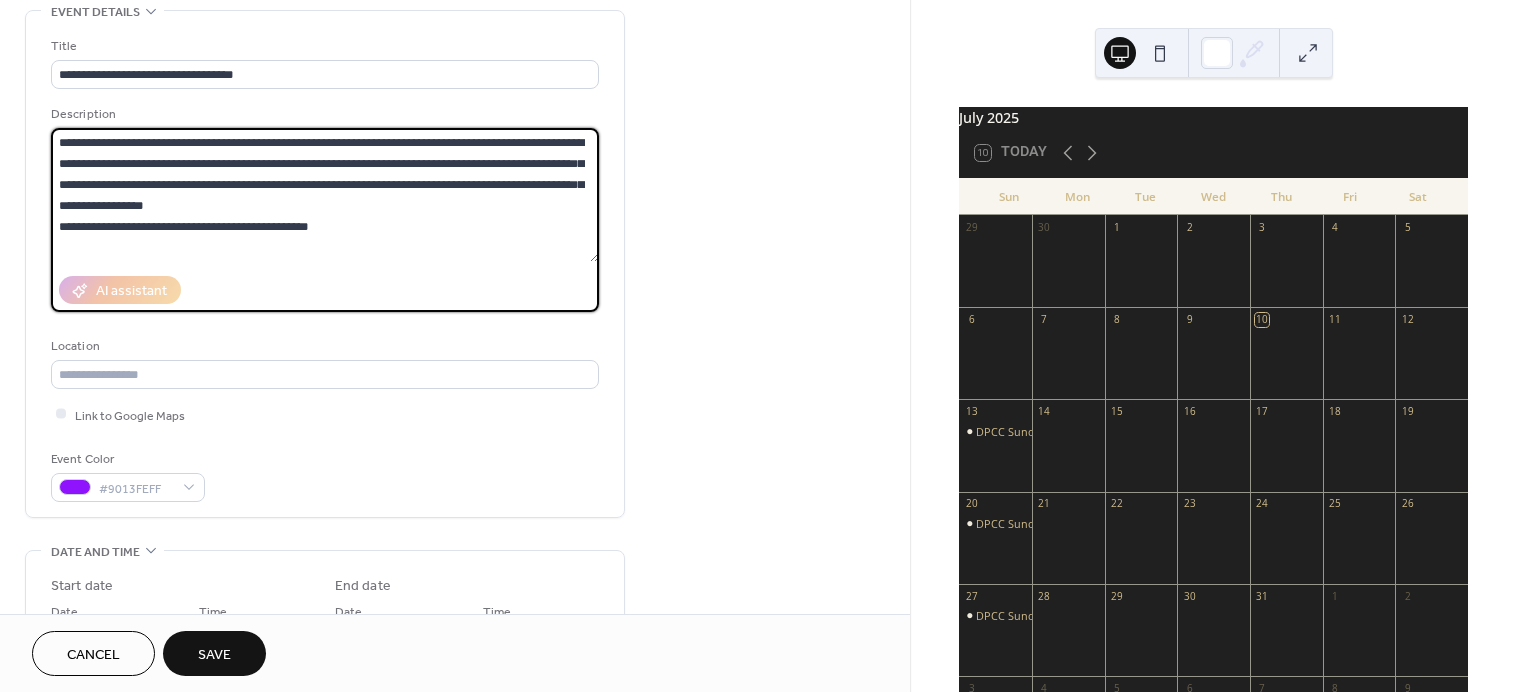 click on "**********" at bounding box center [325, 195] 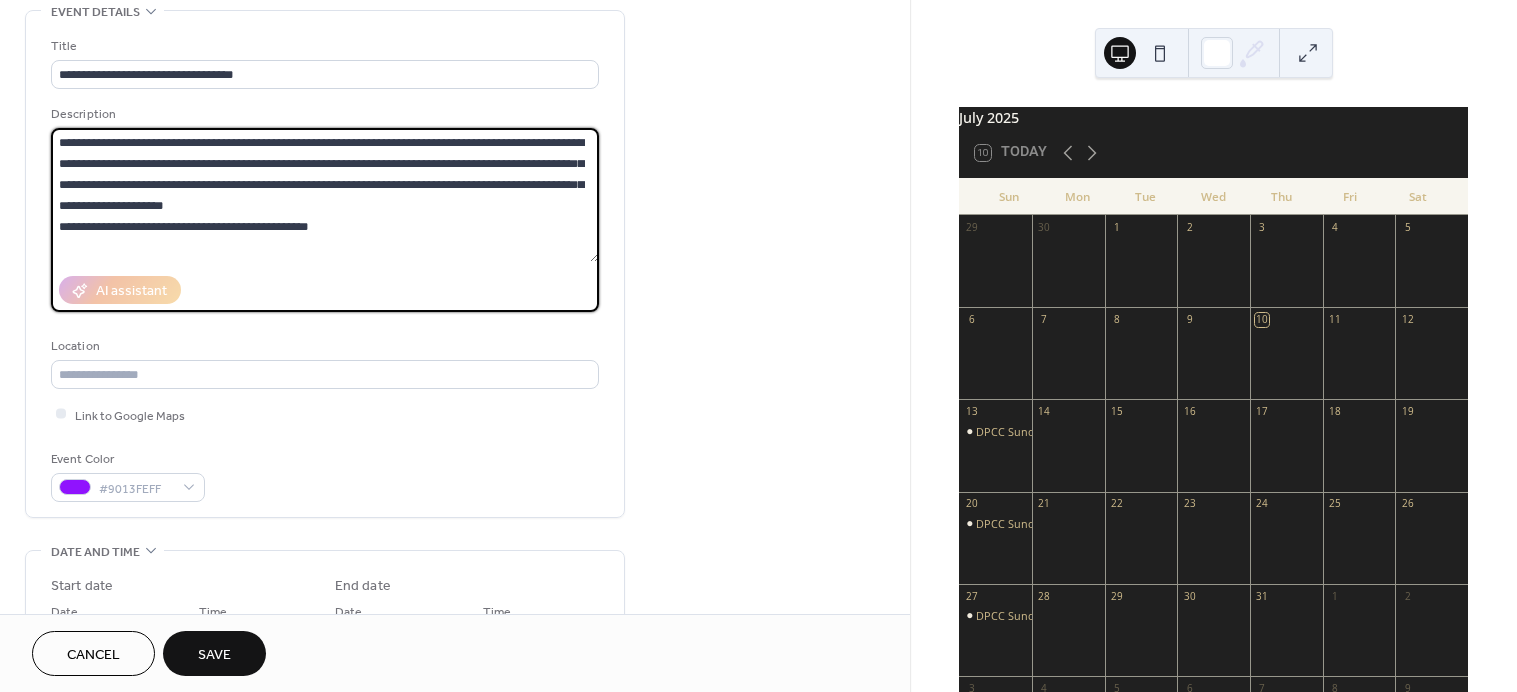 click on "**********" at bounding box center (325, 195) 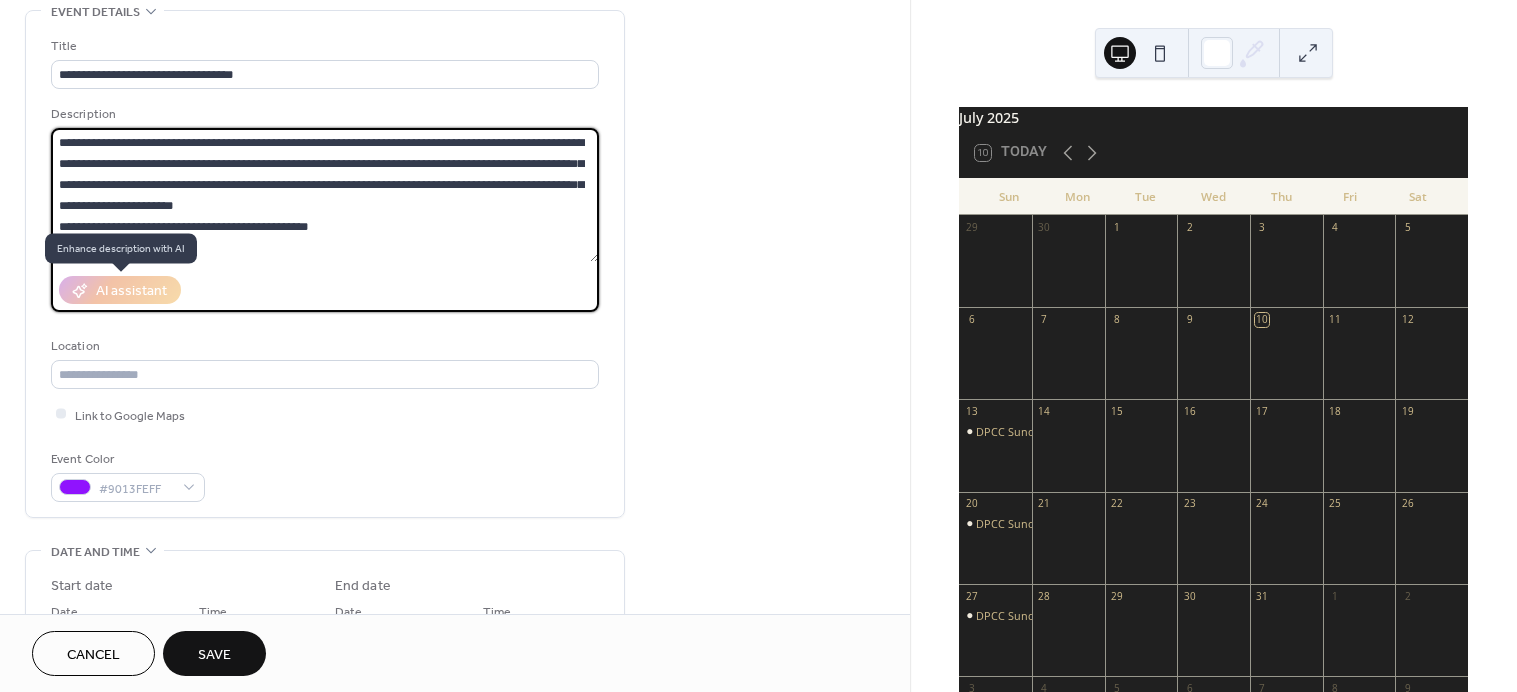 type on "**********" 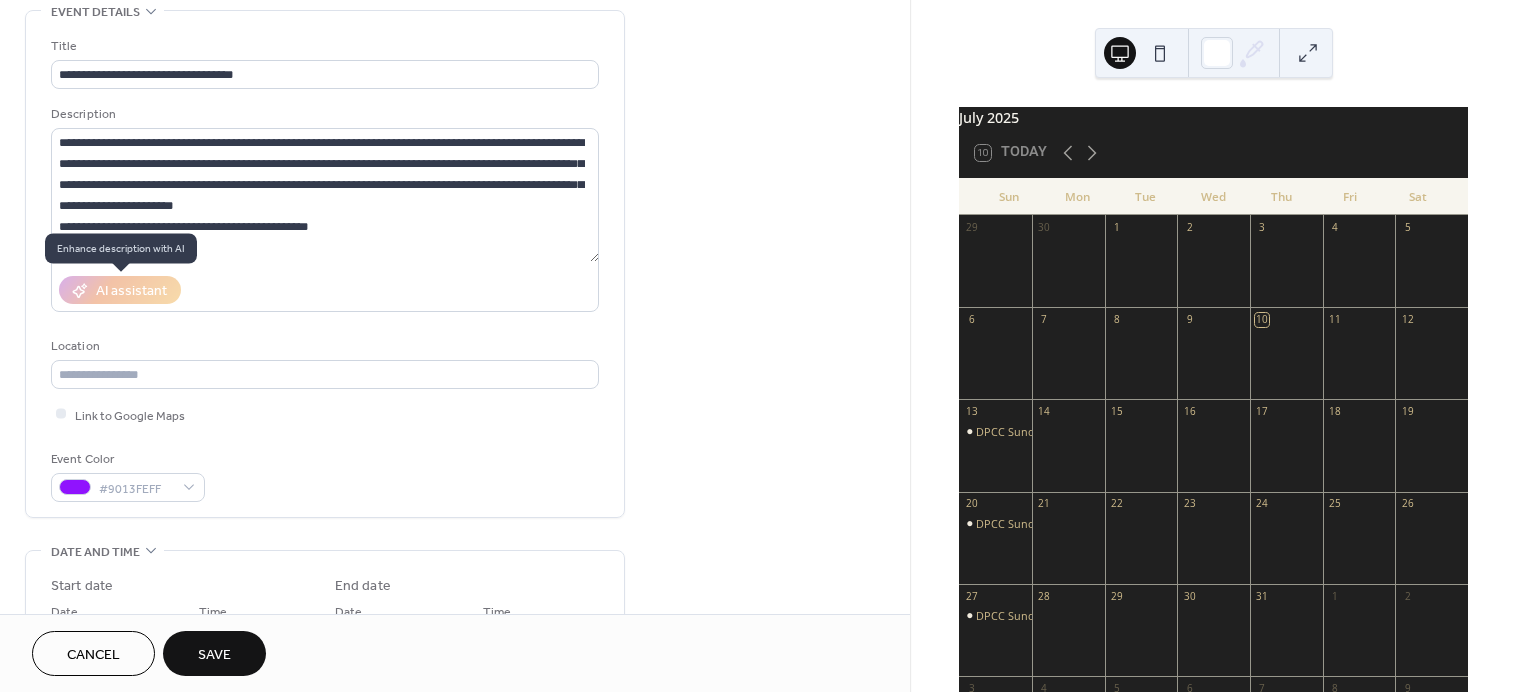 click on "AI assistant" at bounding box center (120, 290) 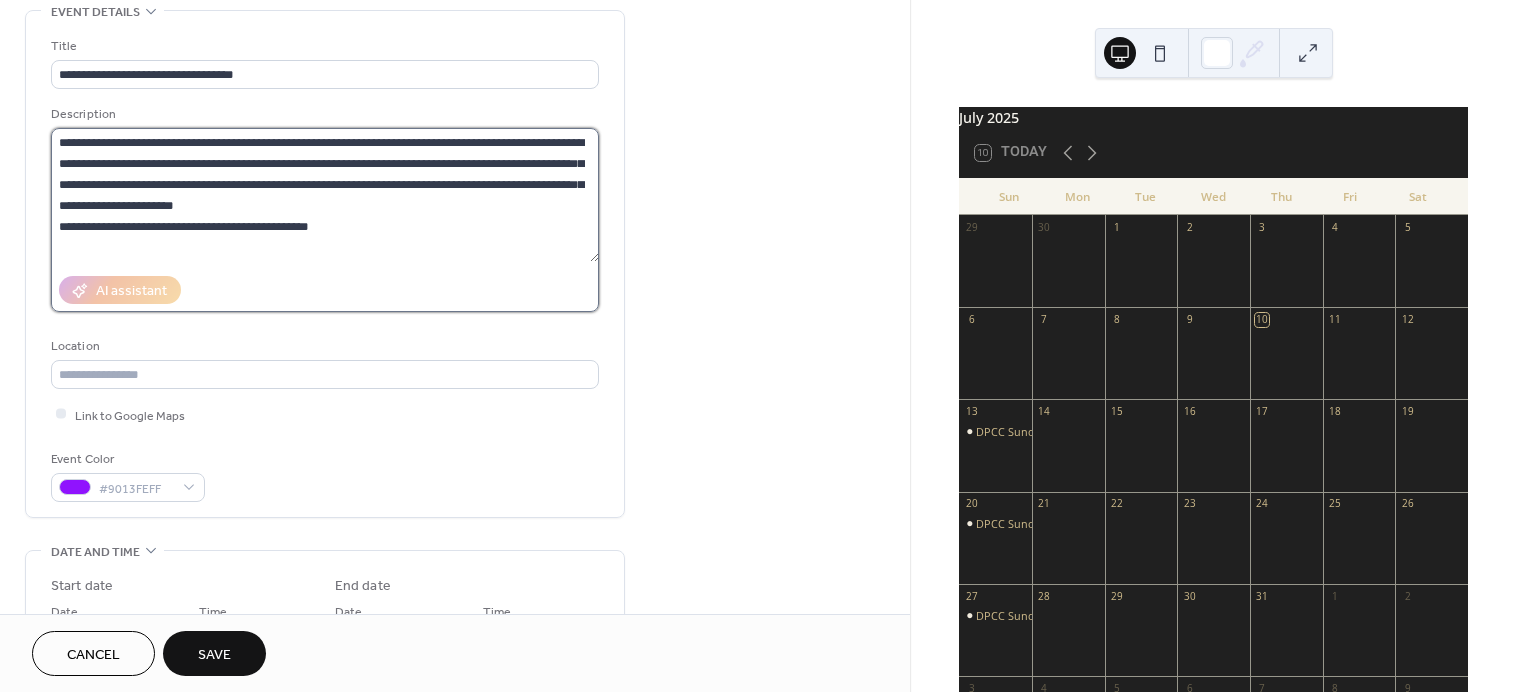 click on "**********" at bounding box center (325, 195) 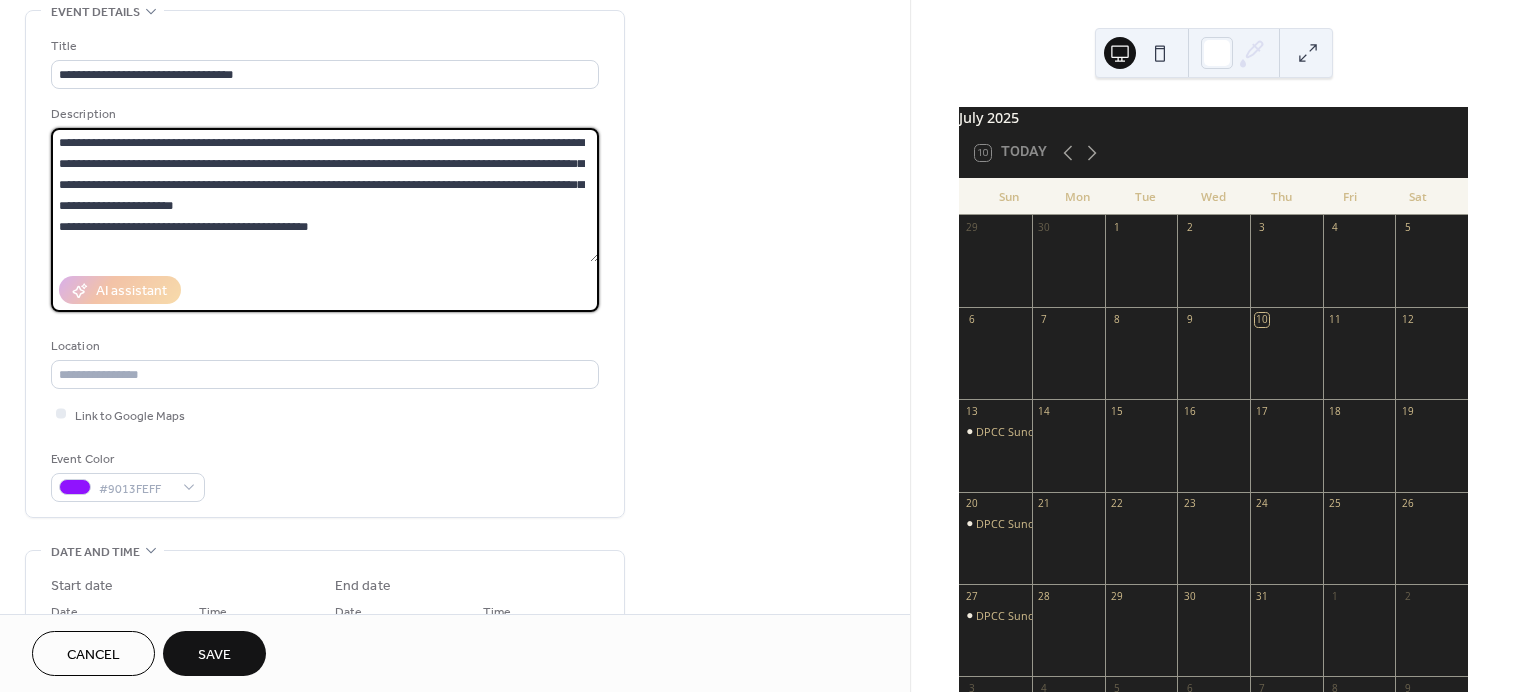 drag, startPoint x: 55, startPoint y: 141, endPoint x: 467, endPoint y: 251, distance: 426.4317 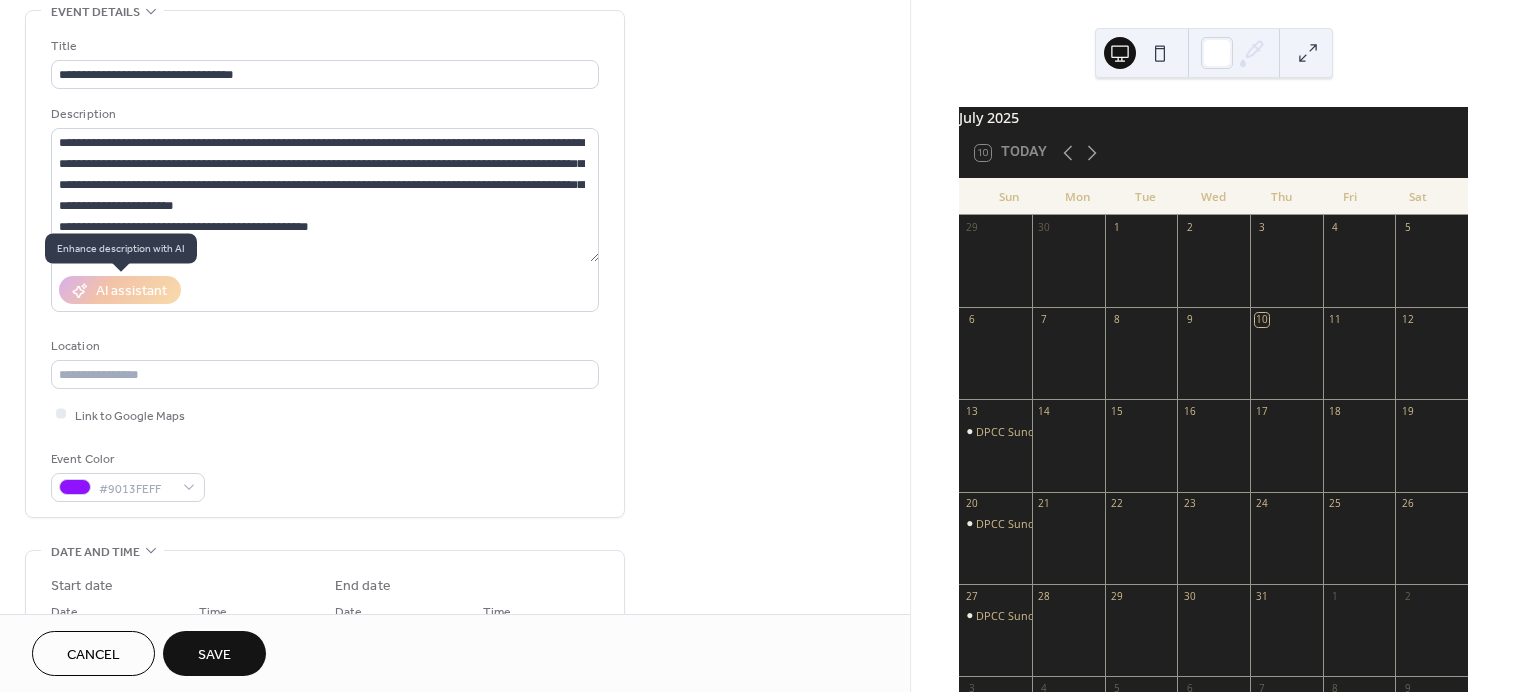 click on "AI assistant" at bounding box center [120, 290] 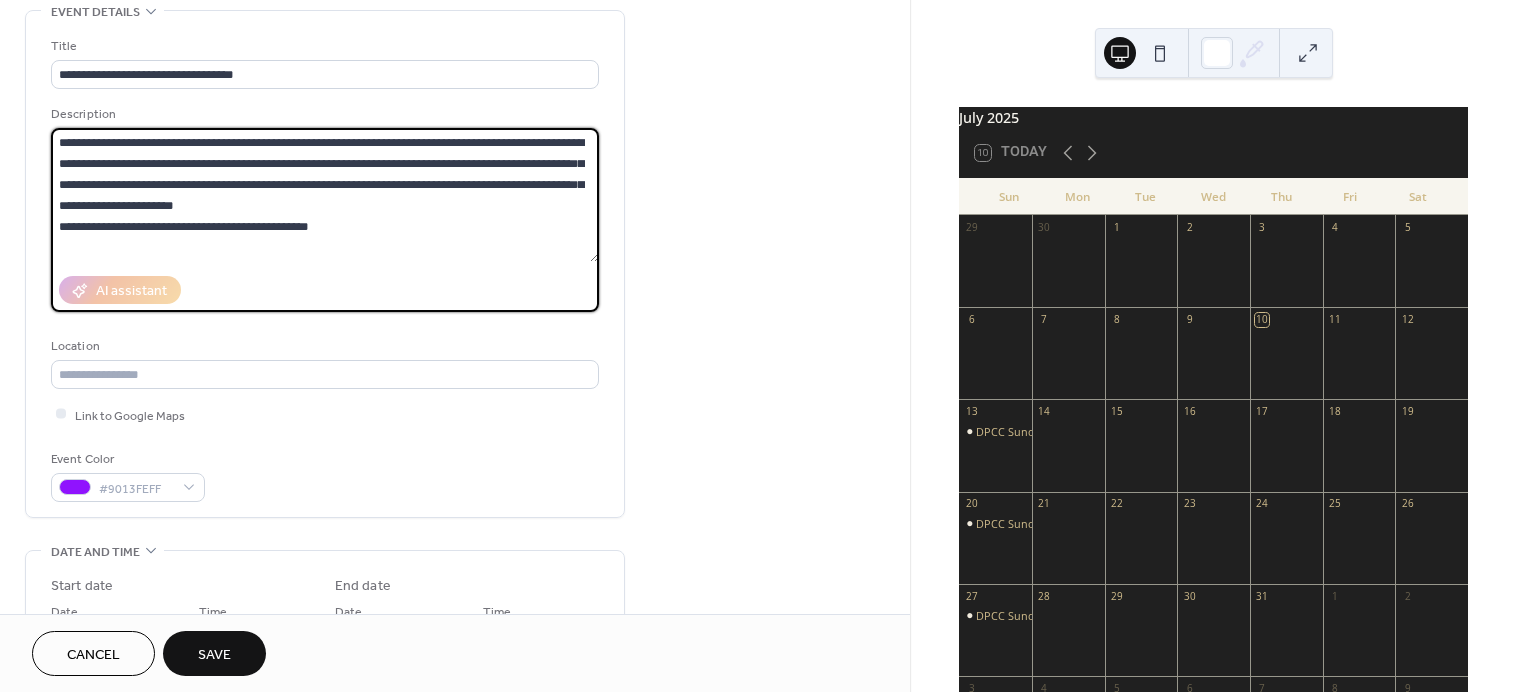 click on "**********" at bounding box center (325, 195) 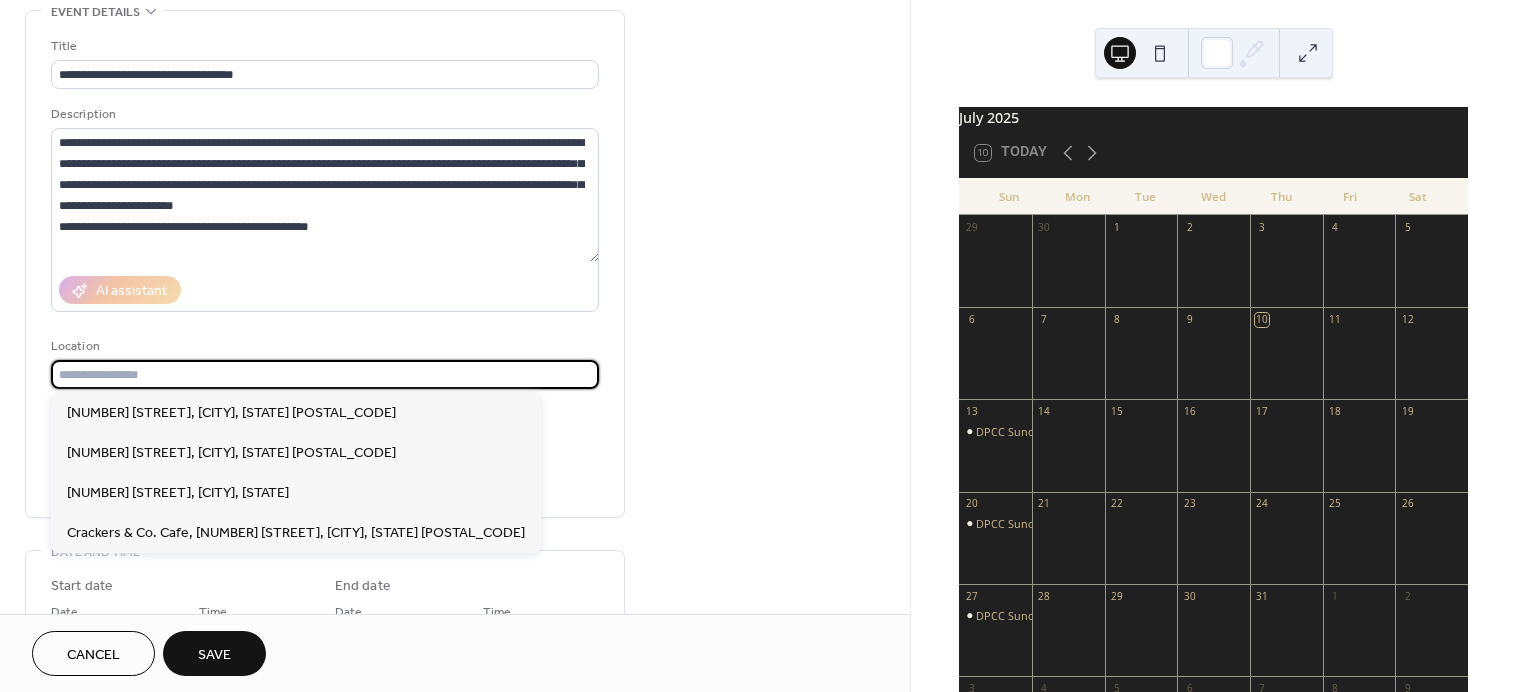 click at bounding box center (325, 374) 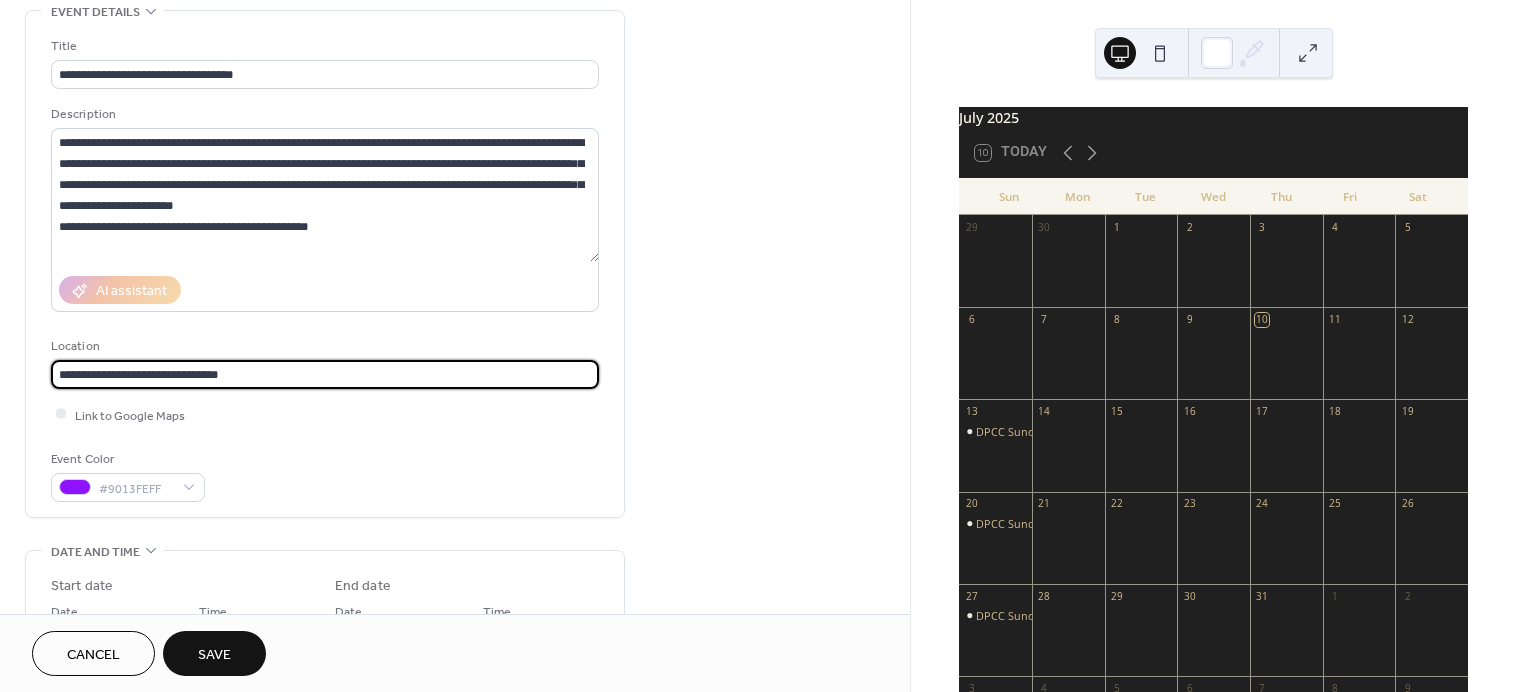 type on "**********" 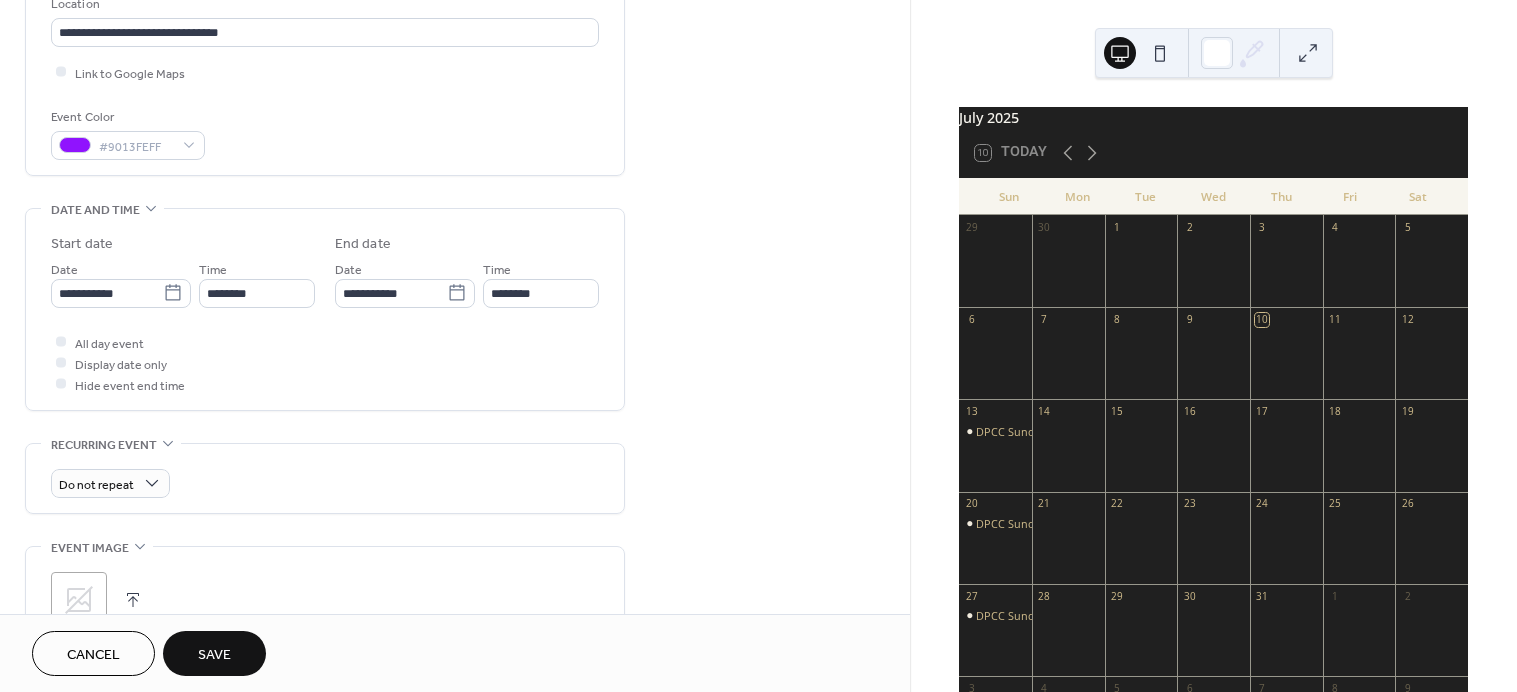 scroll, scrollTop: 500, scrollLeft: 0, axis: vertical 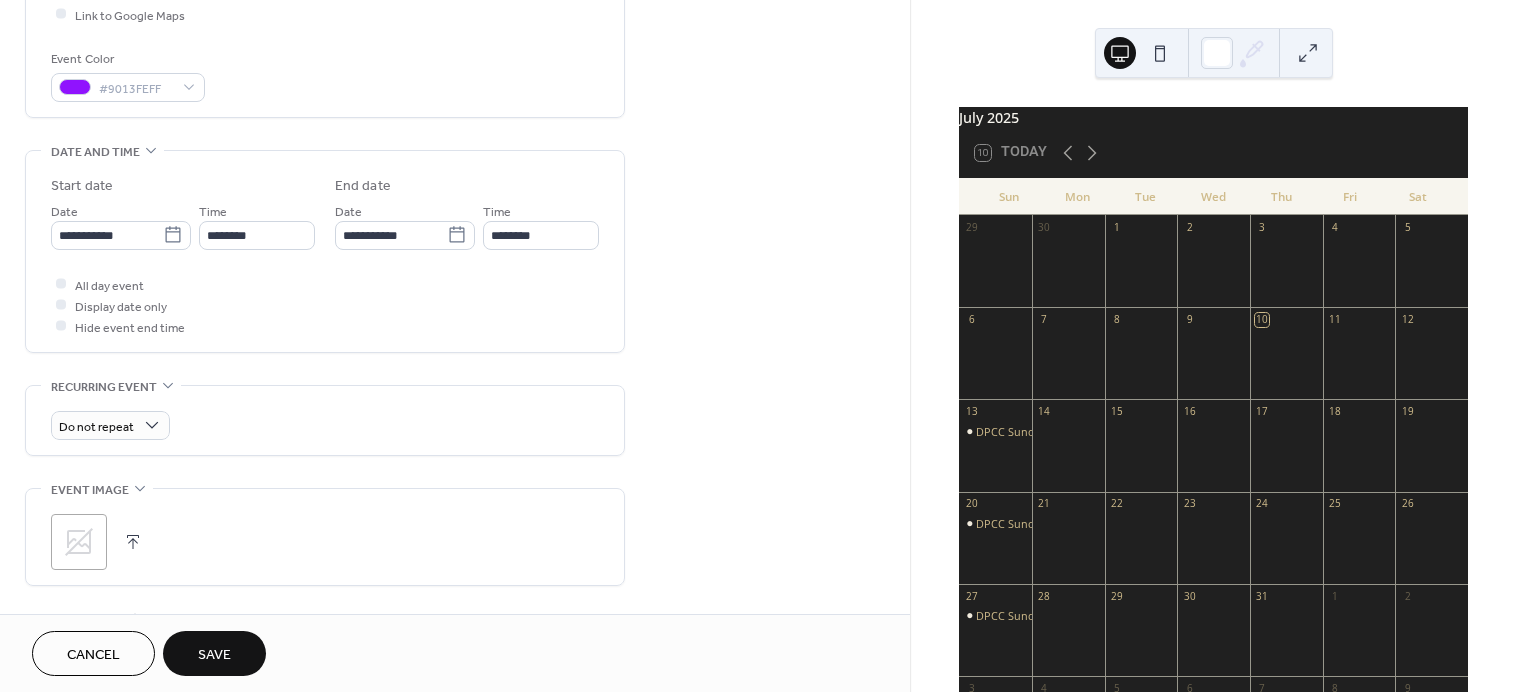 click on "Save" at bounding box center [214, 653] 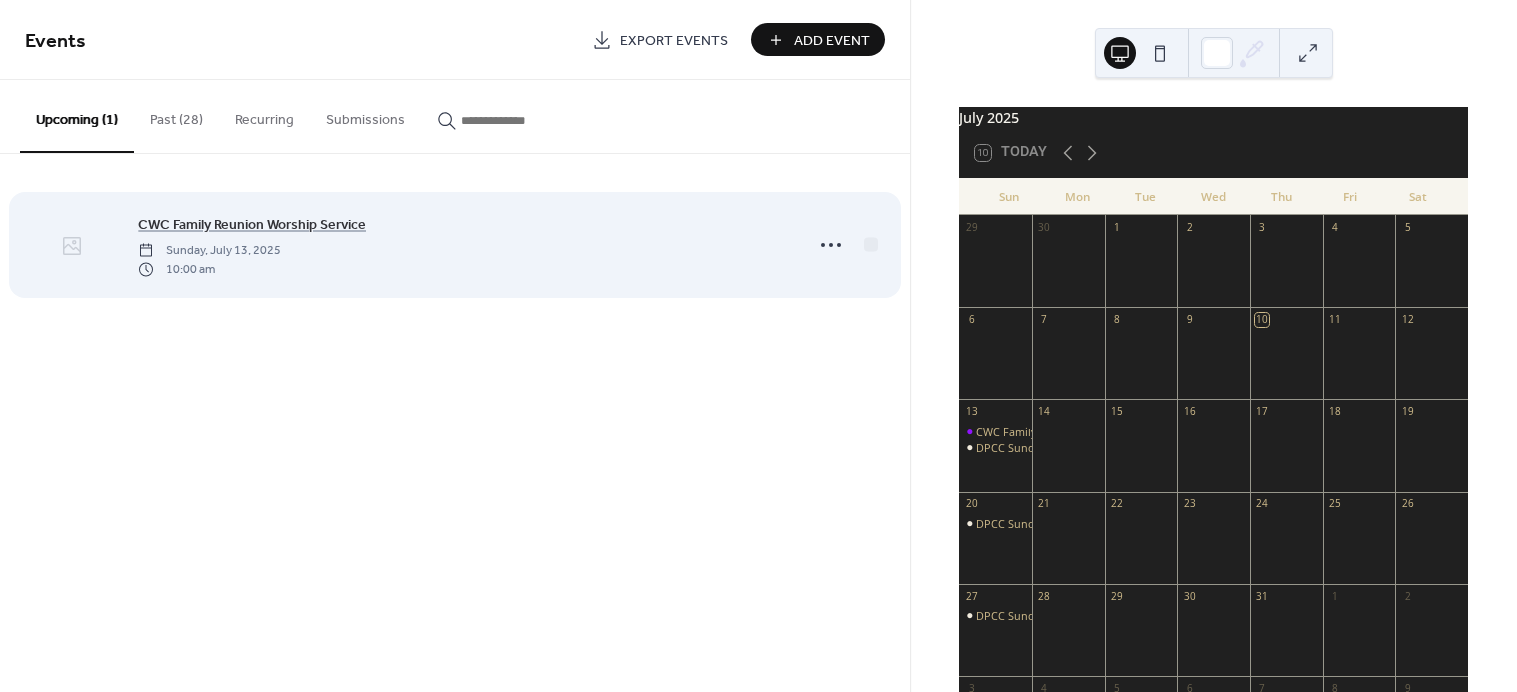 click 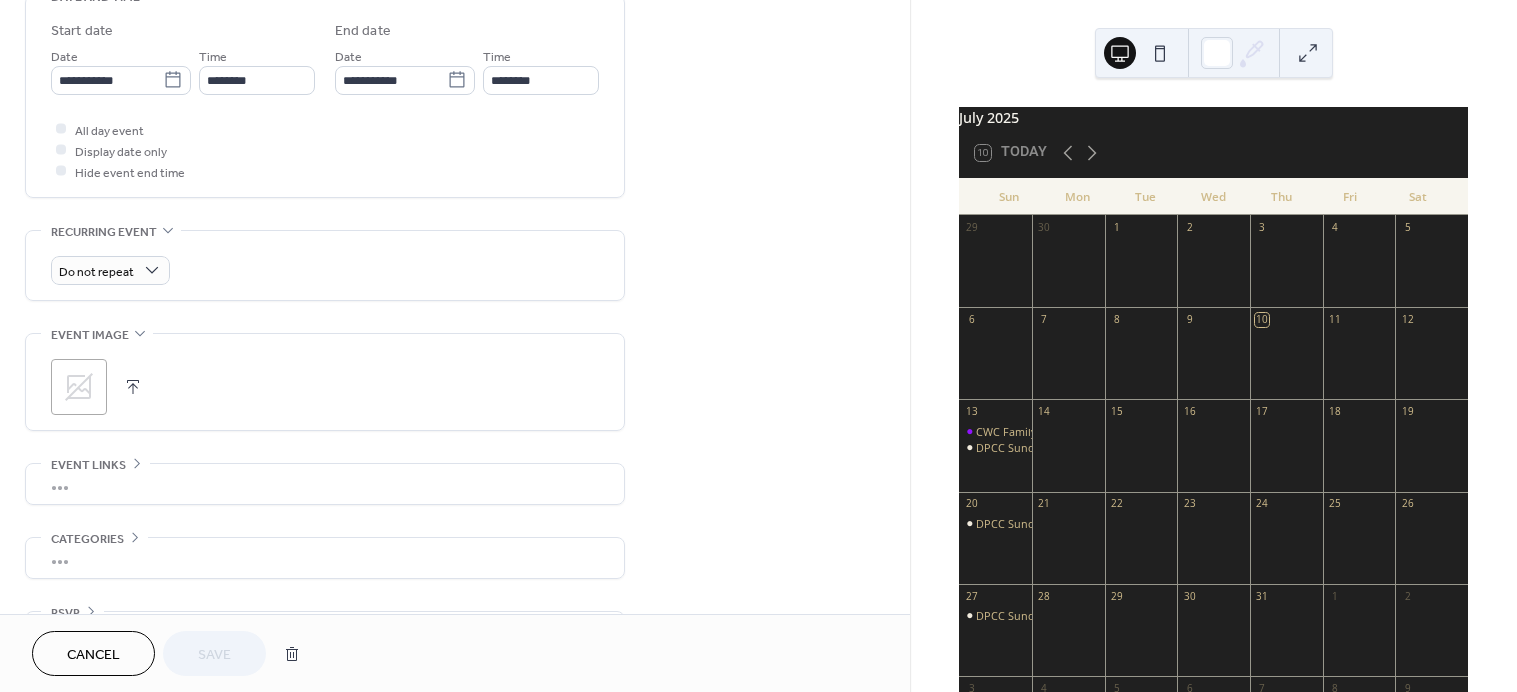 scroll, scrollTop: 700, scrollLeft: 0, axis: vertical 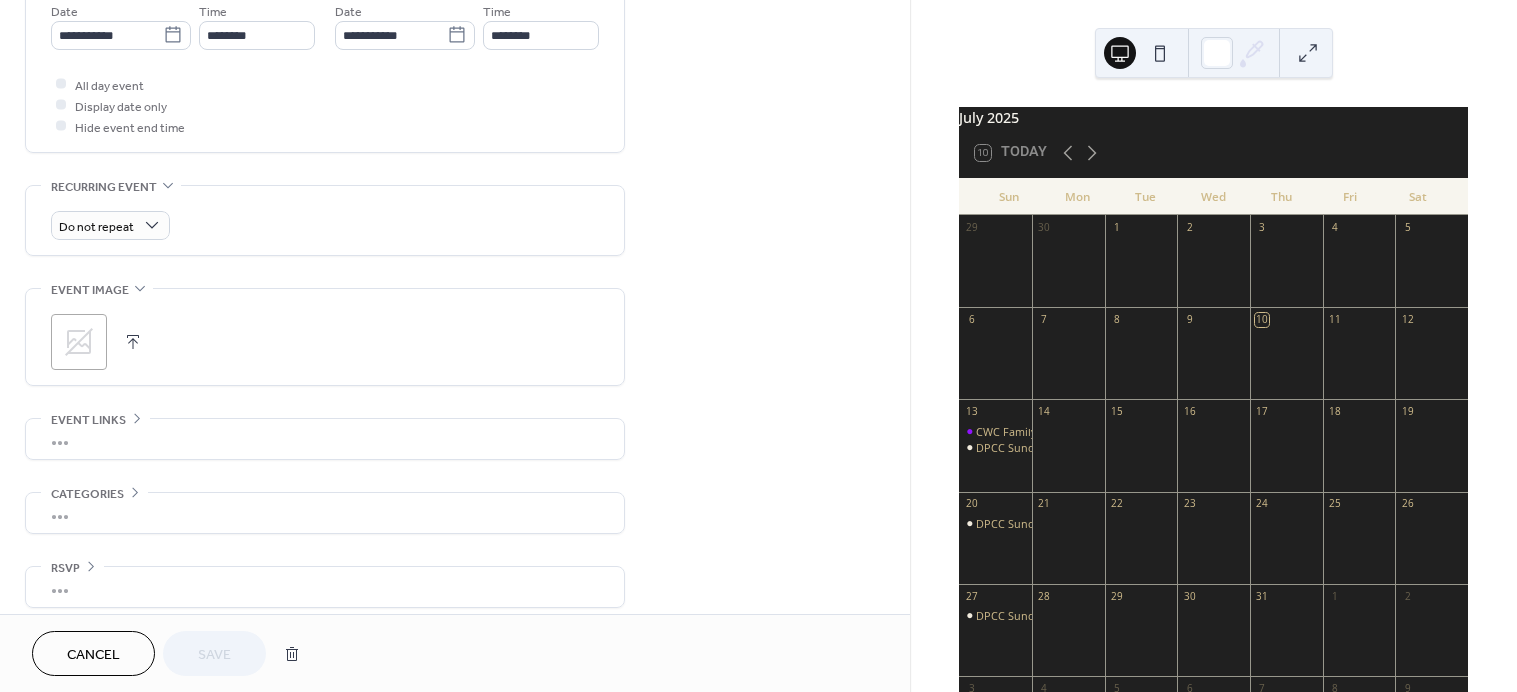 click at bounding box center [133, 342] 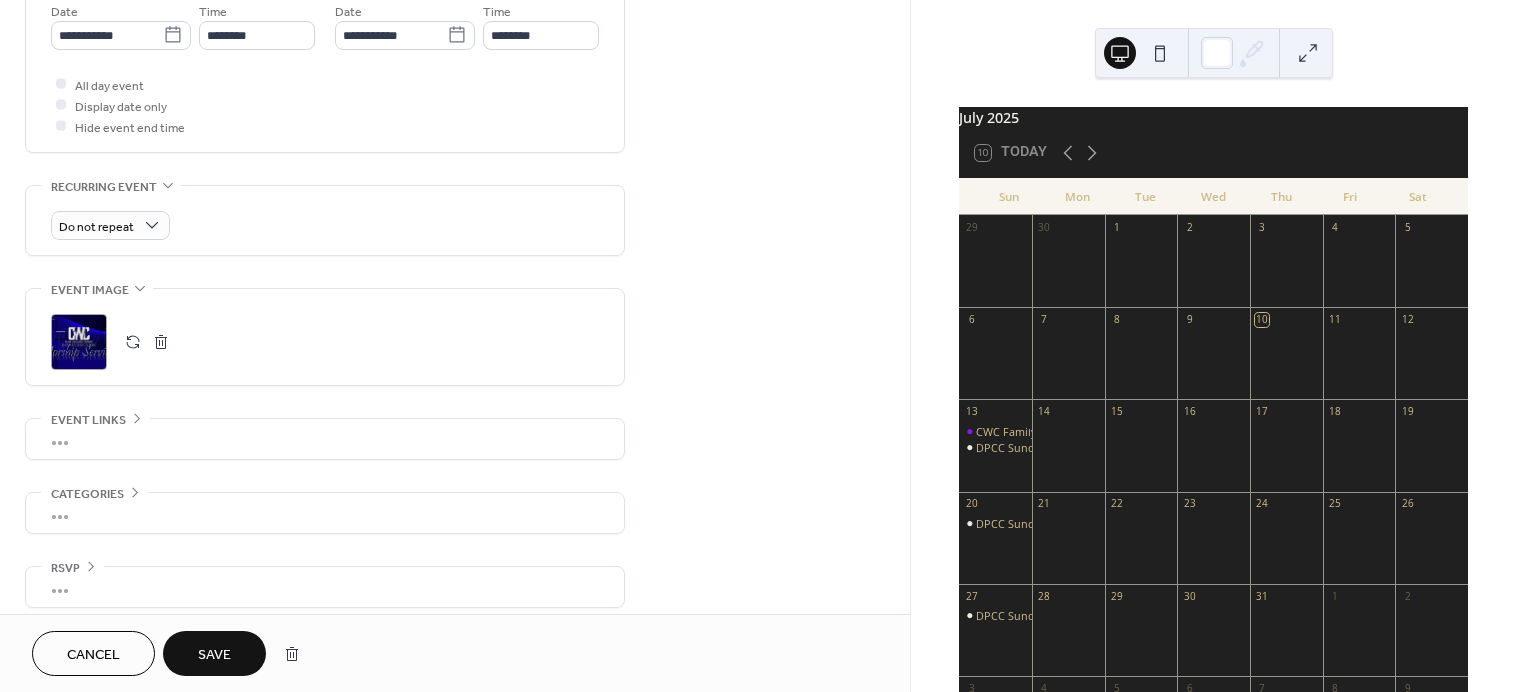 click on "Save" at bounding box center [214, 655] 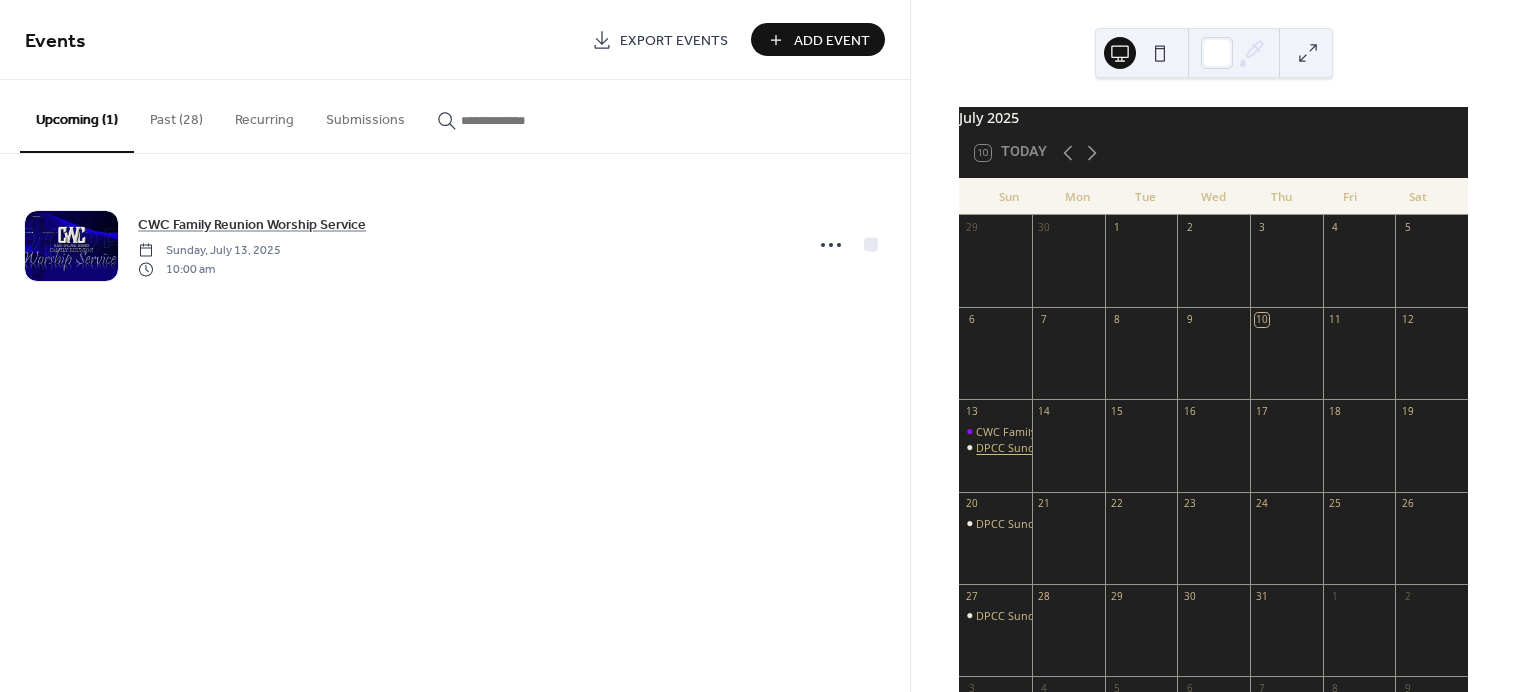 click on "DPCC Sunday Worship Experience - Online" at bounding box center [1085, 447] 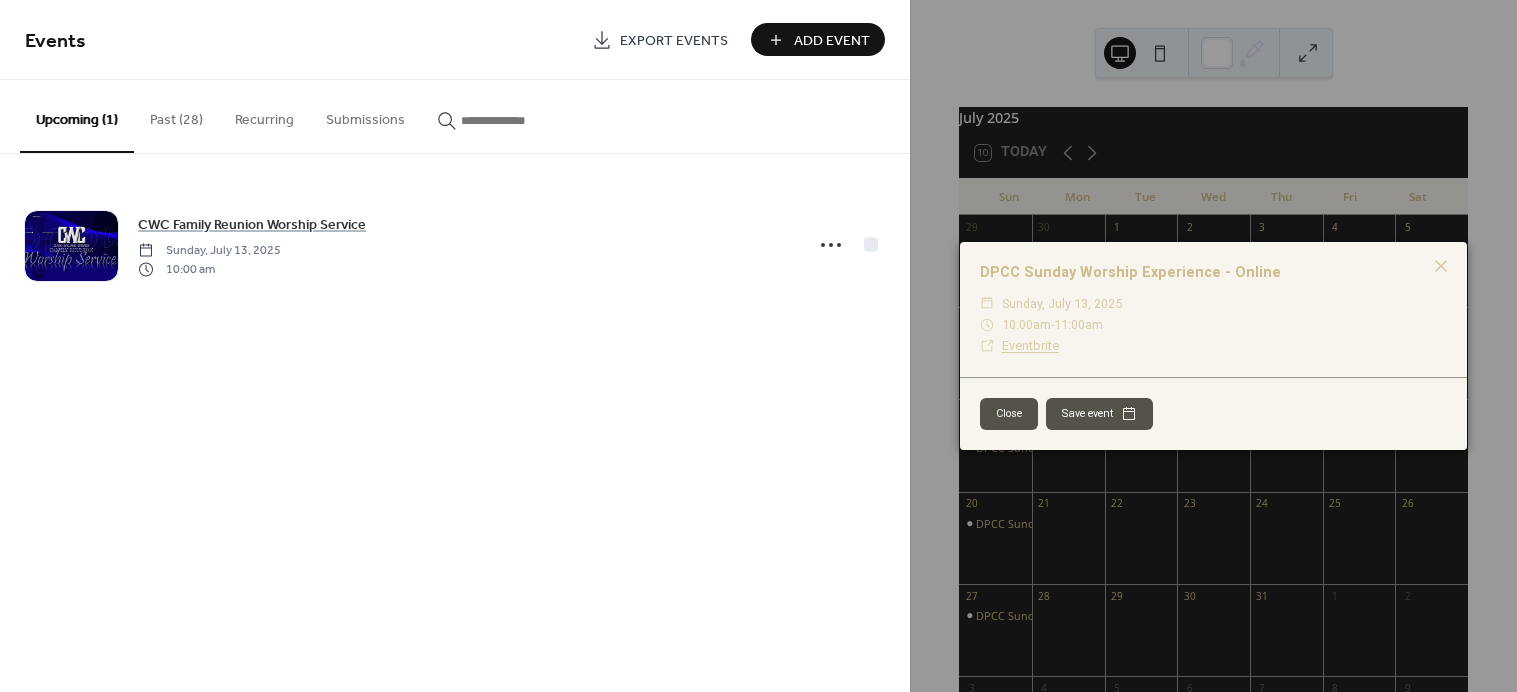click on "Close" at bounding box center (1009, 414) 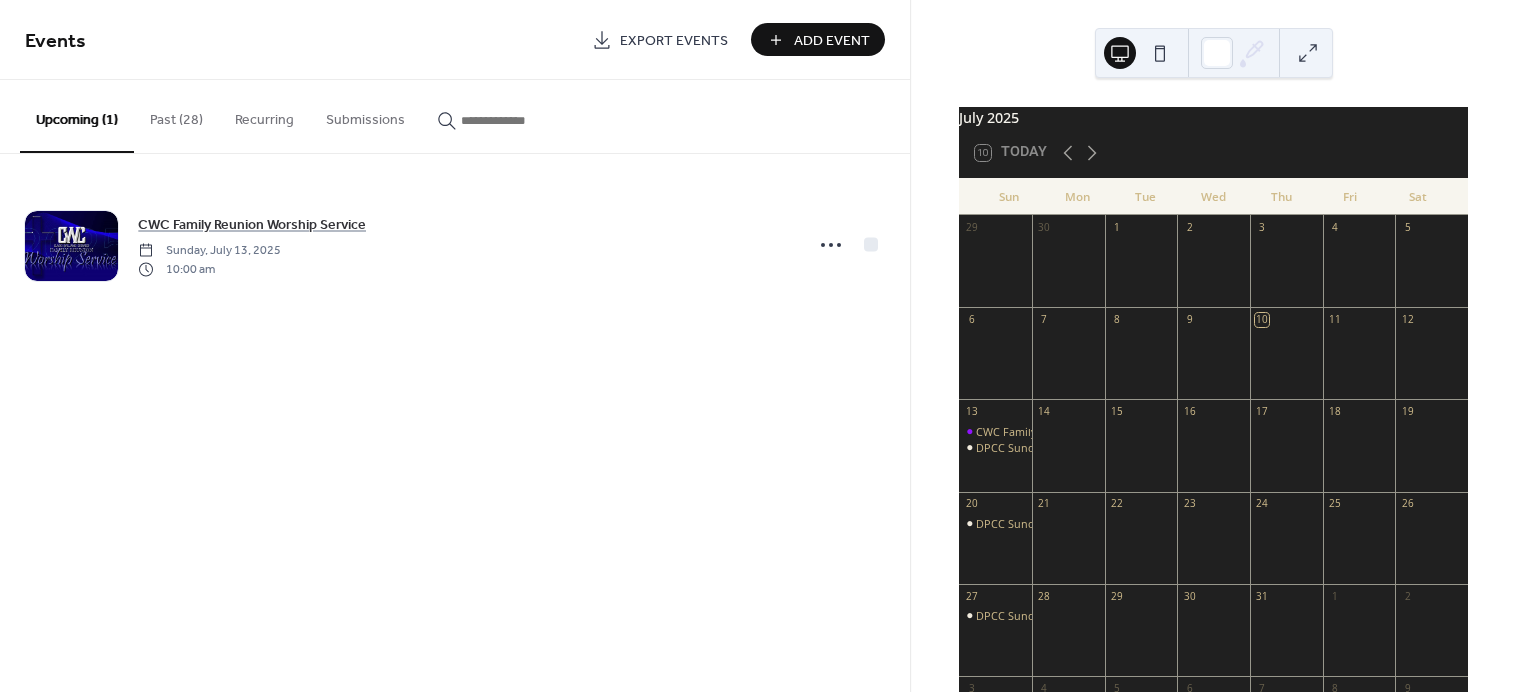 click on "Add Event" at bounding box center [832, 41] 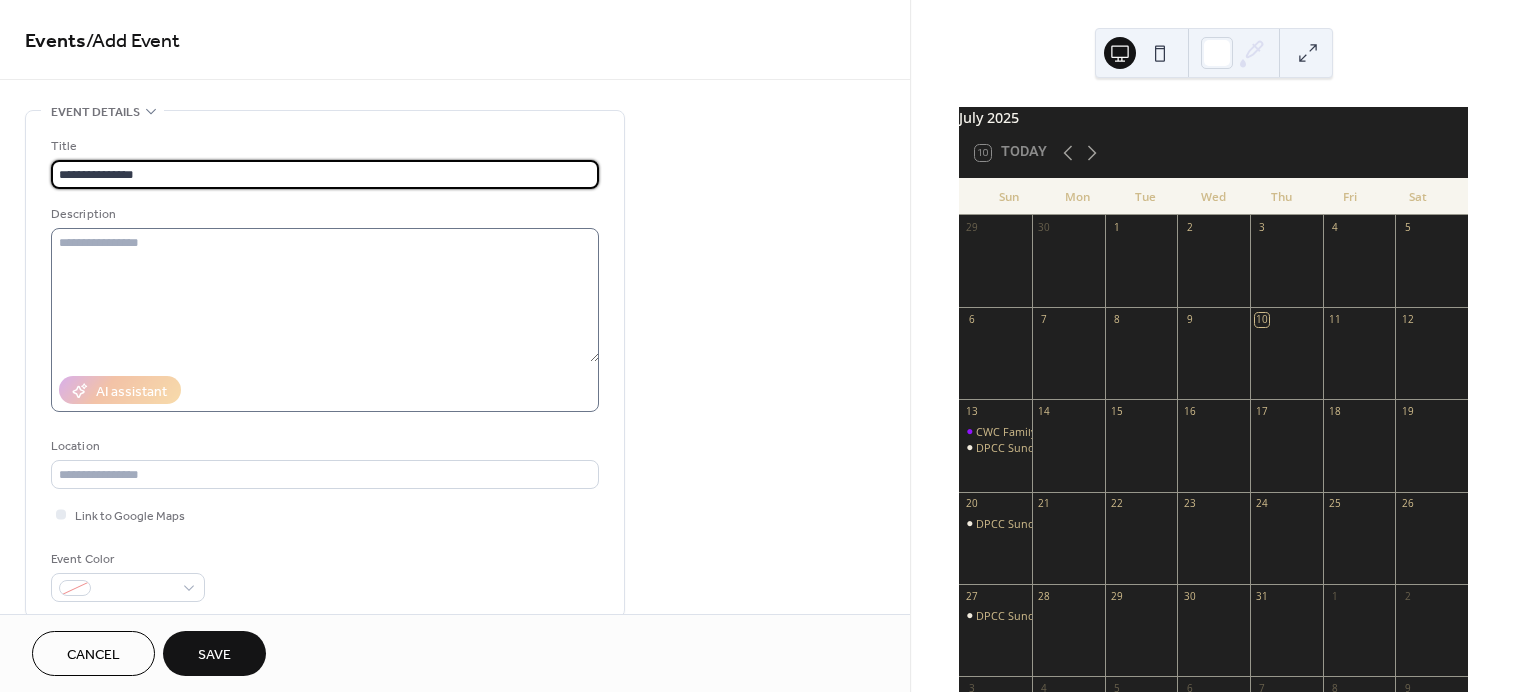 type on "**********" 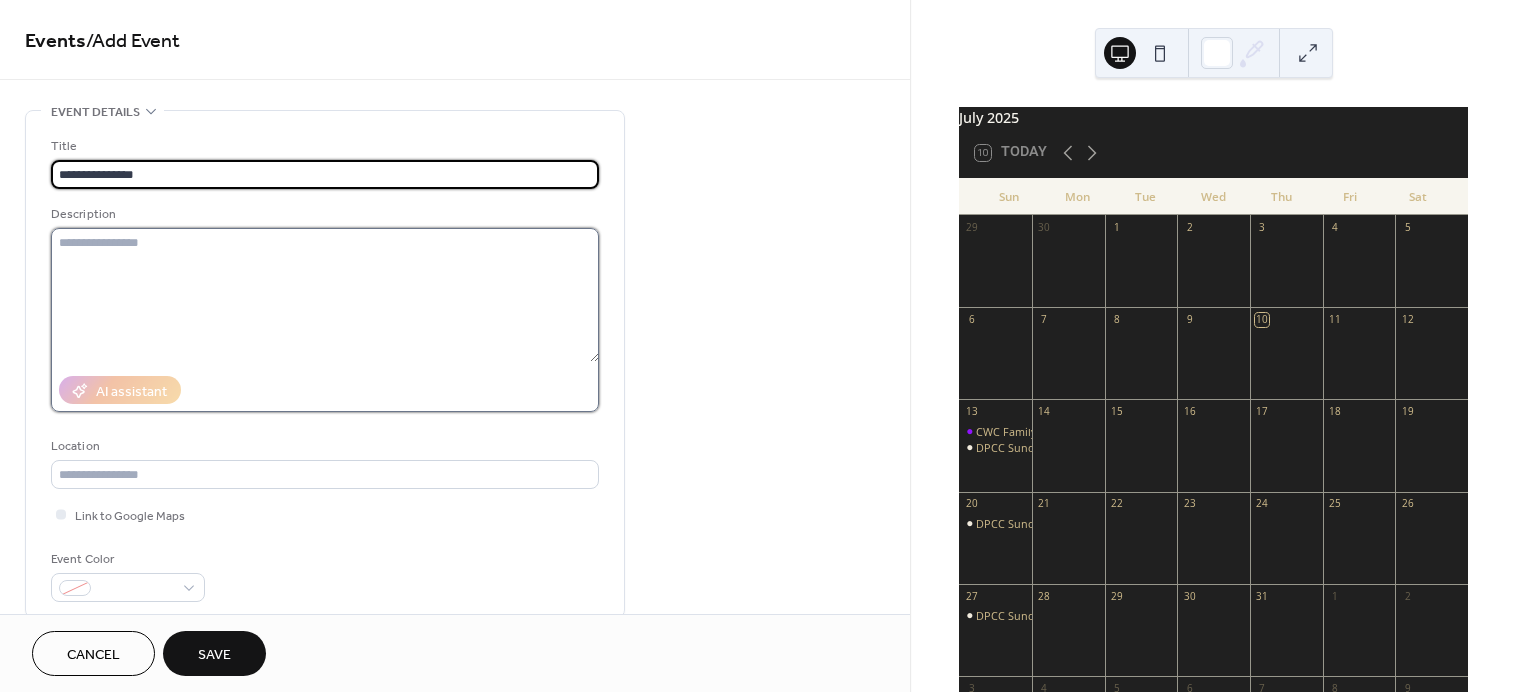 click at bounding box center (325, 295) 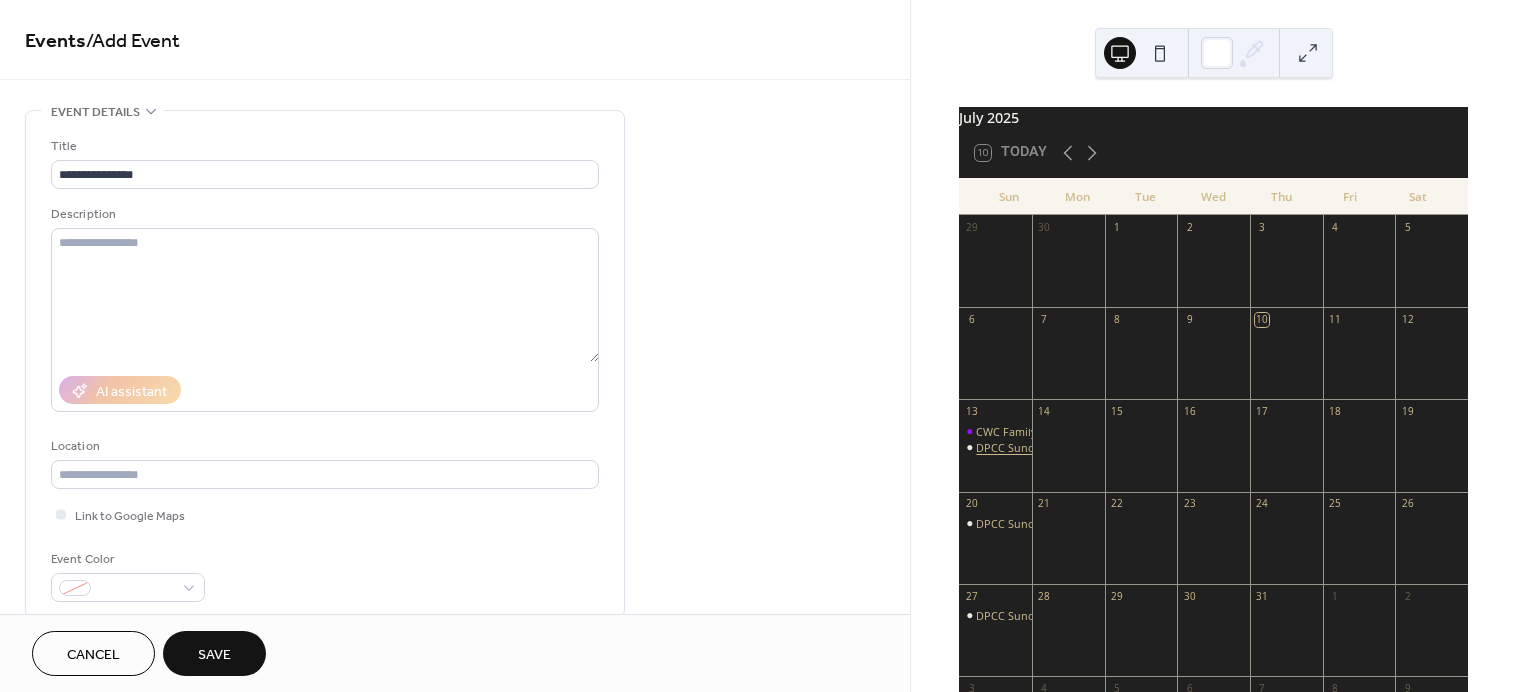 click on "DPCC Sunday Worship Experience - Online" at bounding box center [1085, 447] 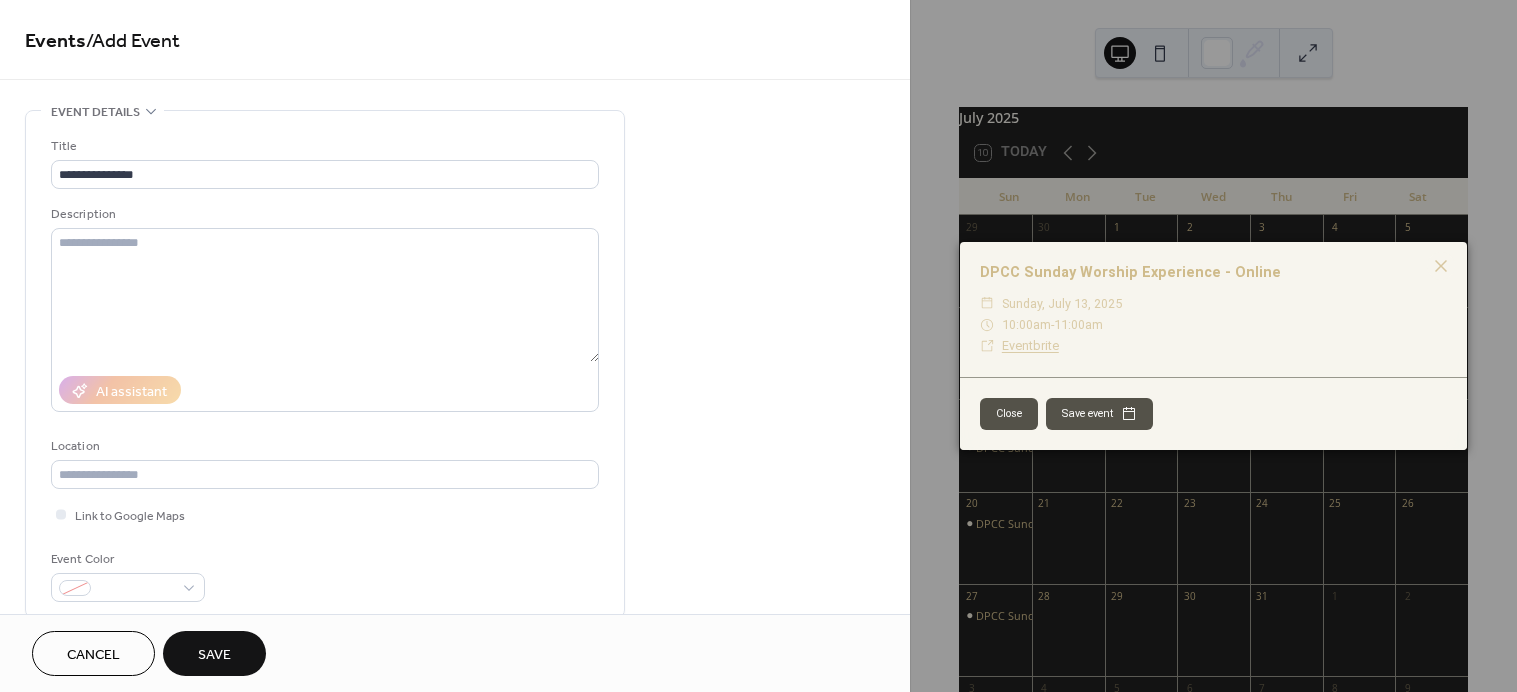 drag, startPoint x: 999, startPoint y: 412, endPoint x: 874, endPoint y: 431, distance: 126.43575 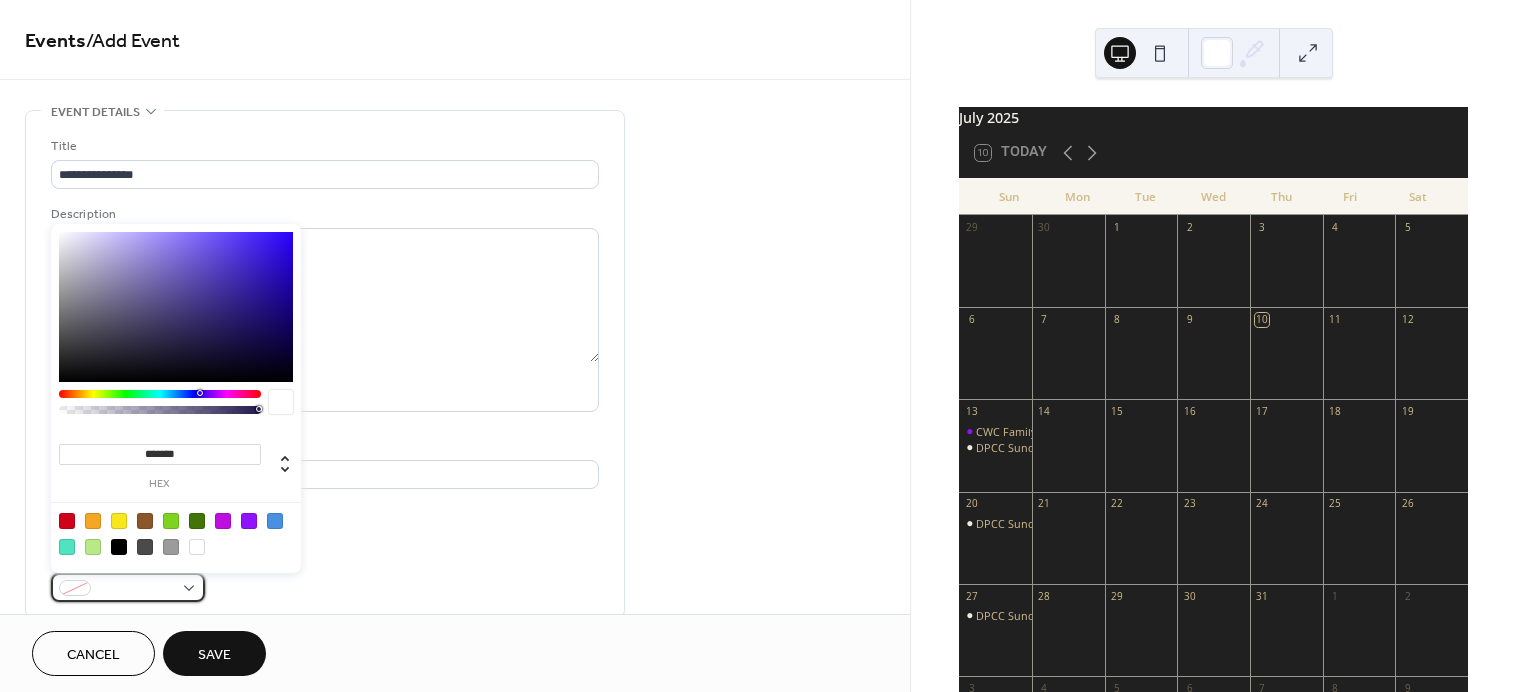 click at bounding box center (128, 587) 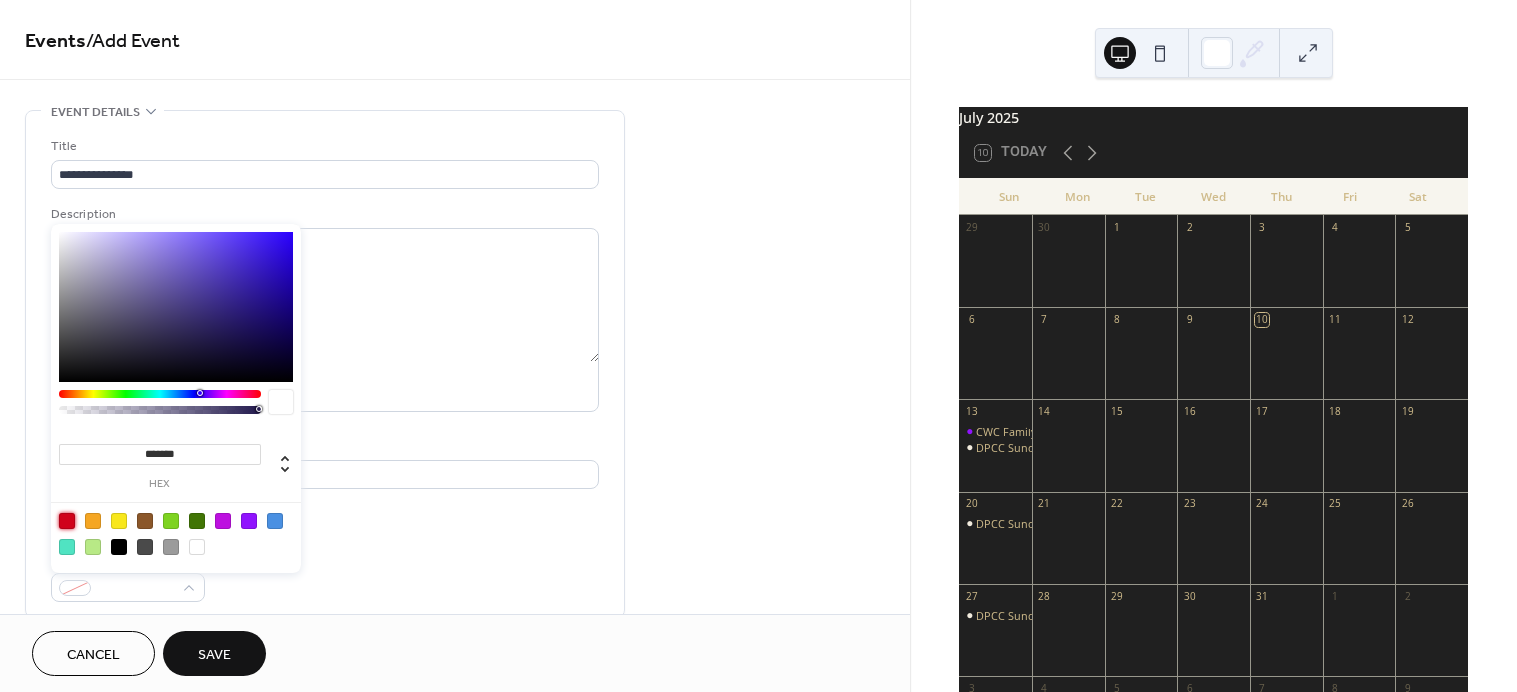 click at bounding box center (67, 521) 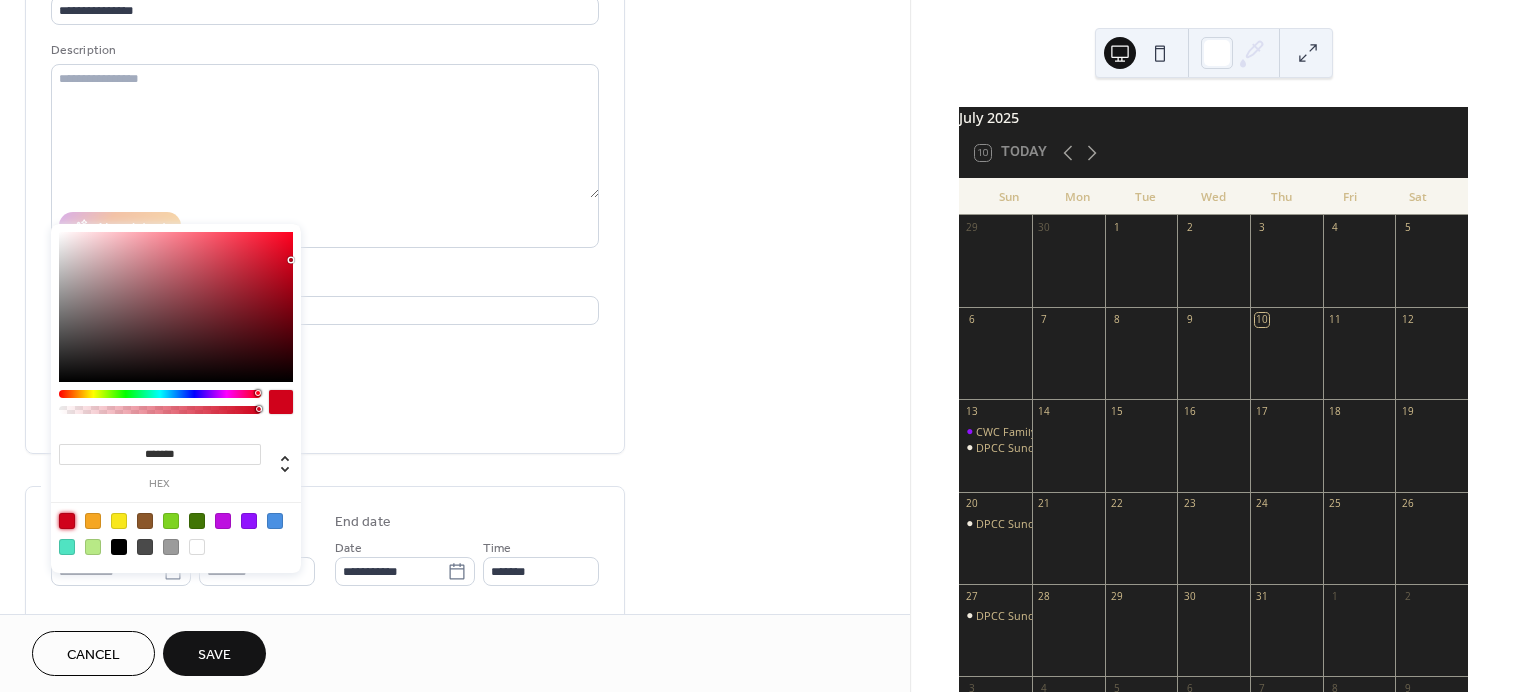 scroll, scrollTop: 200, scrollLeft: 0, axis: vertical 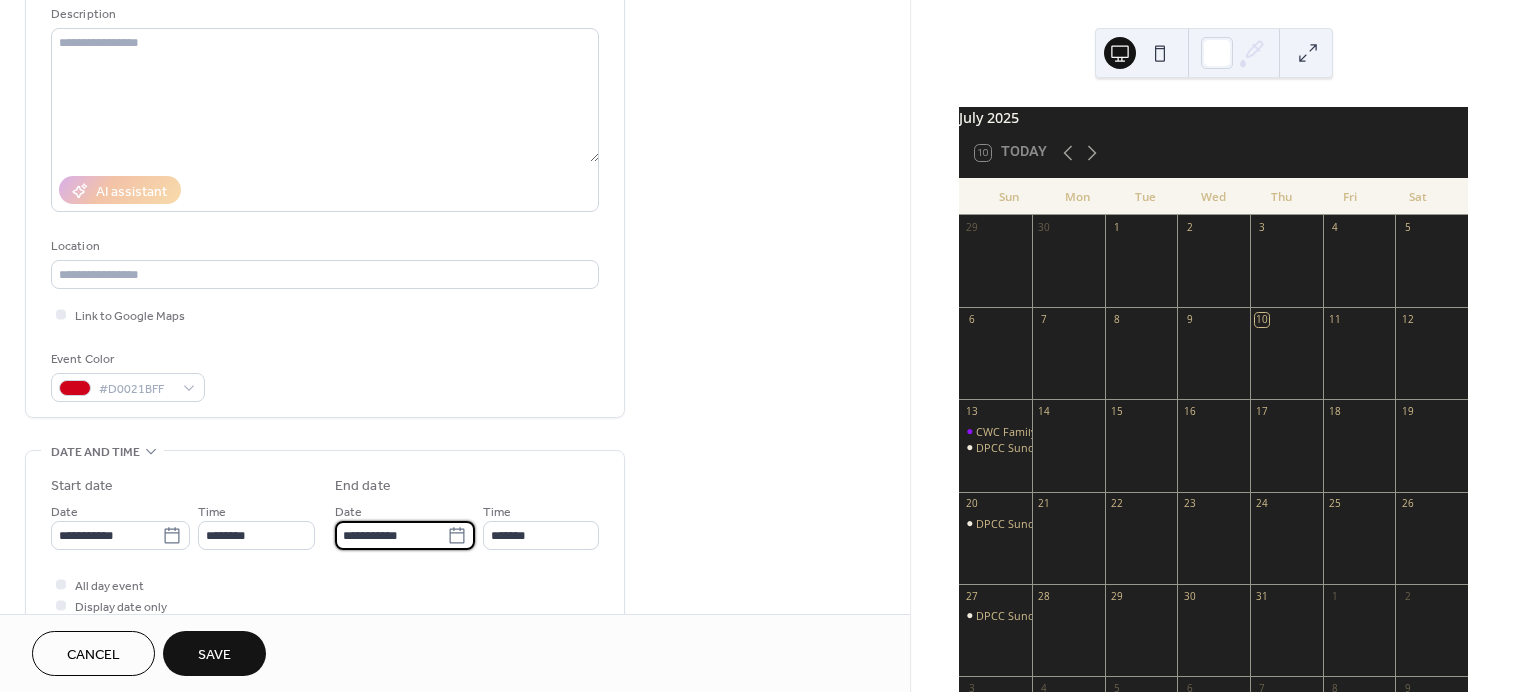 click on "**********" at bounding box center (391, 535) 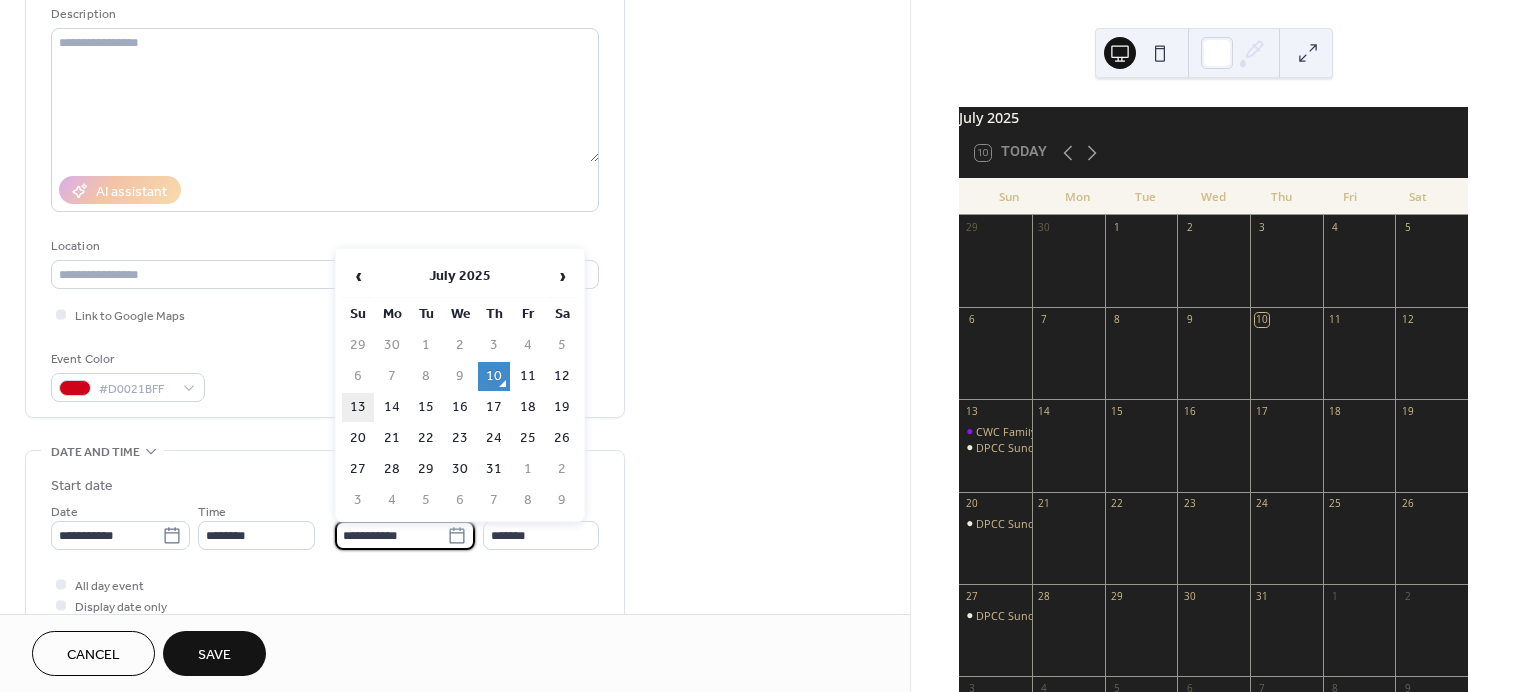 click on "13" at bounding box center (358, 407) 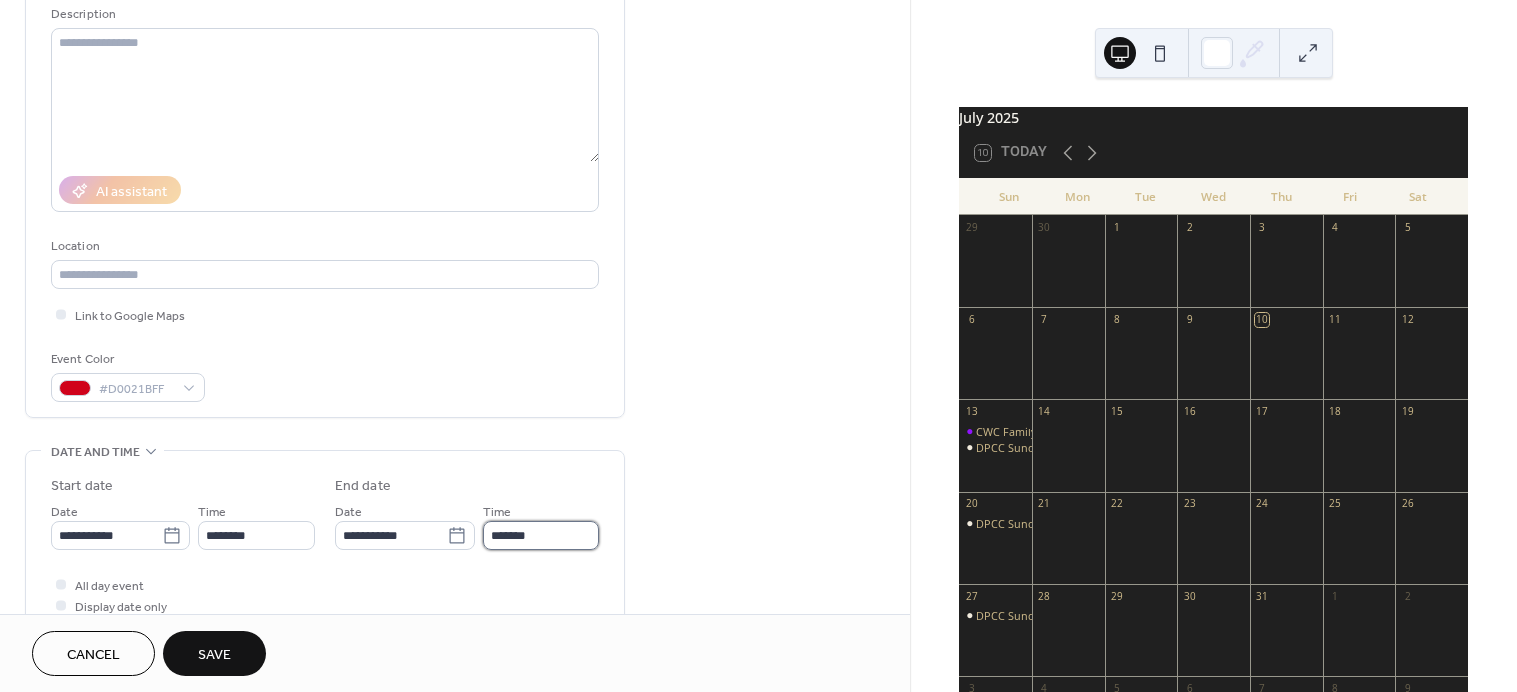 click on "*******" at bounding box center (541, 535) 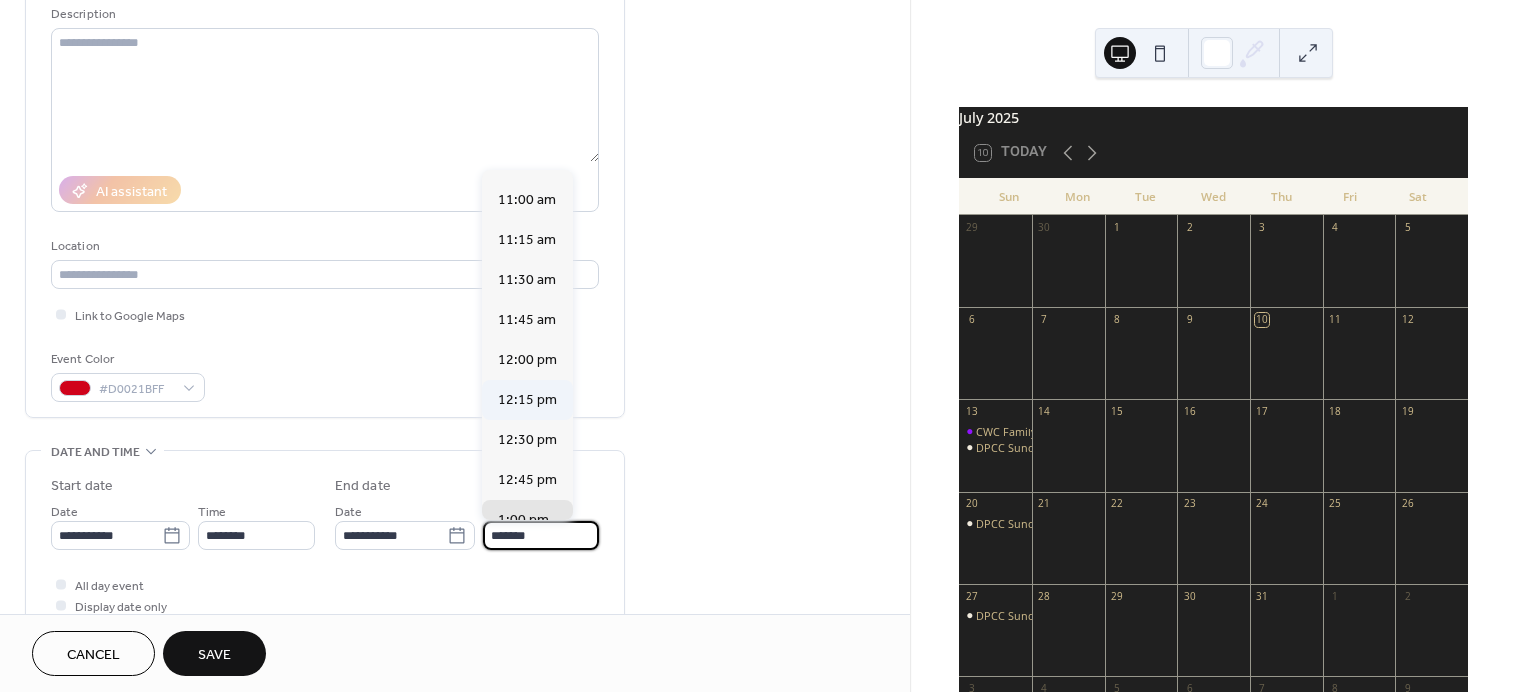 scroll, scrollTop: 1705, scrollLeft: 0, axis: vertical 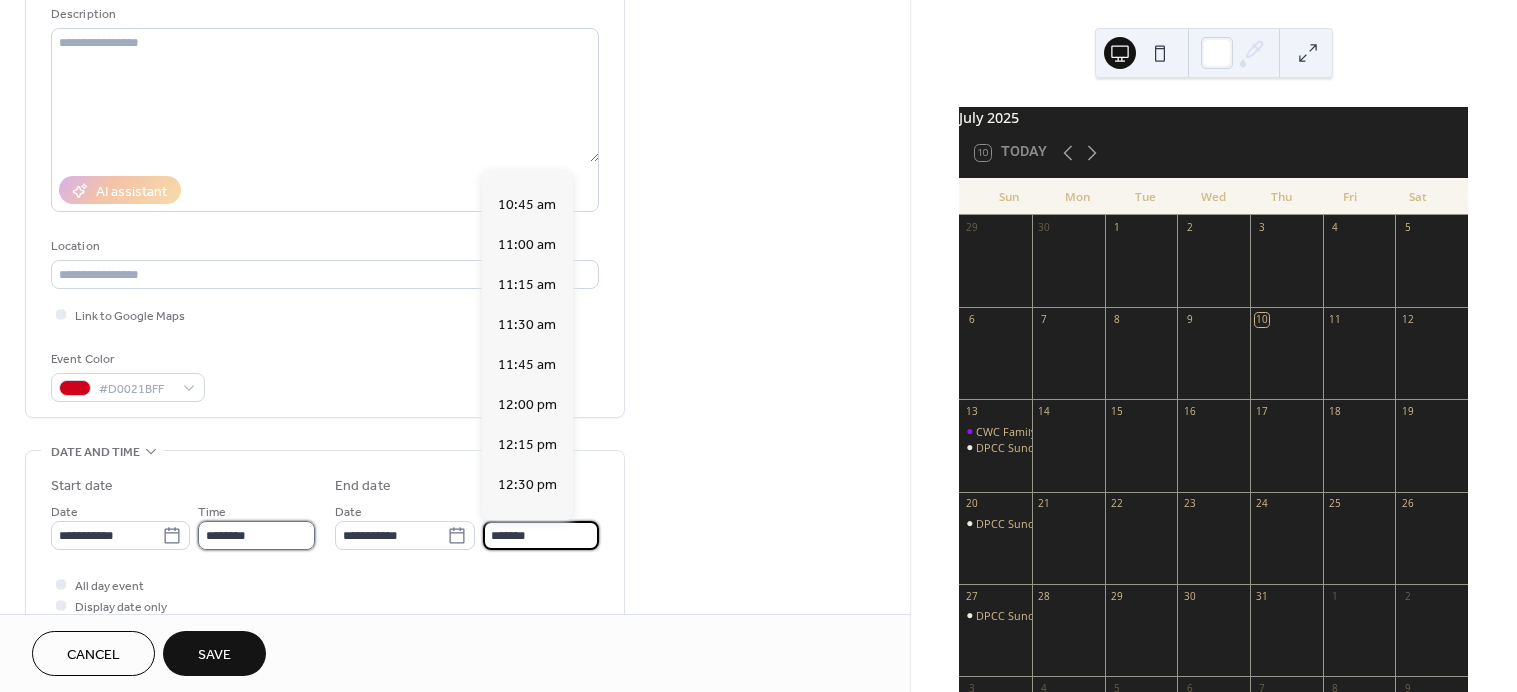 click on "********" at bounding box center (256, 535) 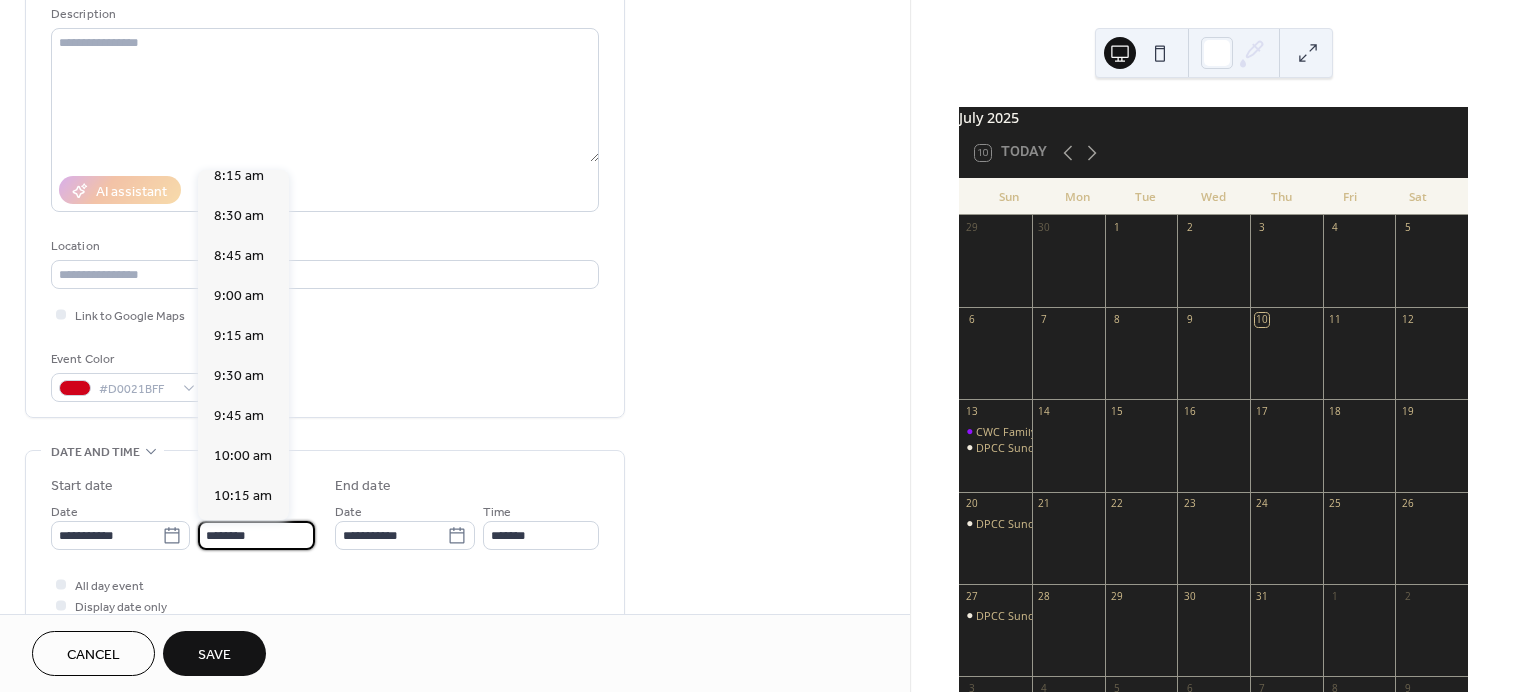 scroll, scrollTop: 1343, scrollLeft: 0, axis: vertical 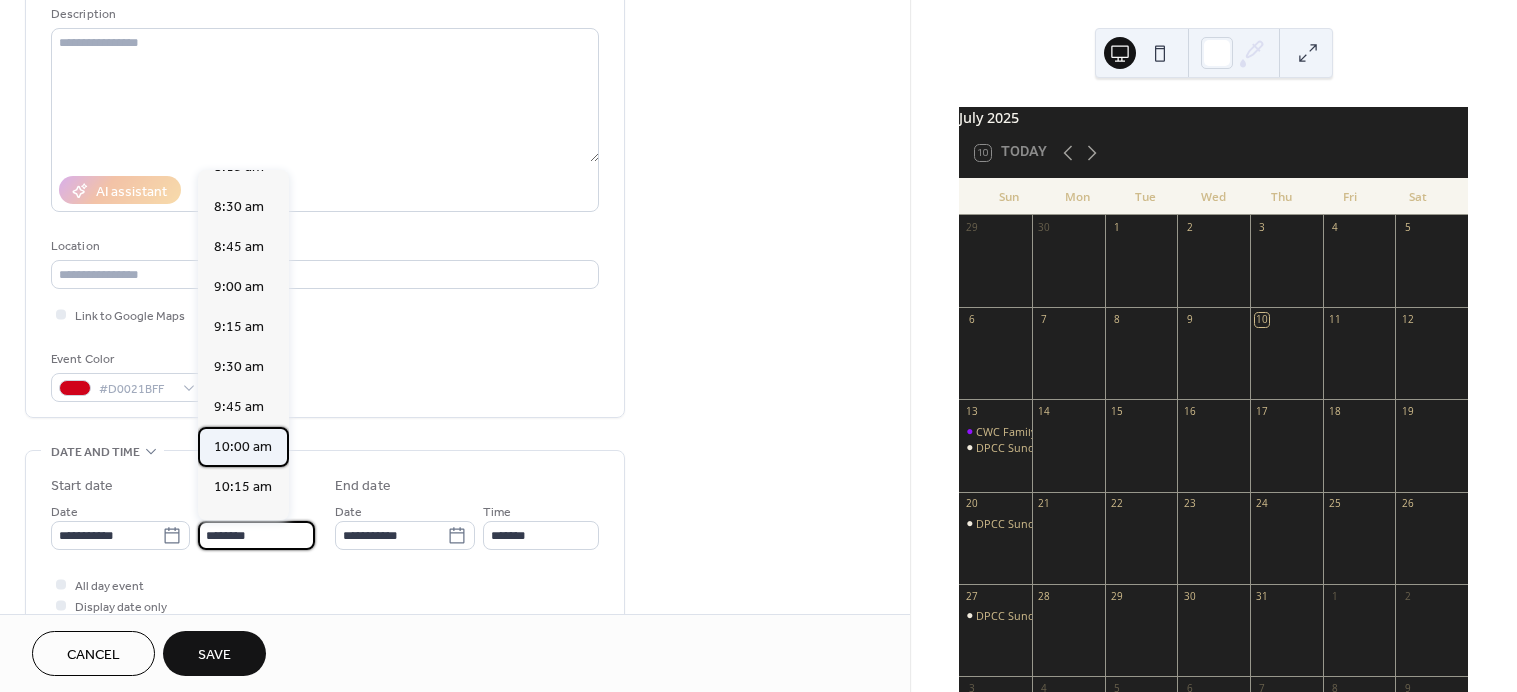 click on "10:00 am" at bounding box center [243, 447] 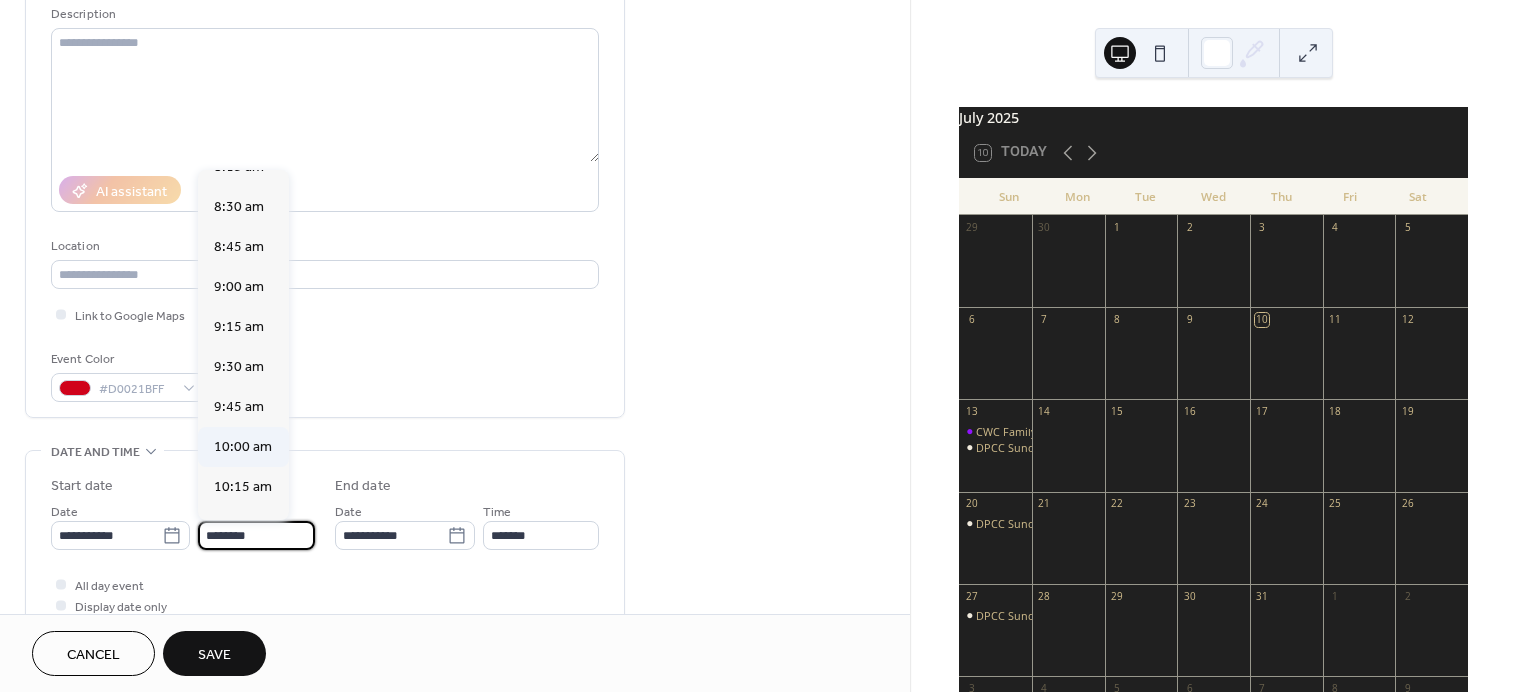 type on "********" 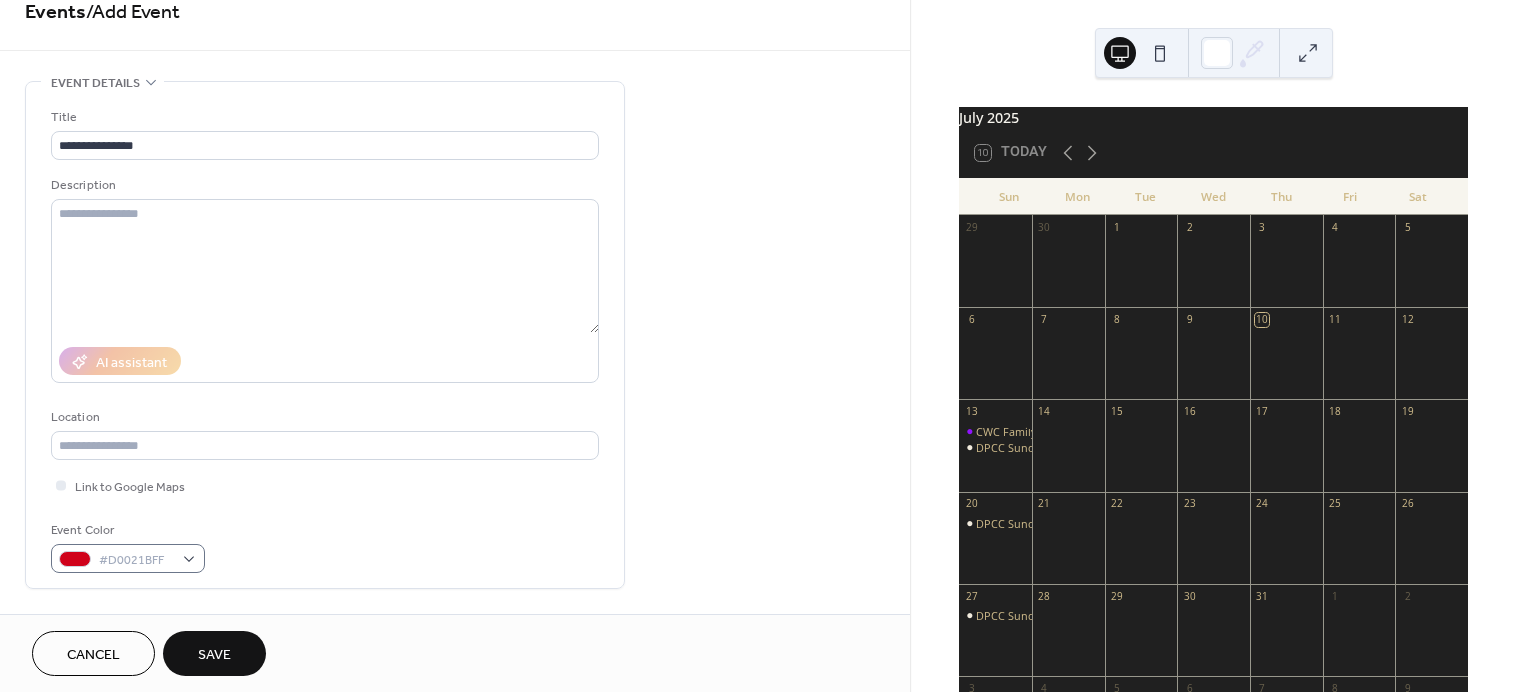 scroll, scrollTop: 0, scrollLeft: 0, axis: both 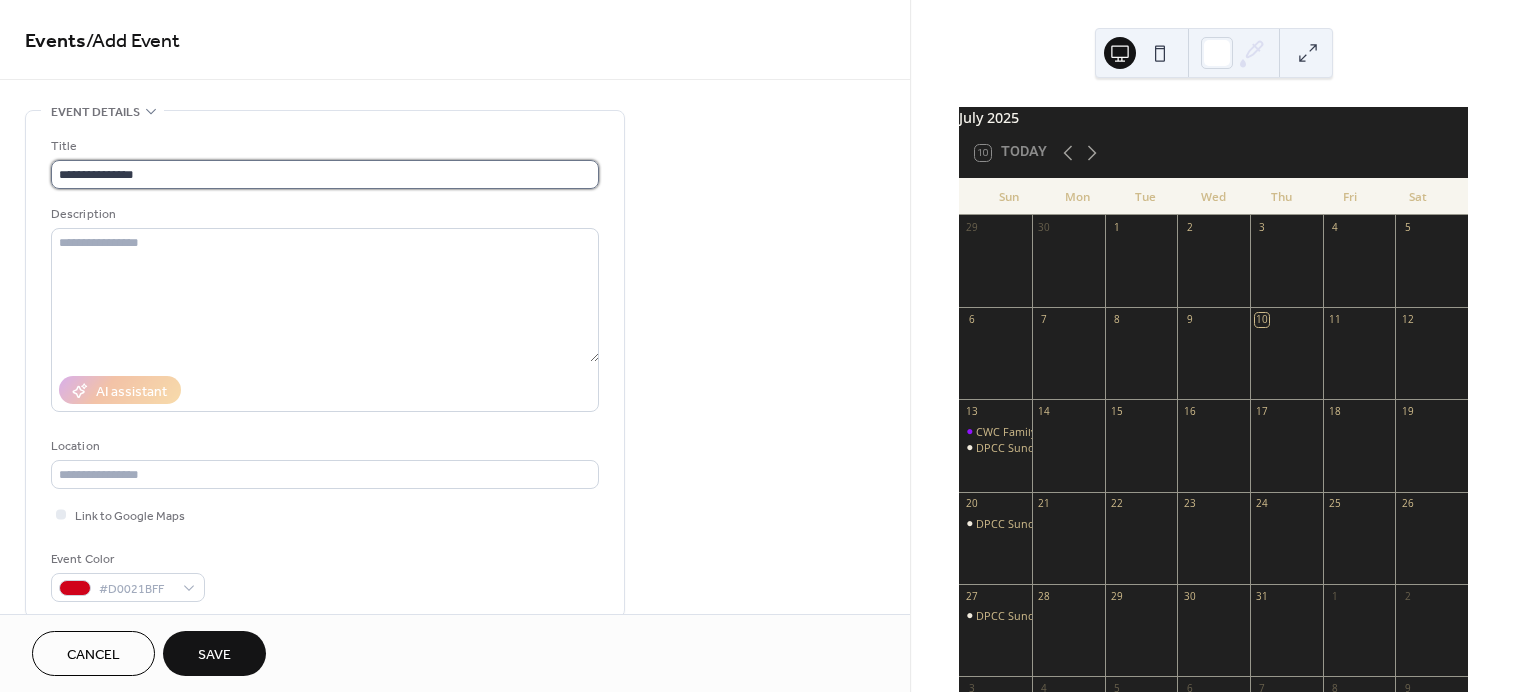 click on "**********" at bounding box center (325, 174) 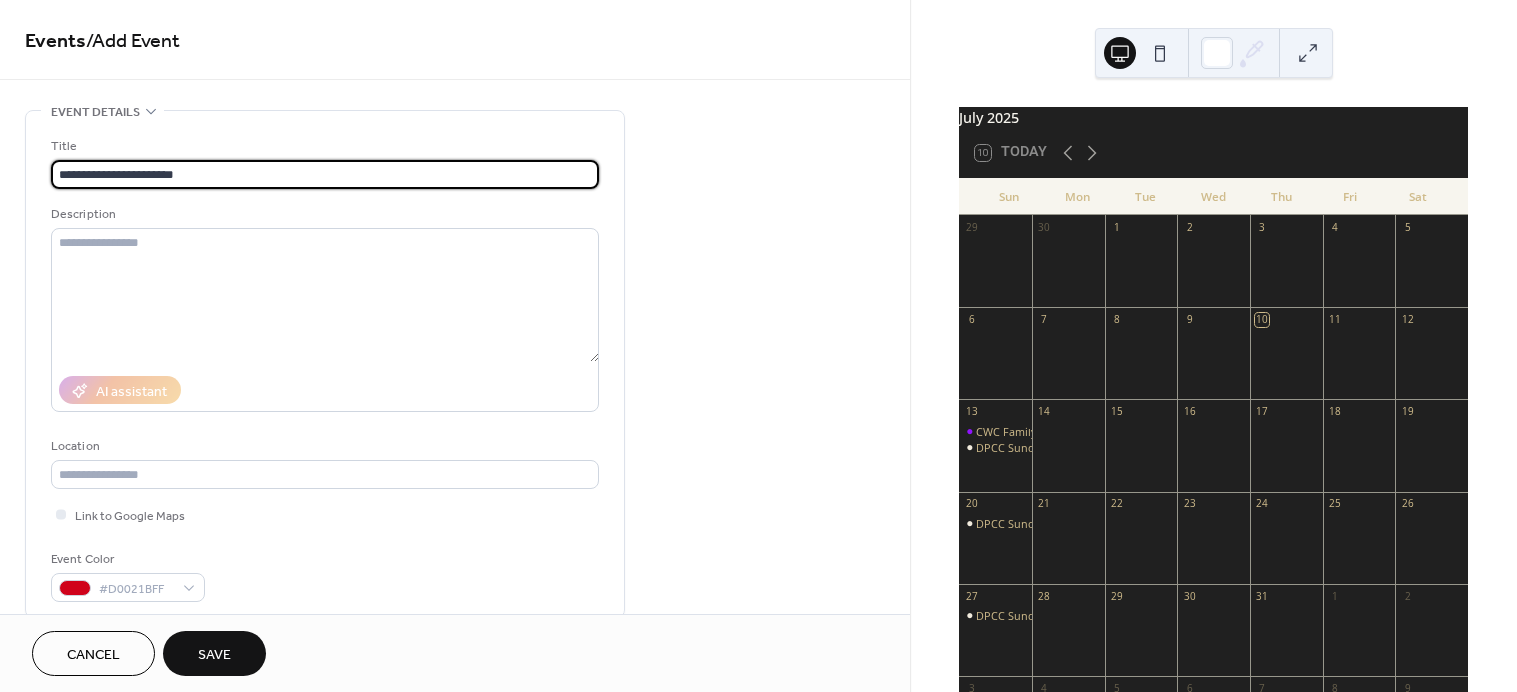 click on "**********" at bounding box center [325, 174] 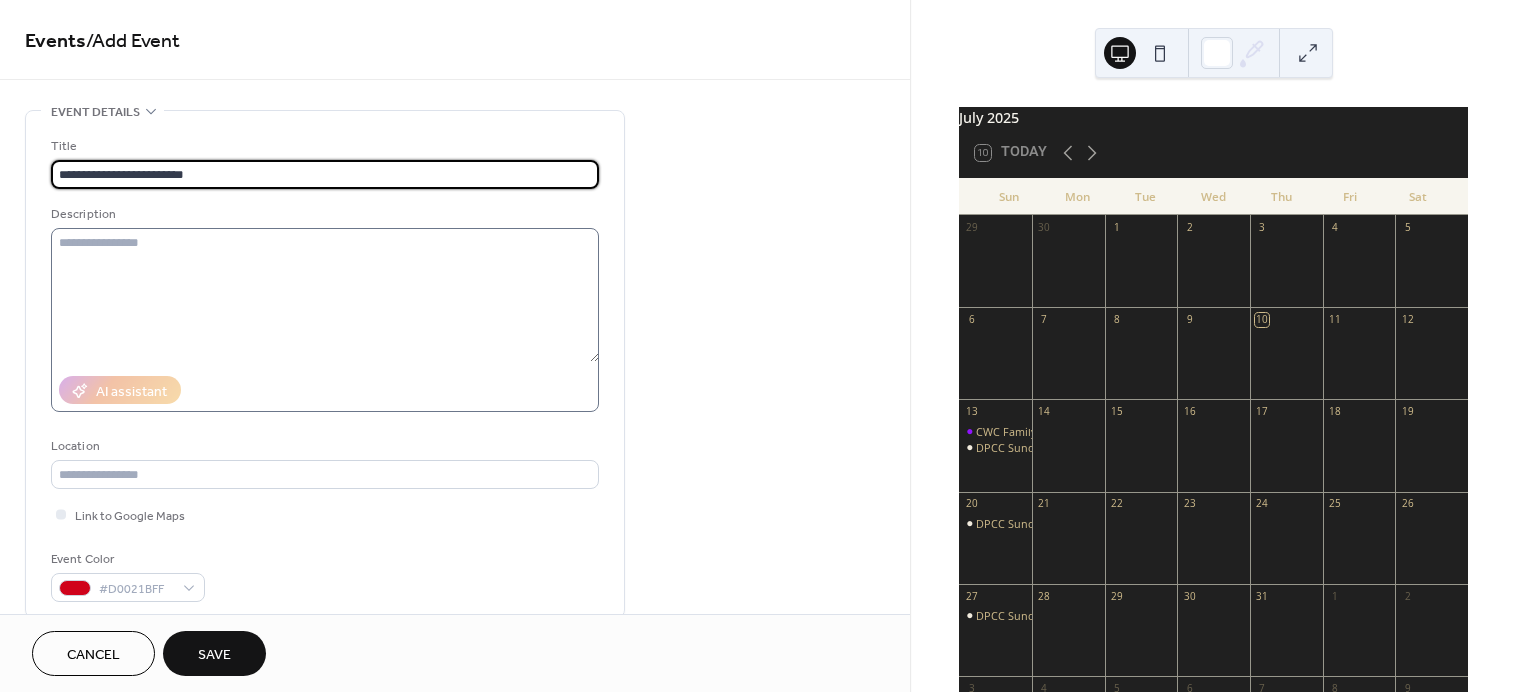 type on "**********" 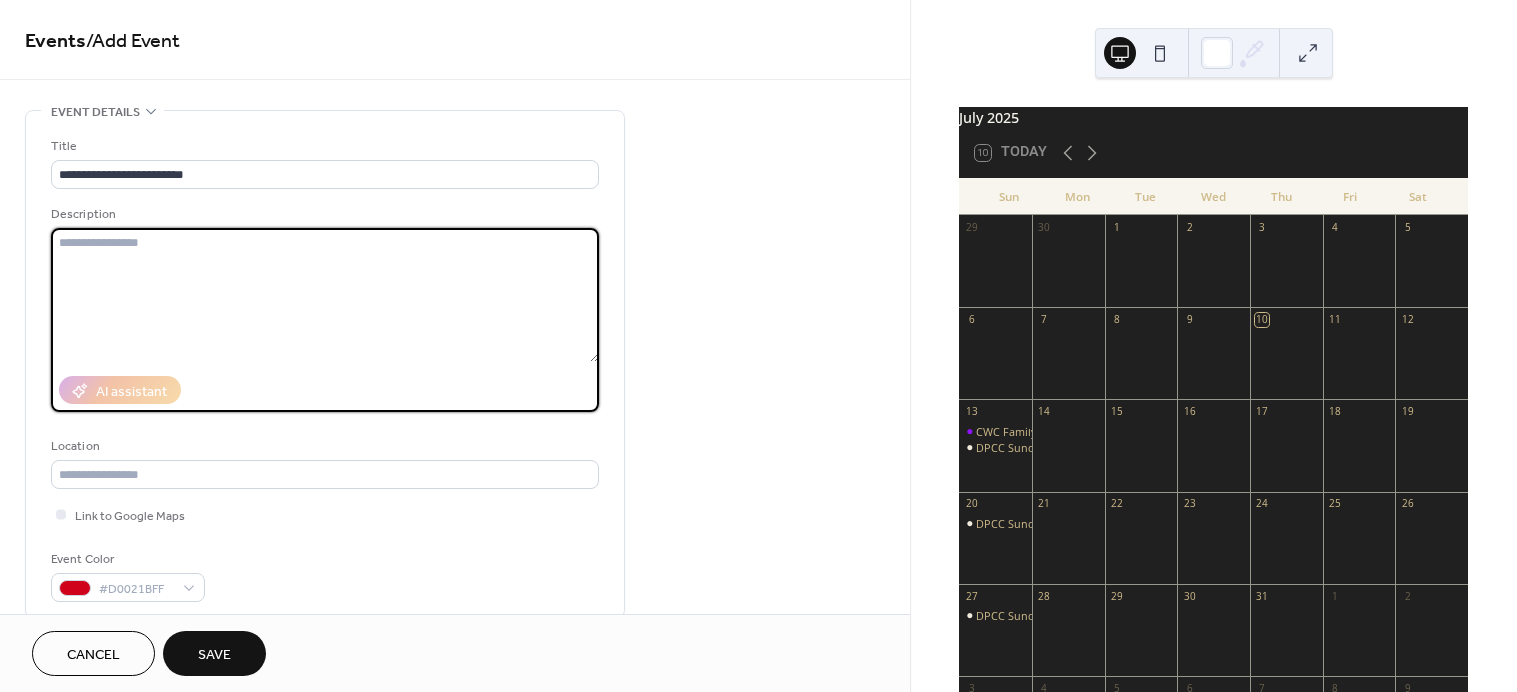 click at bounding box center (325, 295) 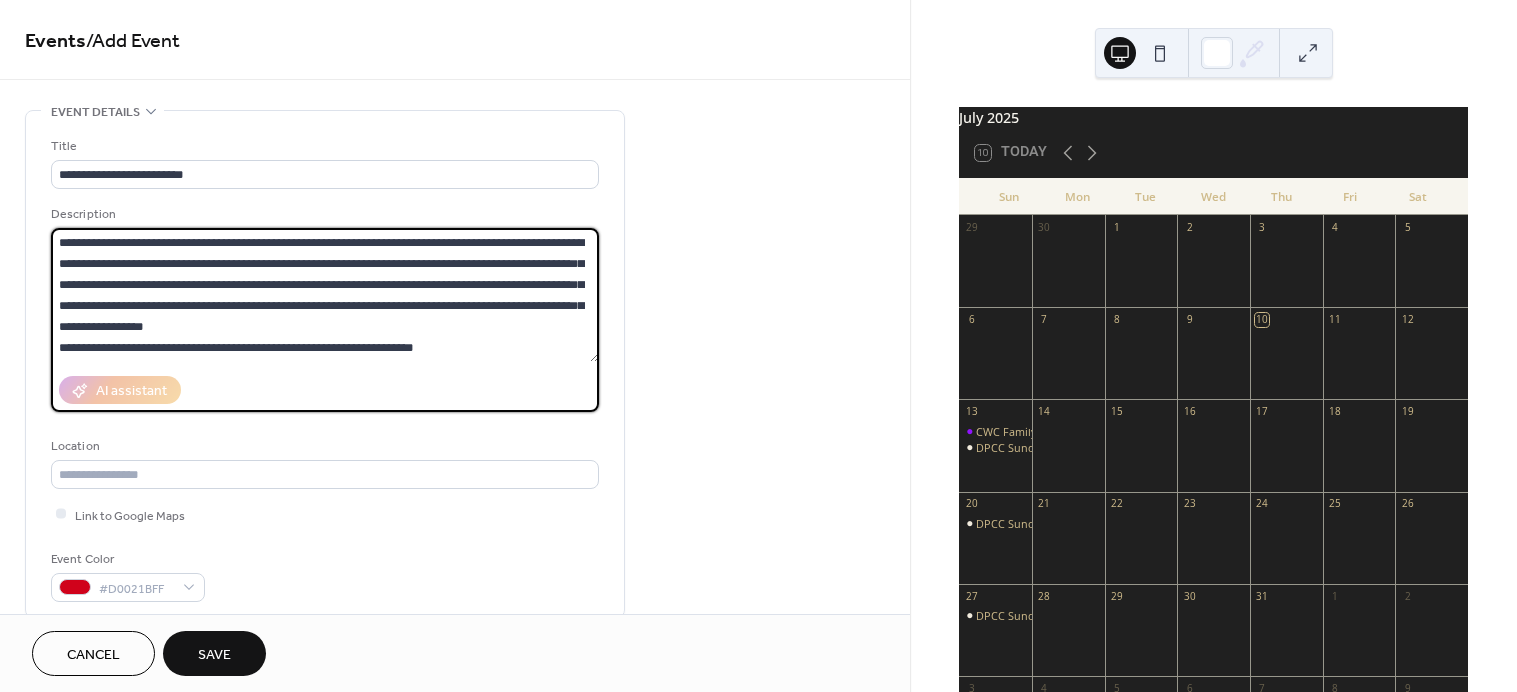 scroll, scrollTop: 60, scrollLeft: 0, axis: vertical 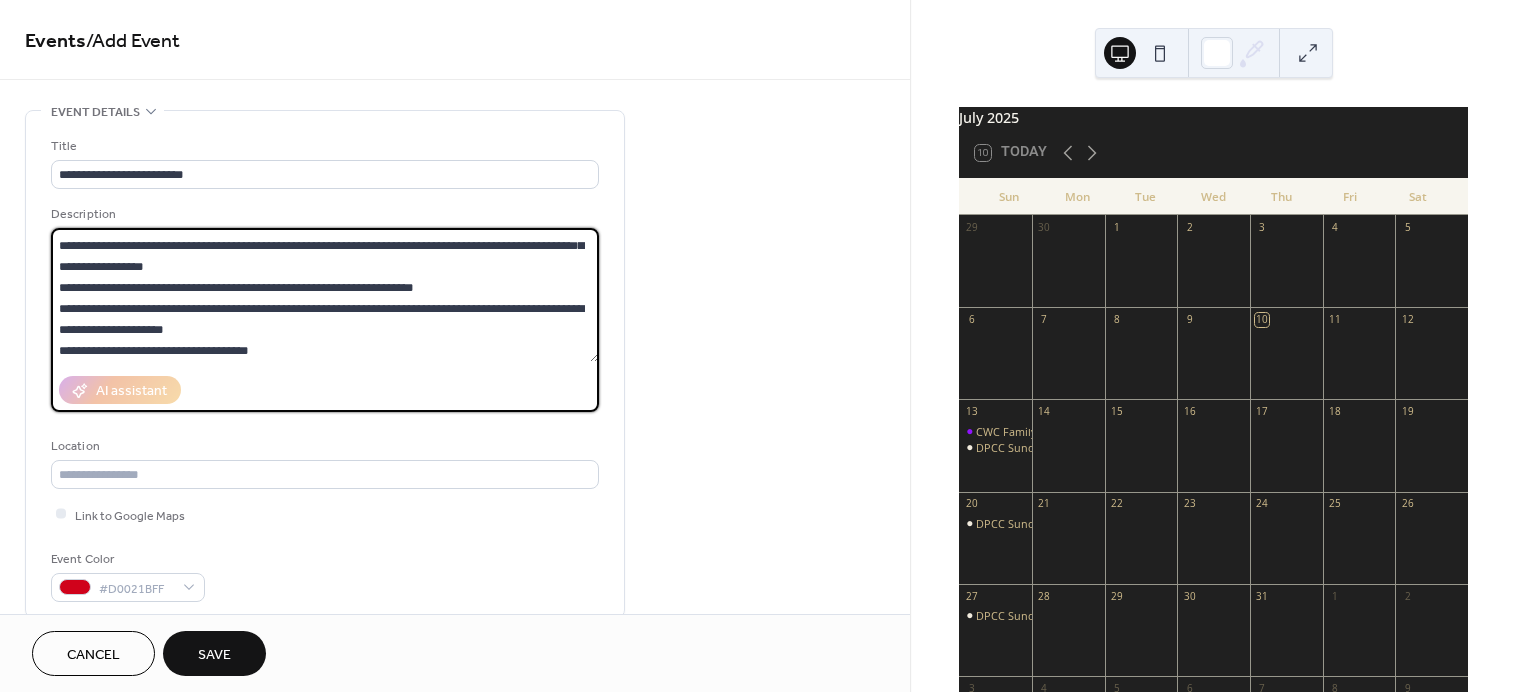 click on "Event Color #D0021BFF" at bounding box center [325, 575] 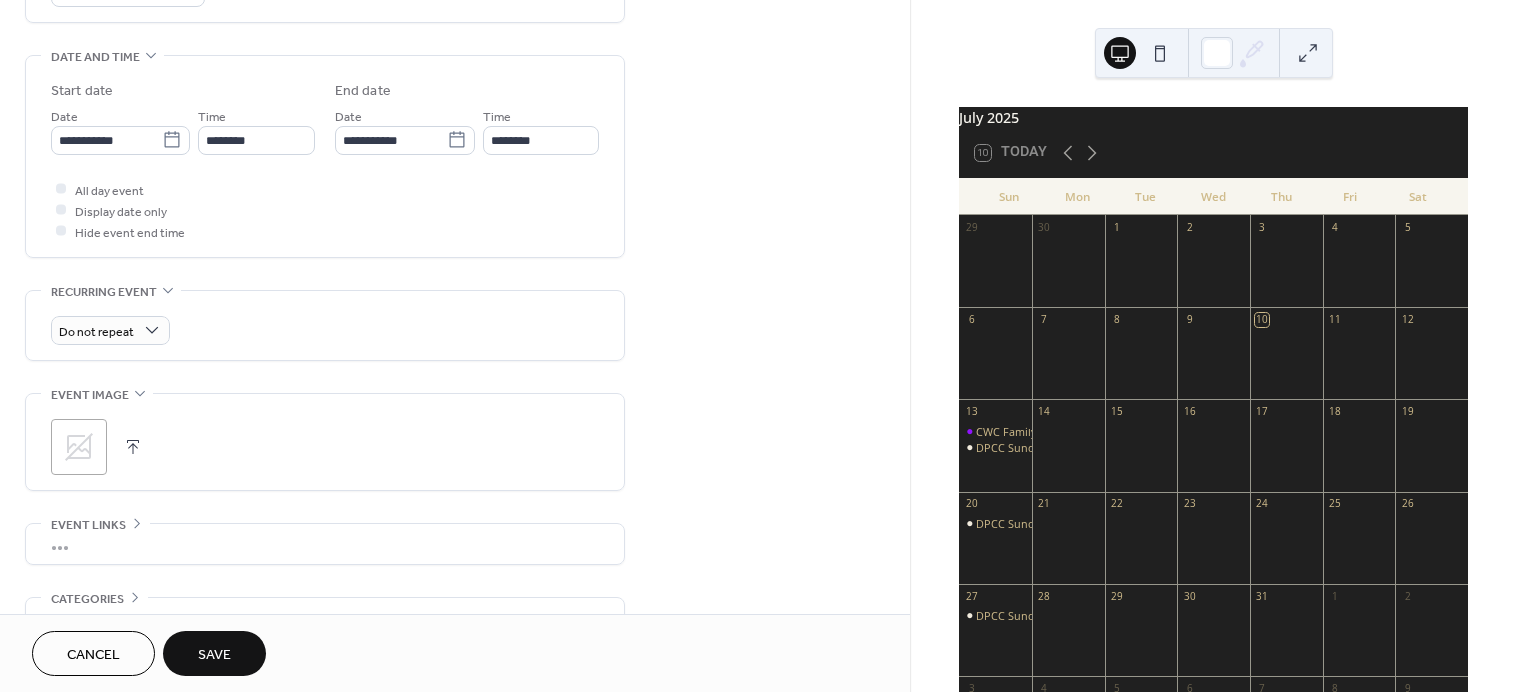scroll, scrollTop: 600, scrollLeft: 0, axis: vertical 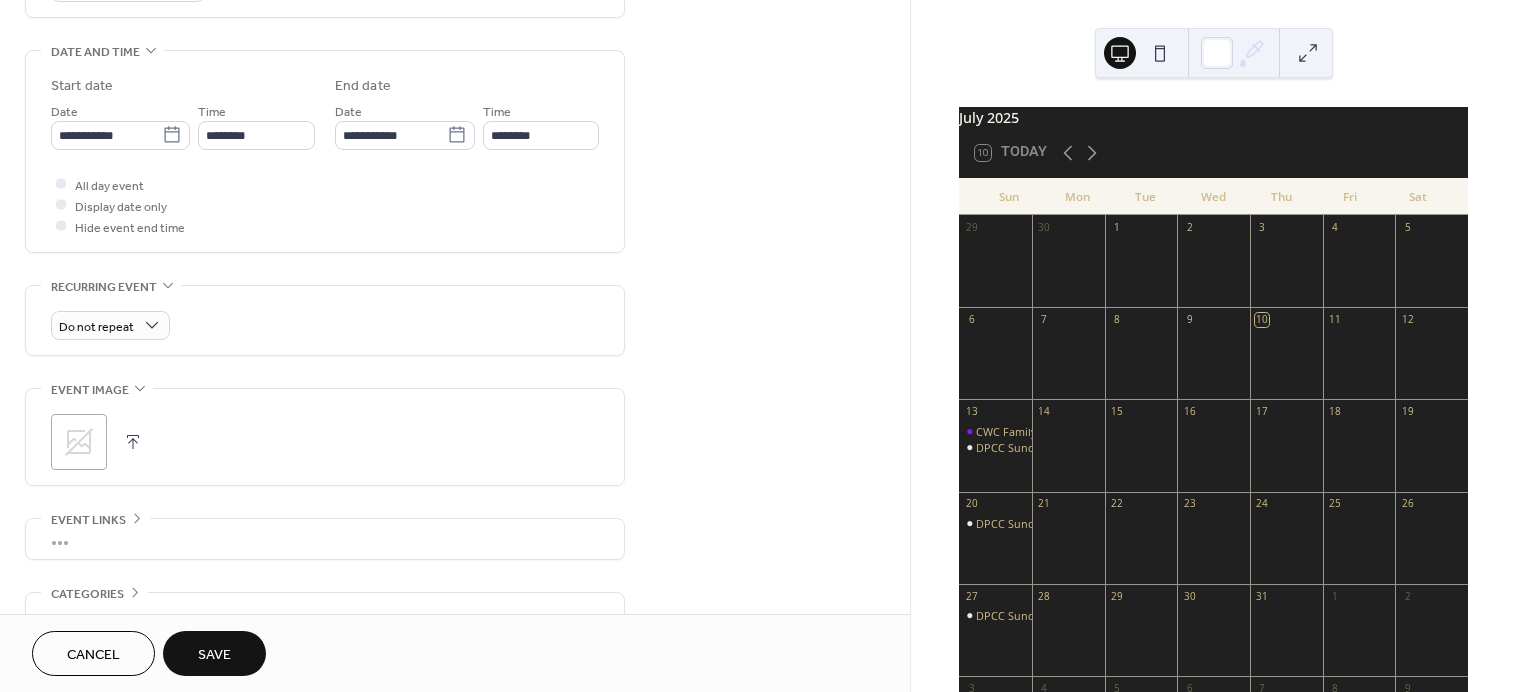 click 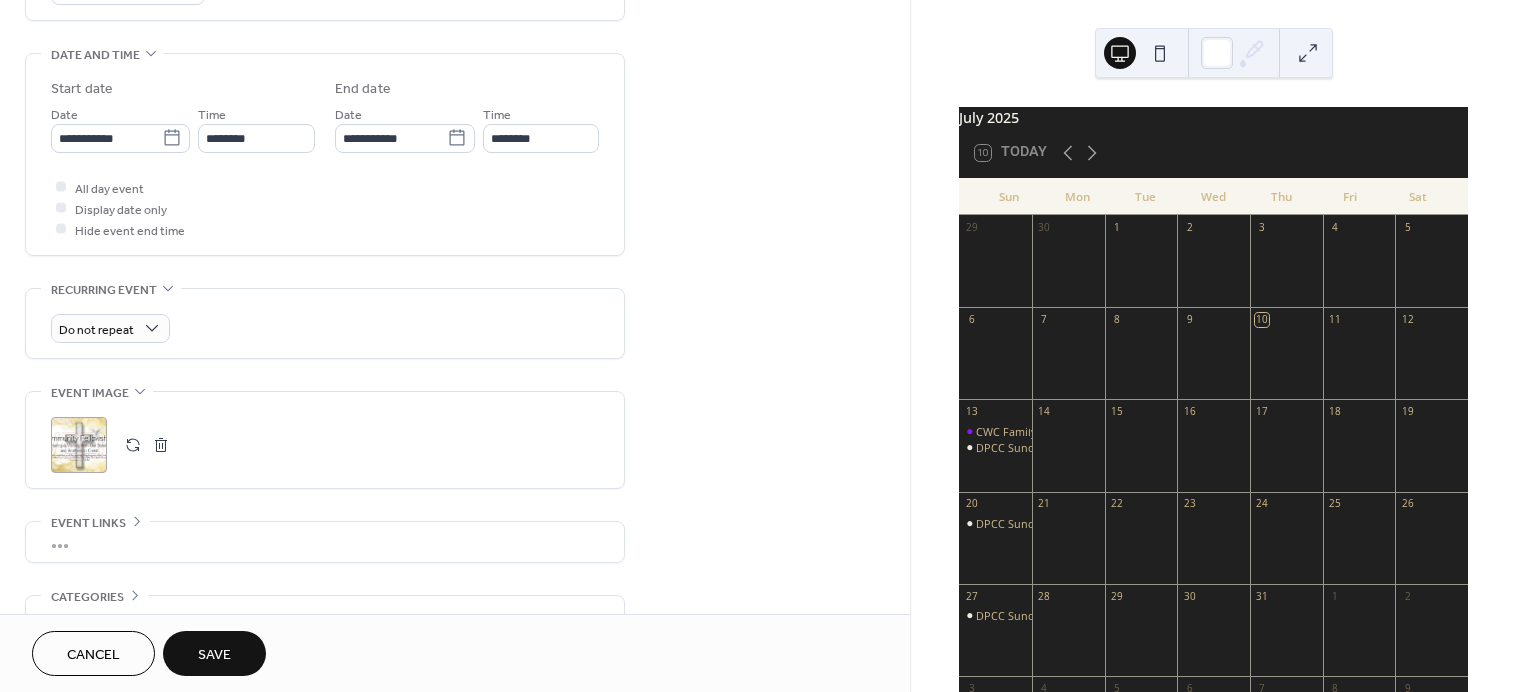 scroll, scrollTop: 600, scrollLeft: 0, axis: vertical 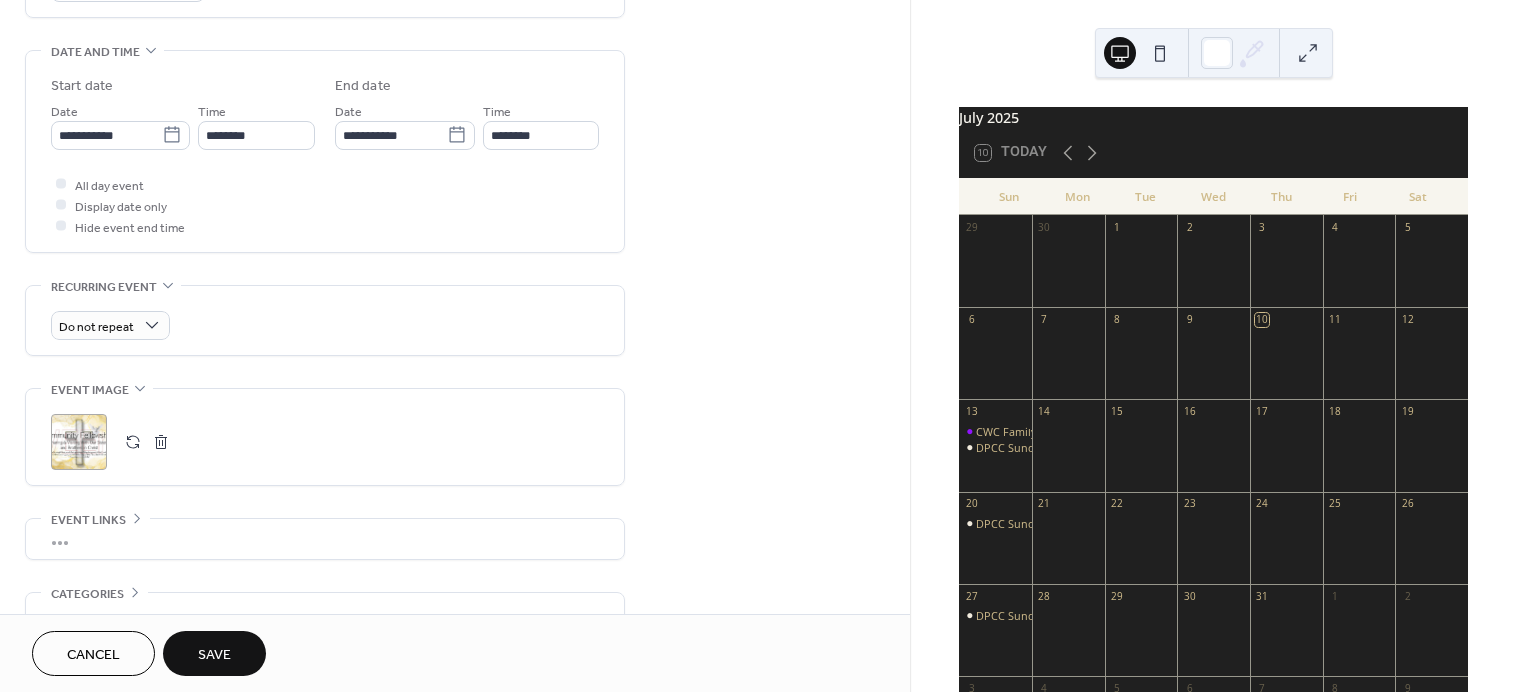 click on ";" at bounding box center [325, 442] 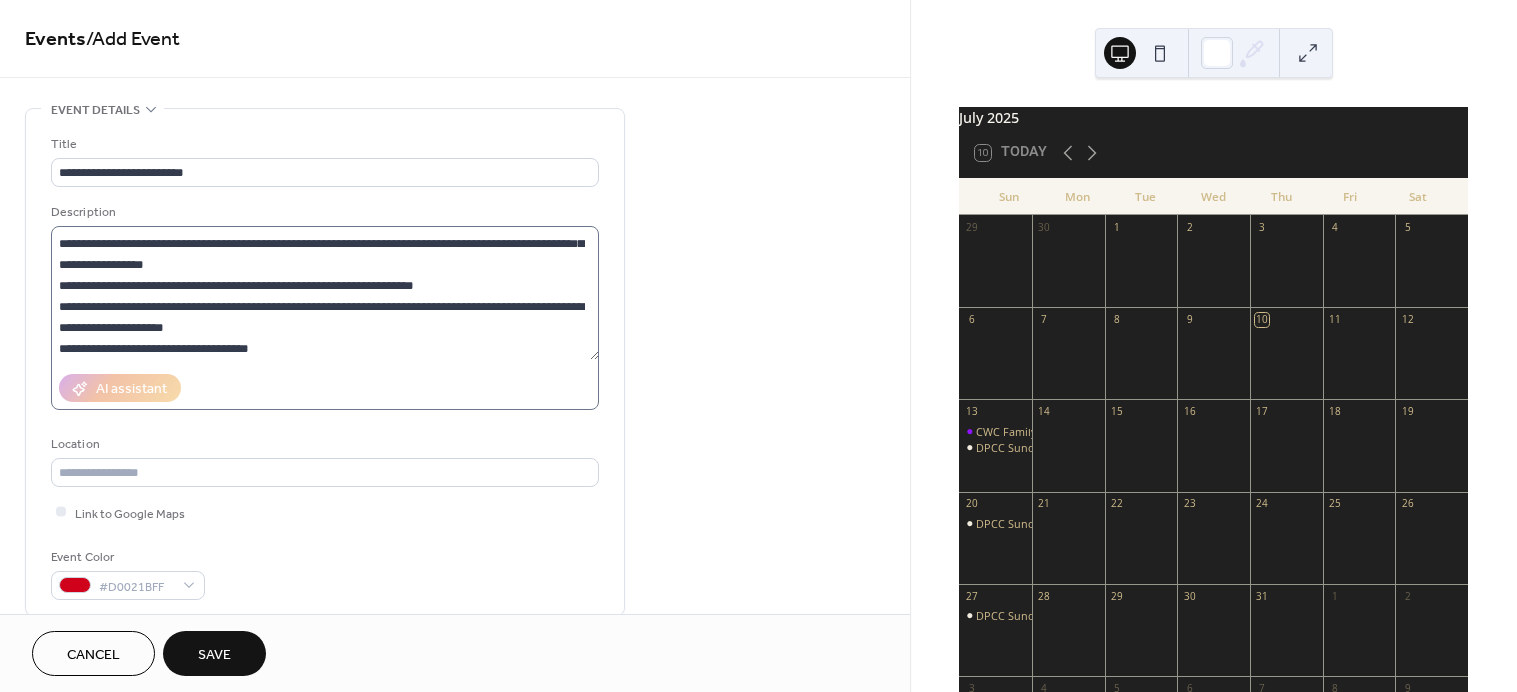 scroll, scrollTop: 0, scrollLeft: 0, axis: both 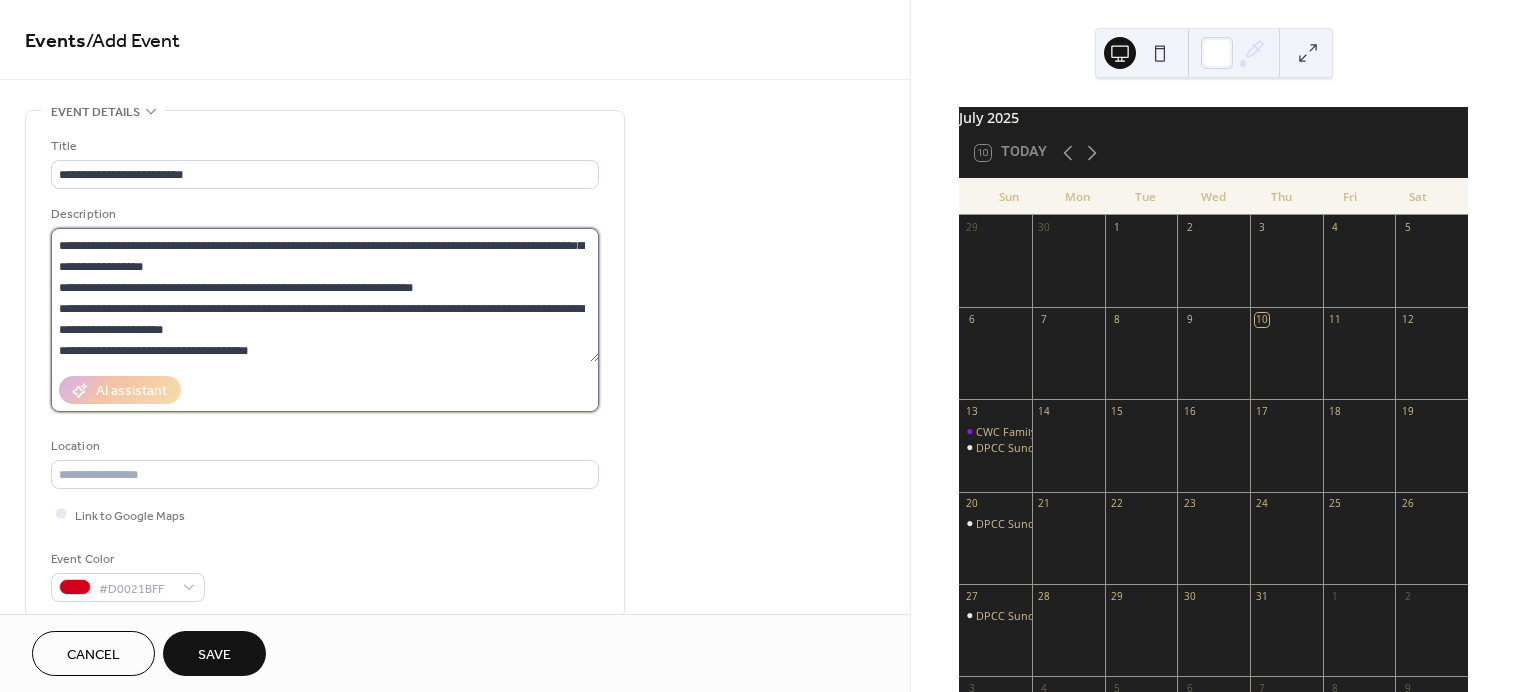 click on "**********" at bounding box center (325, 295) 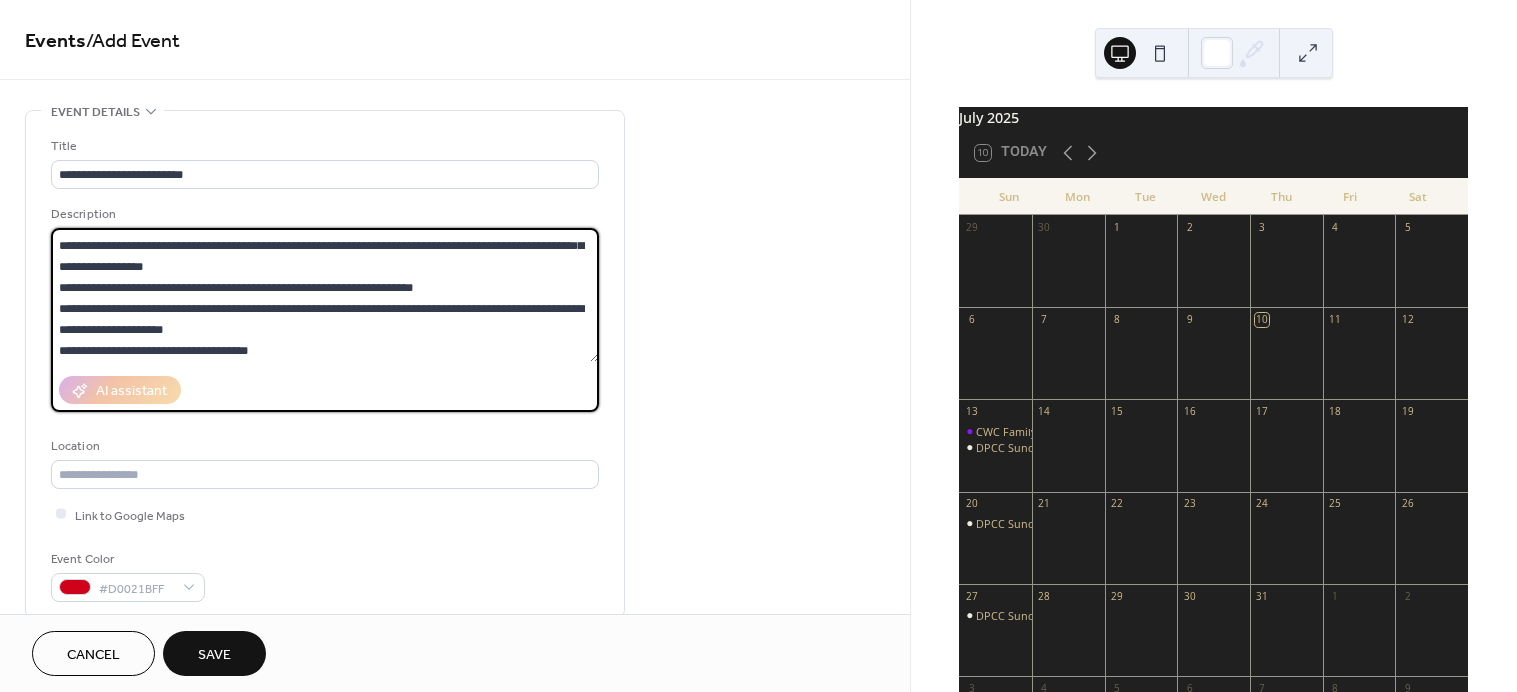 paste on "**********" 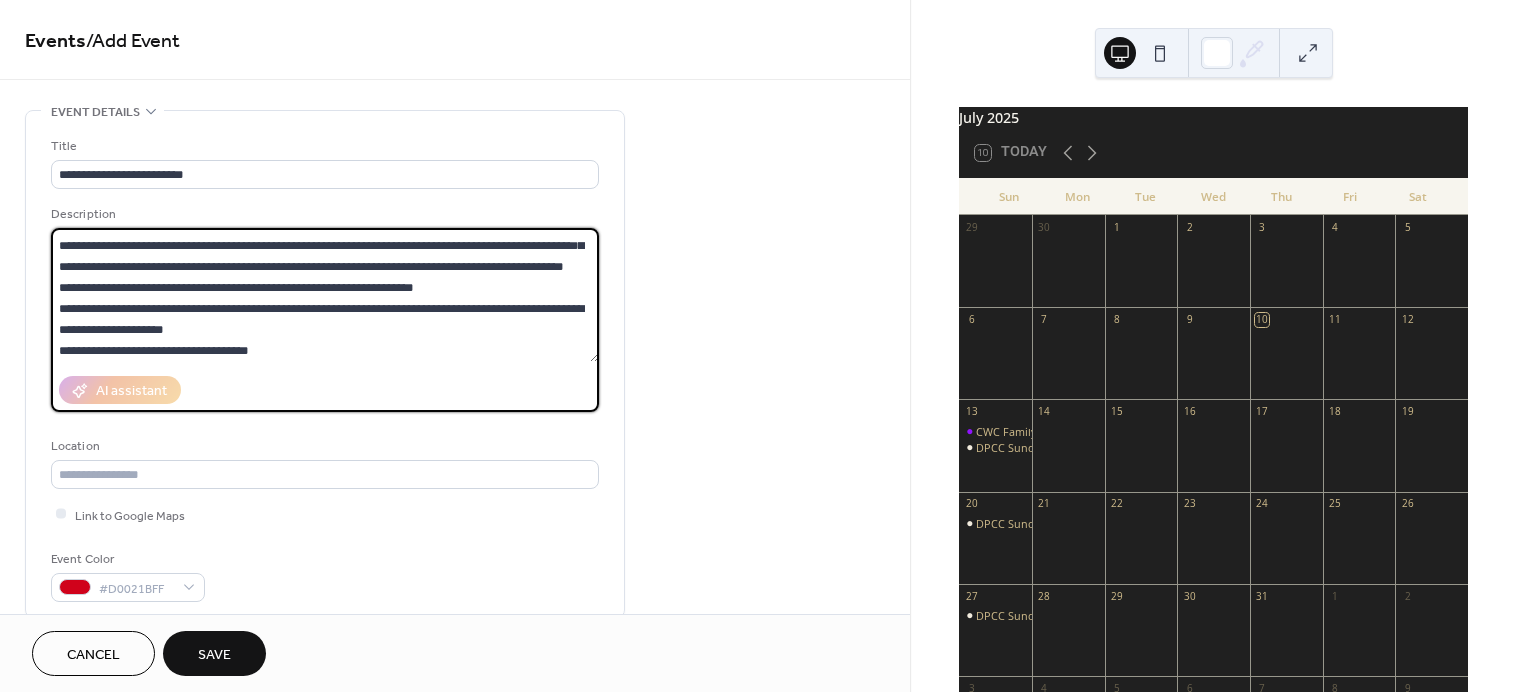 drag, startPoint x: 60, startPoint y: 245, endPoint x: 190, endPoint y: 284, distance: 135.72398 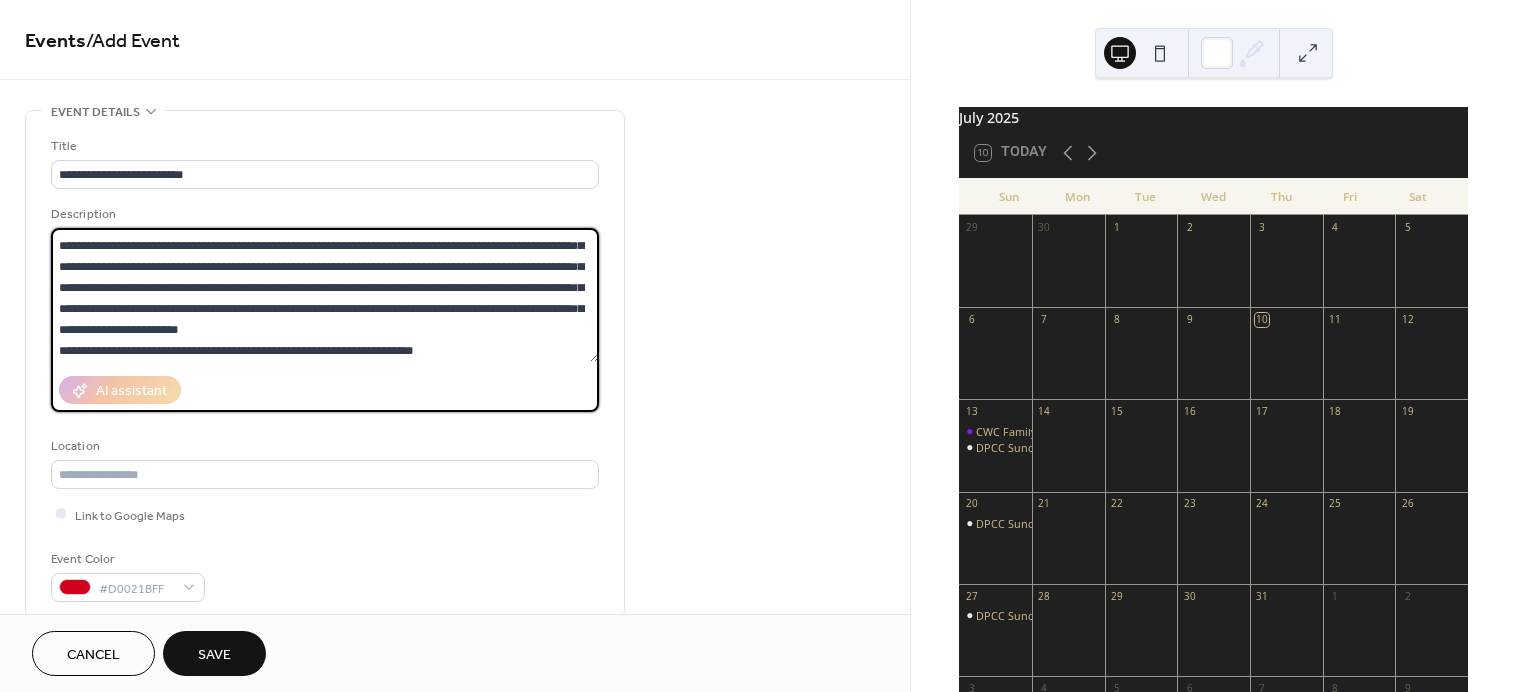 click on "**********" at bounding box center [325, 295] 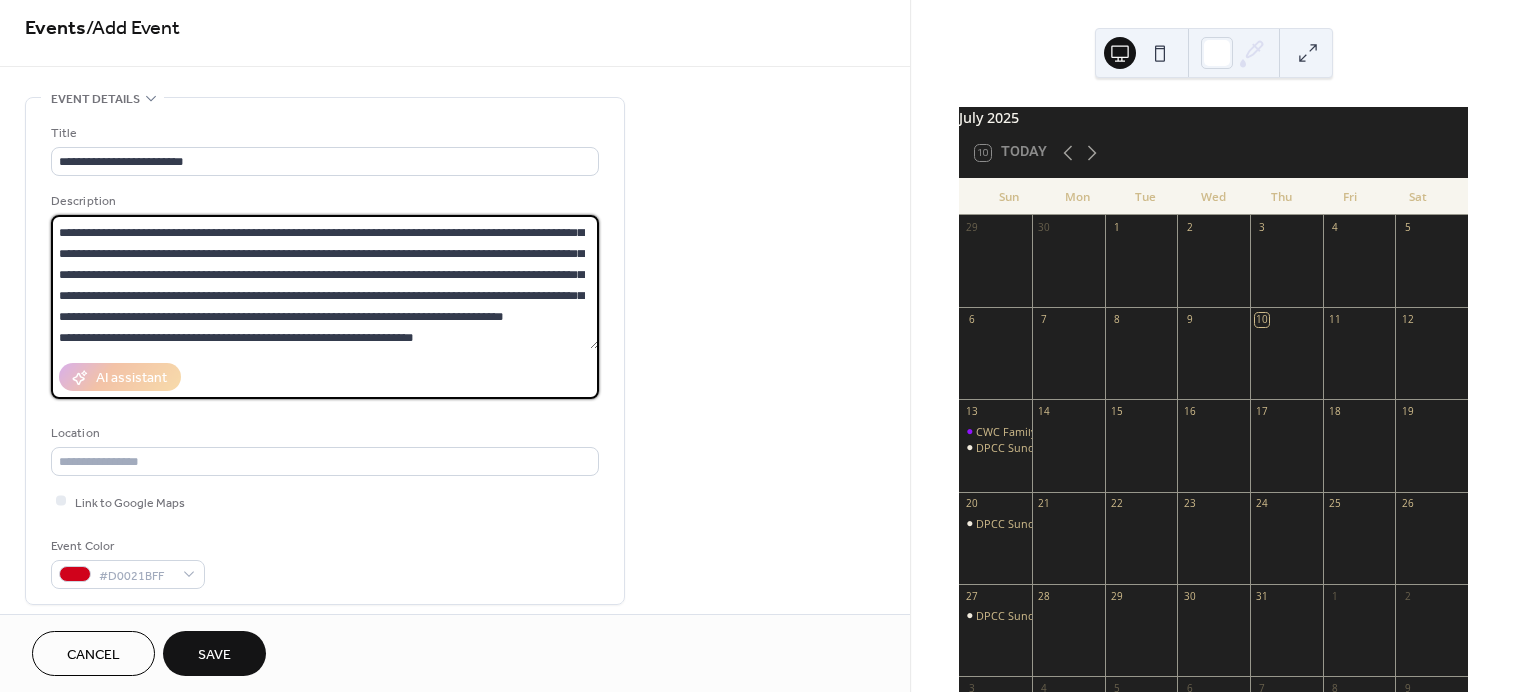 scroll, scrollTop: 0, scrollLeft: 0, axis: both 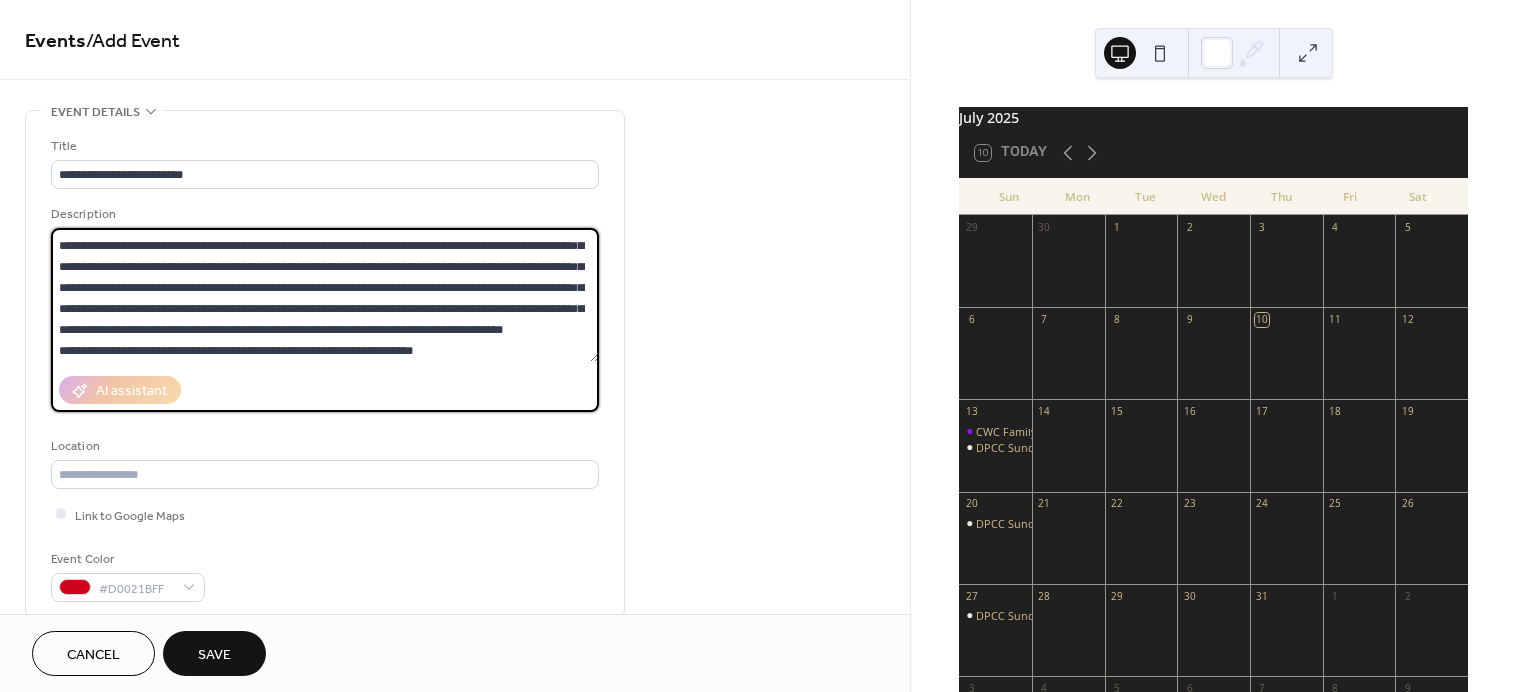 click at bounding box center [325, 295] 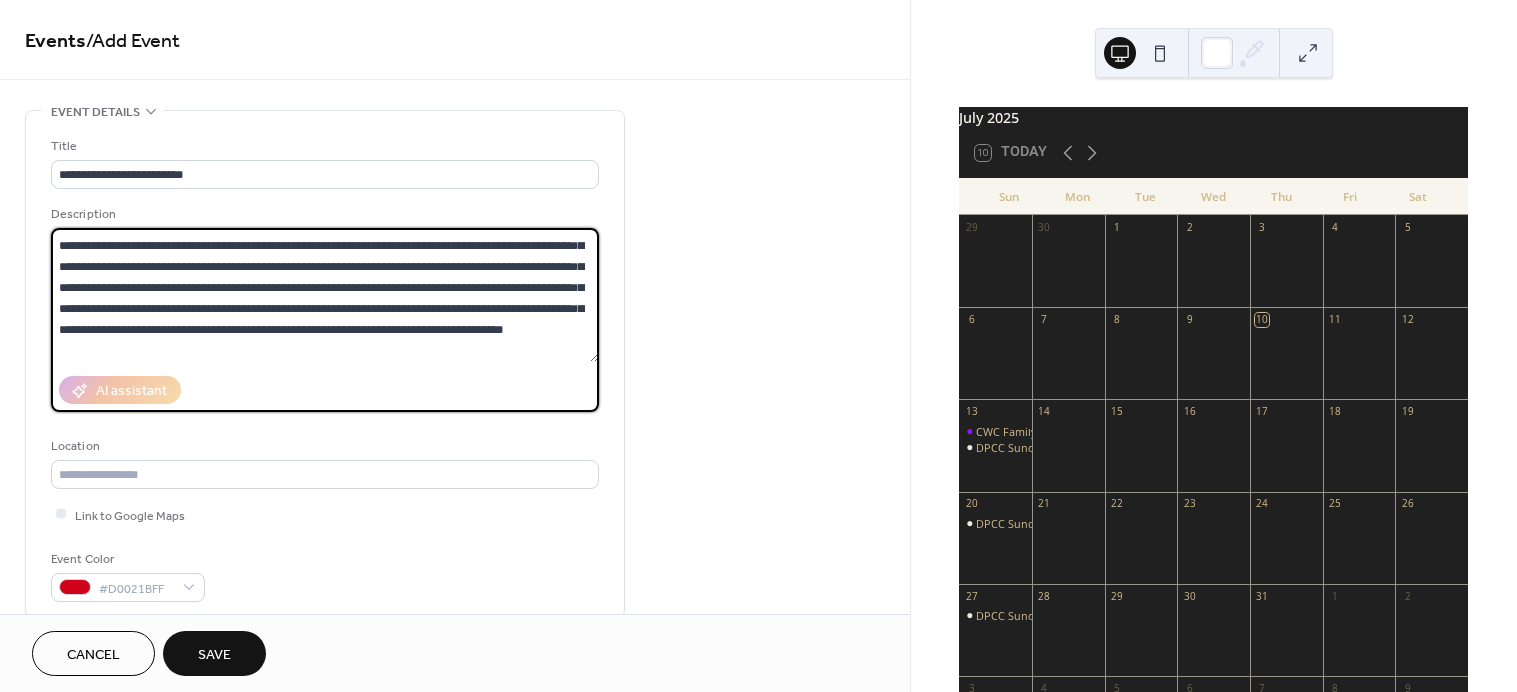 scroll, scrollTop: 81, scrollLeft: 0, axis: vertical 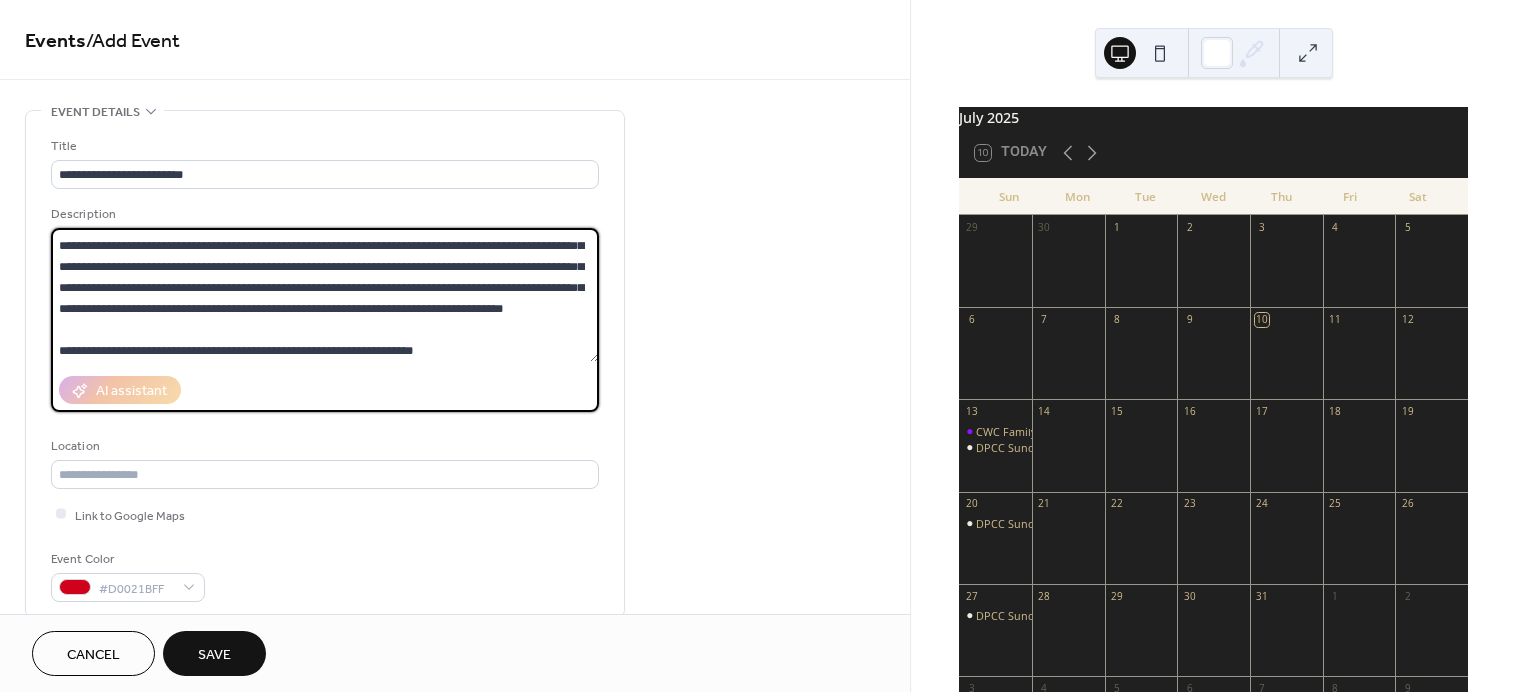 click at bounding box center (325, 295) 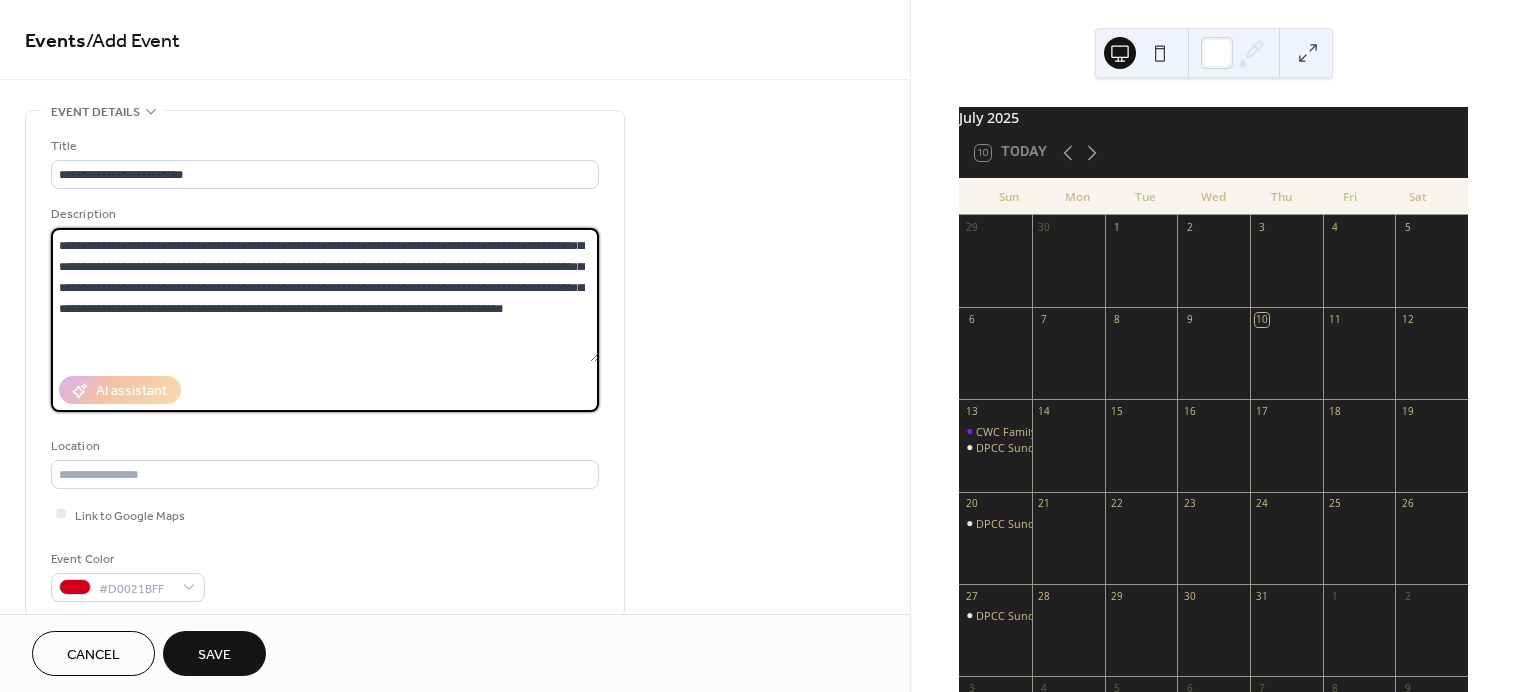 scroll, scrollTop: 102, scrollLeft: 0, axis: vertical 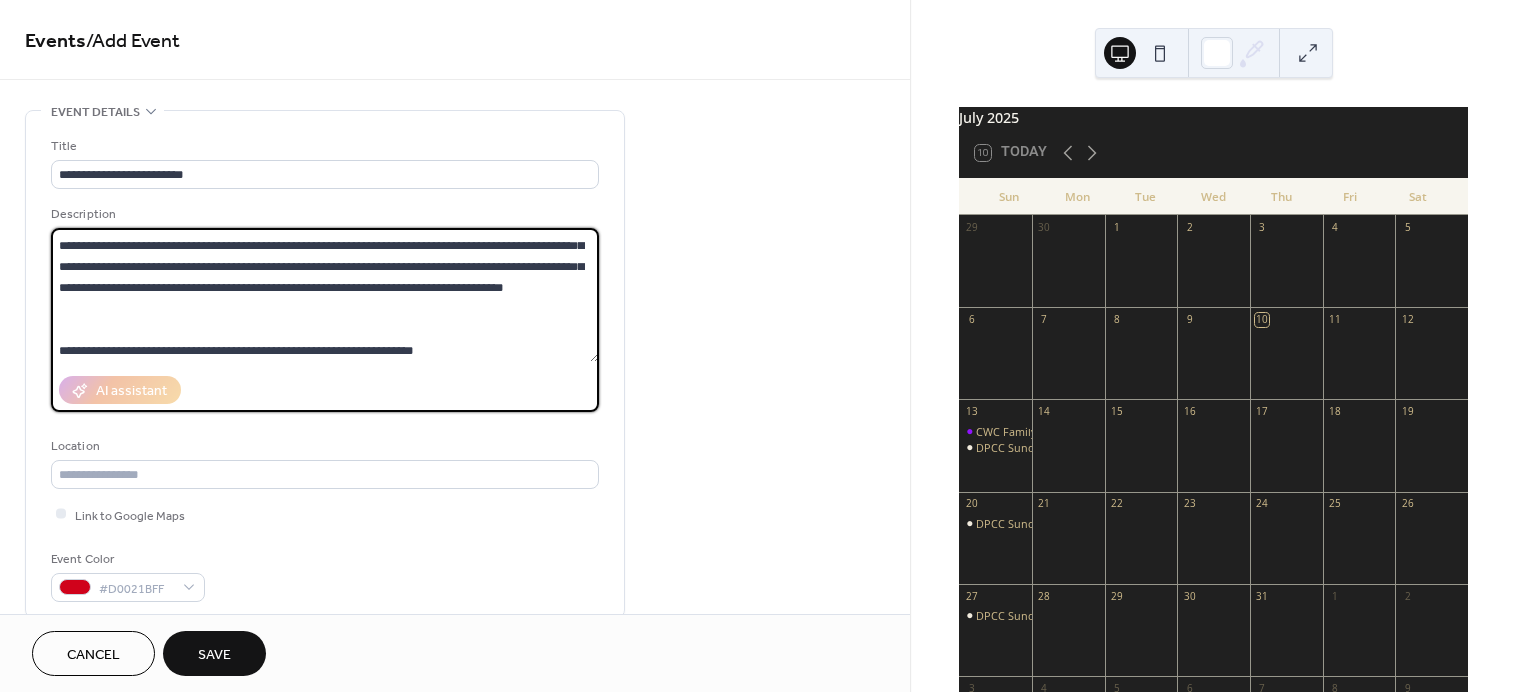 paste on "**********" 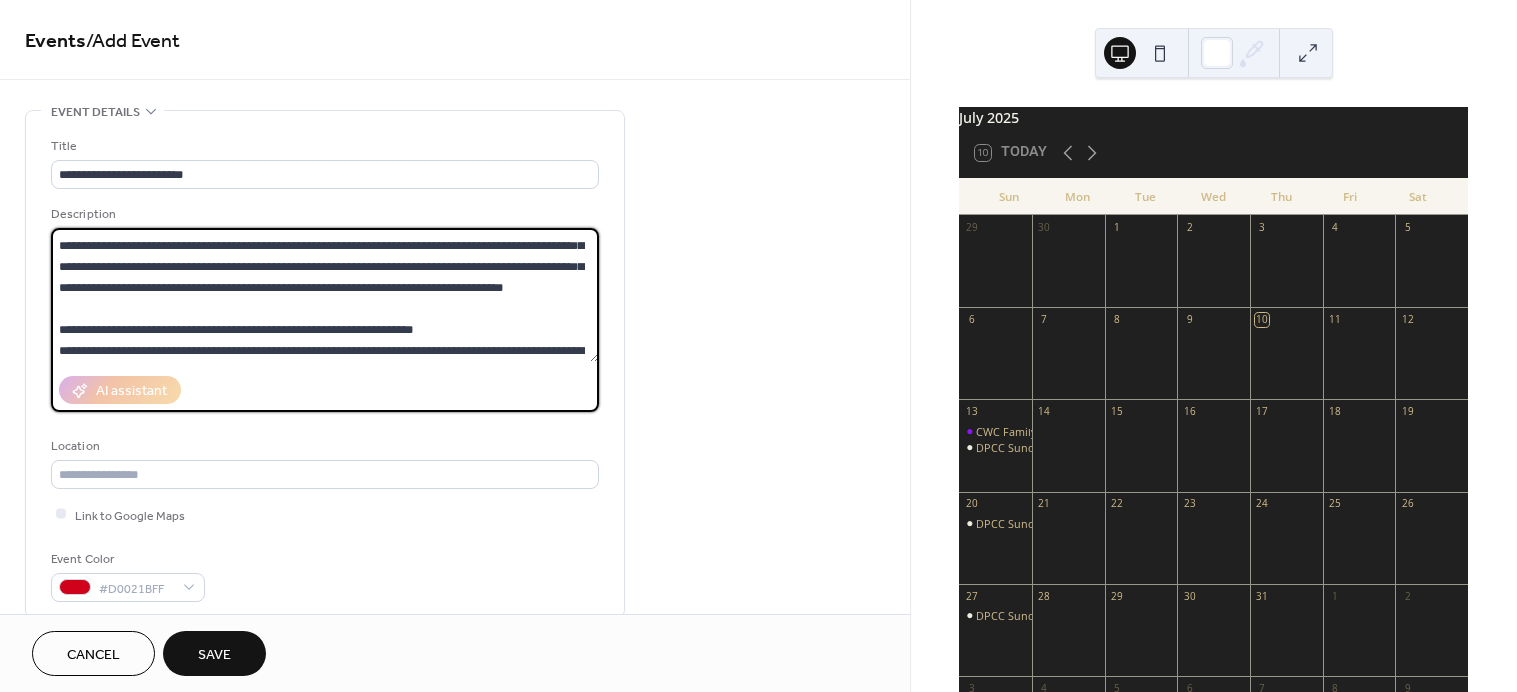 scroll, scrollTop: 165, scrollLeft: 0, axis: vertical 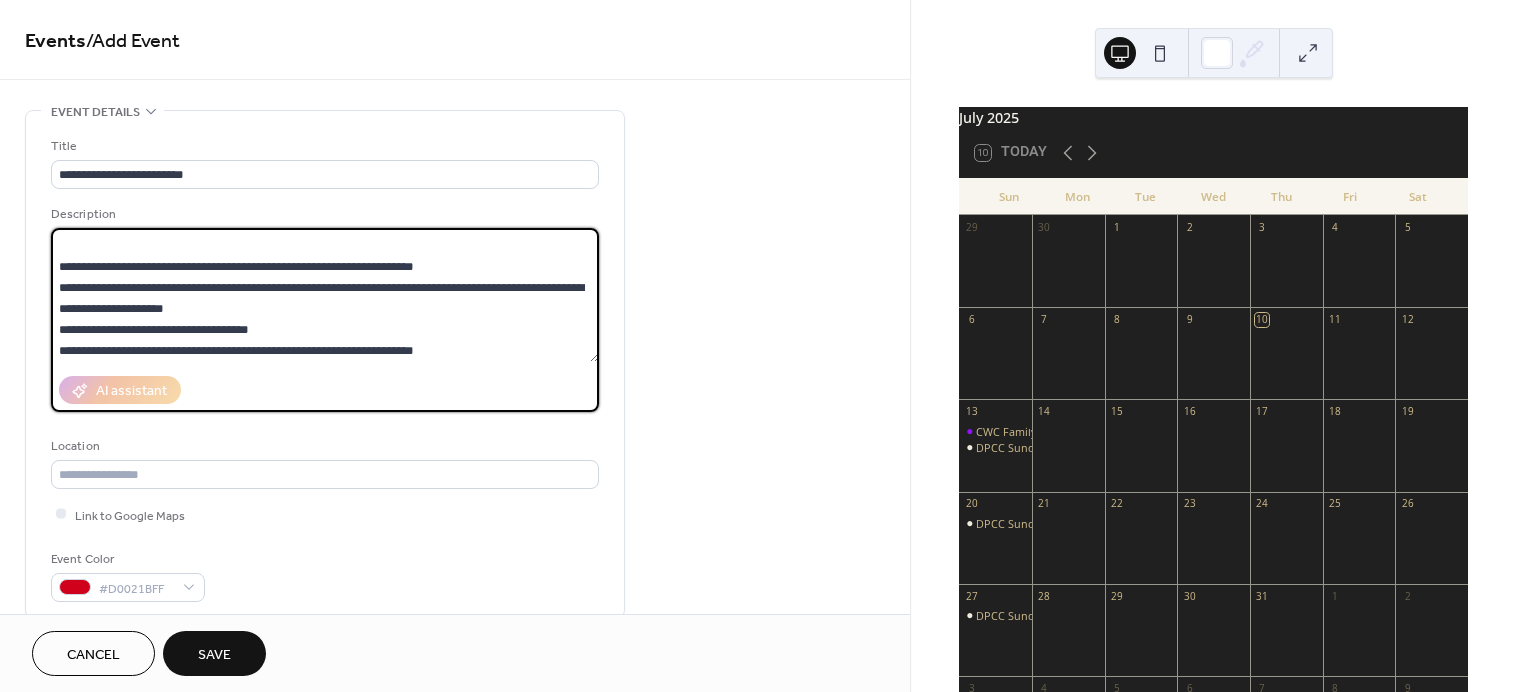 type on "**********" 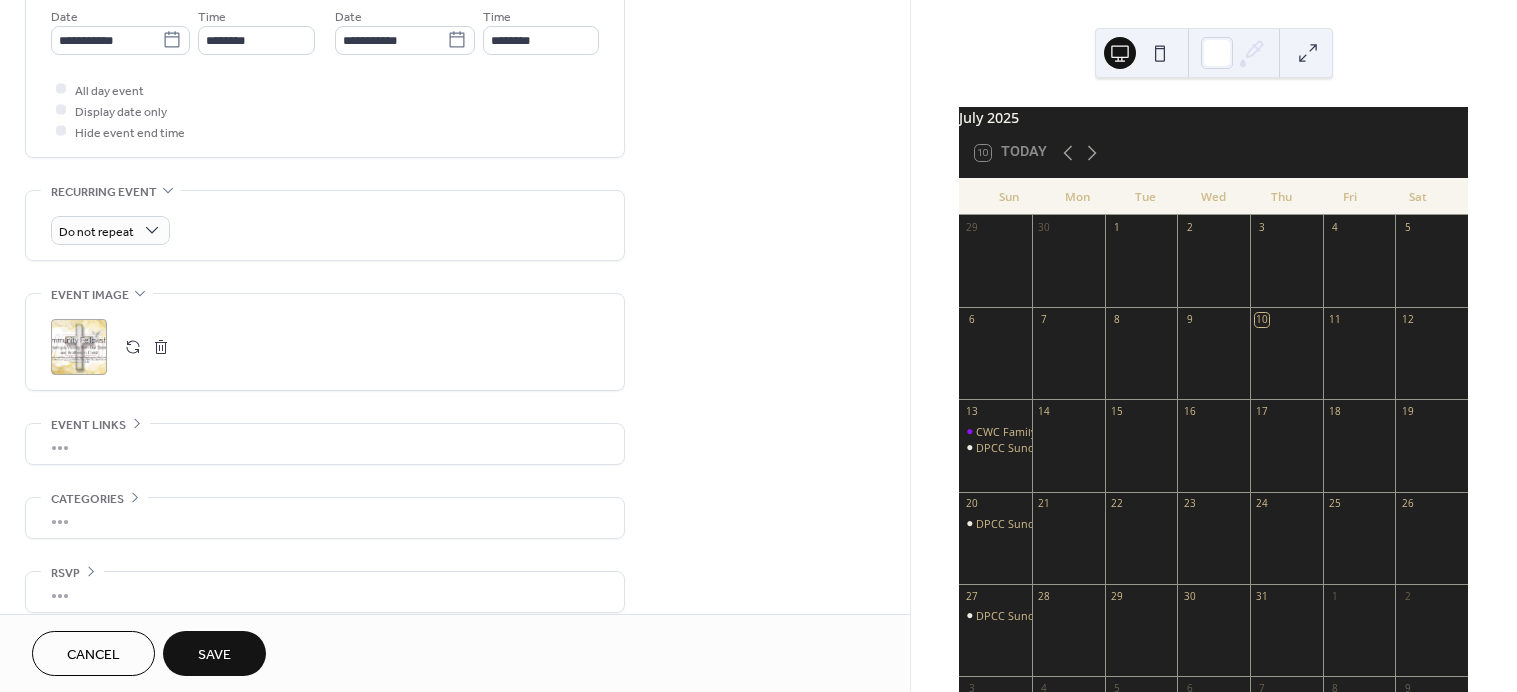 scroll, scrollTop: 700, scrollLeft: 0, axis: vertical 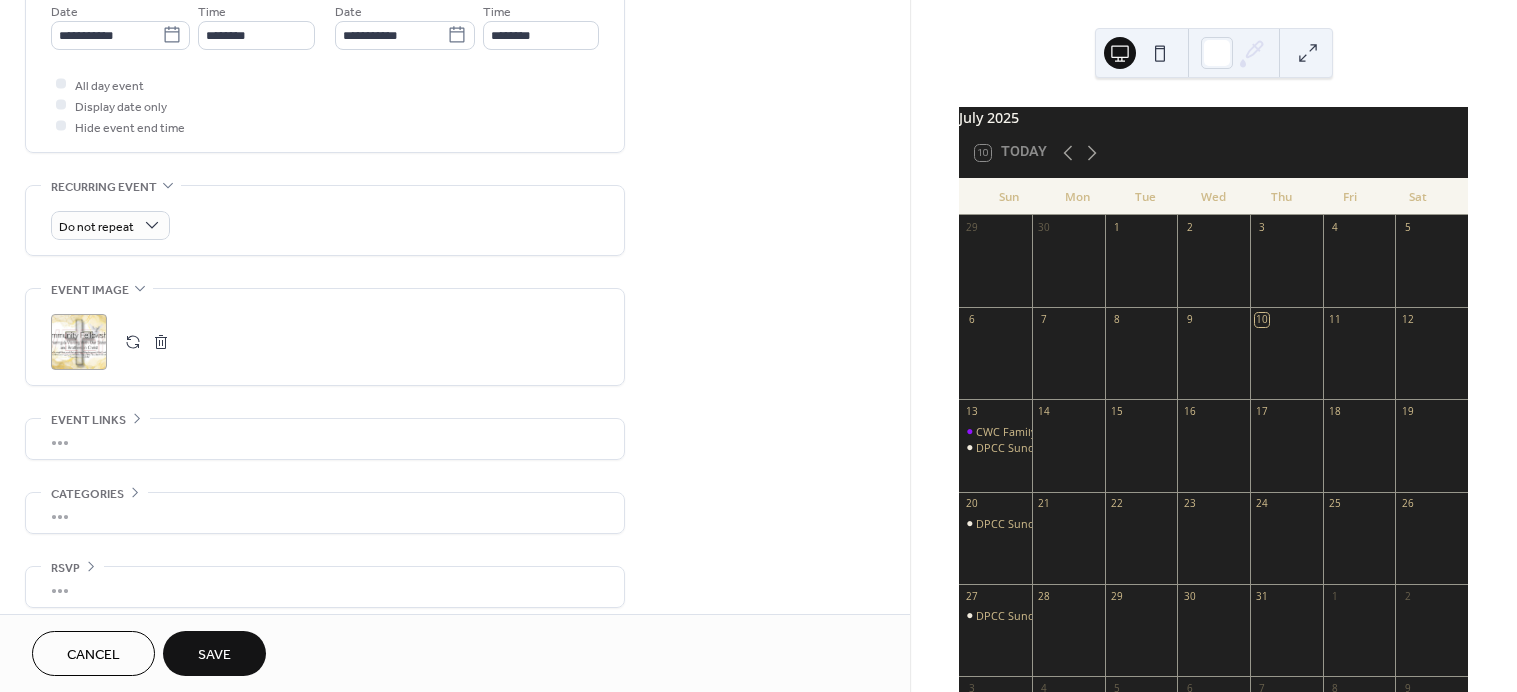 click on "Save" at bounding box center (214, 655) 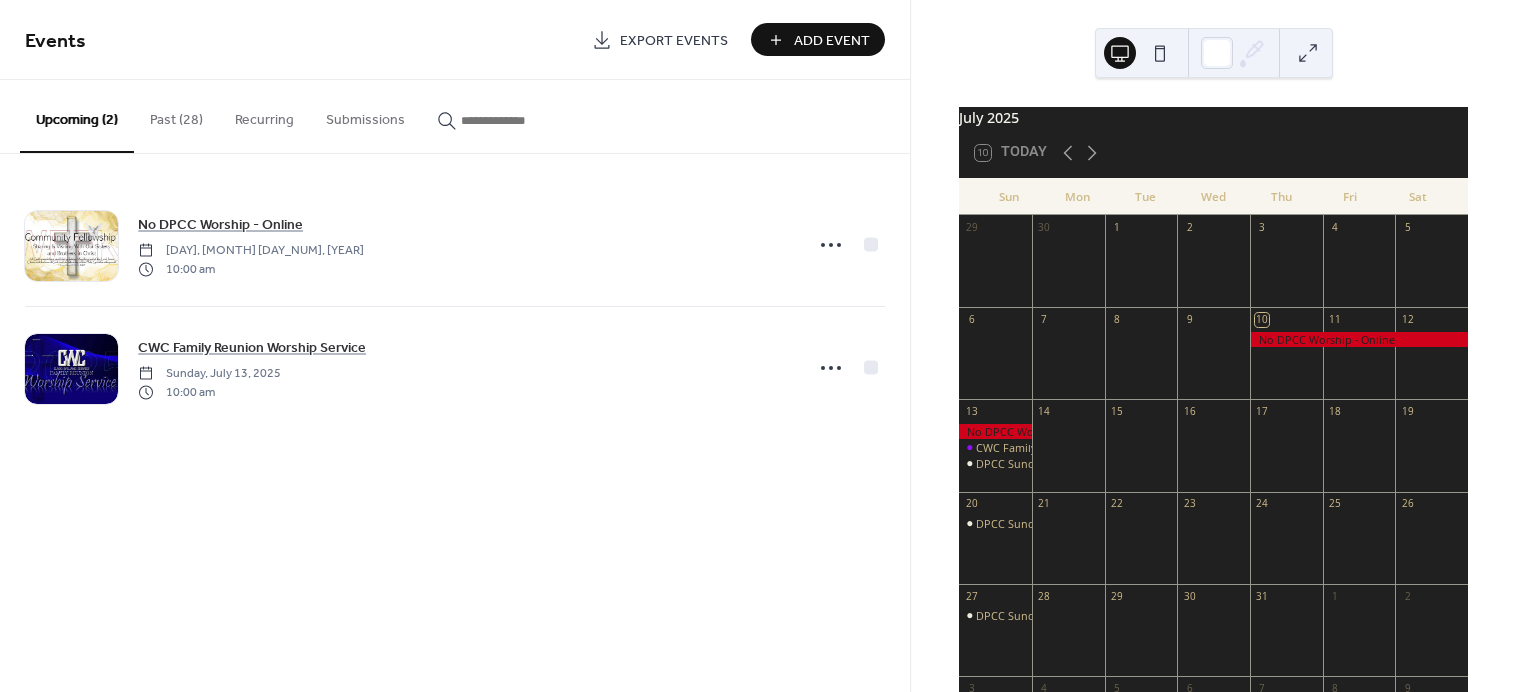 click at bounding box center (1359, 339) 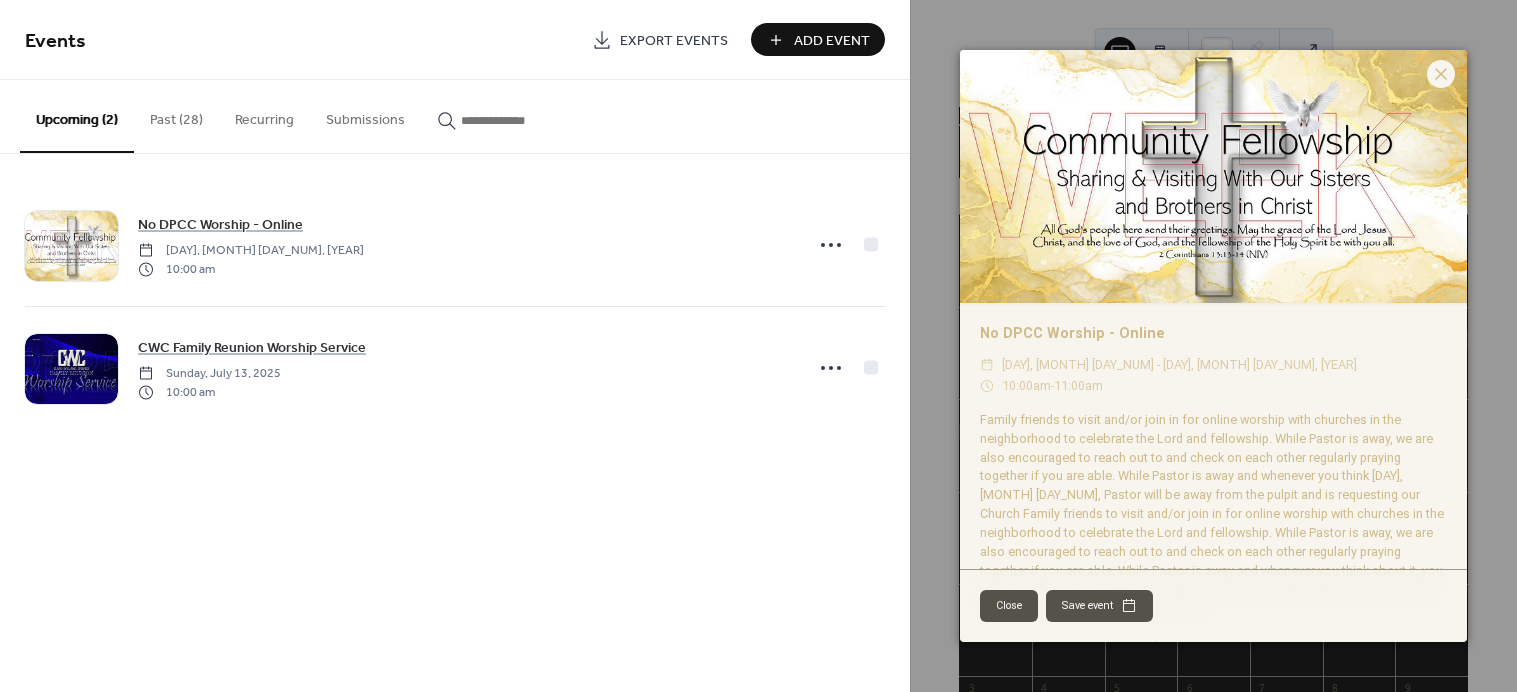 click 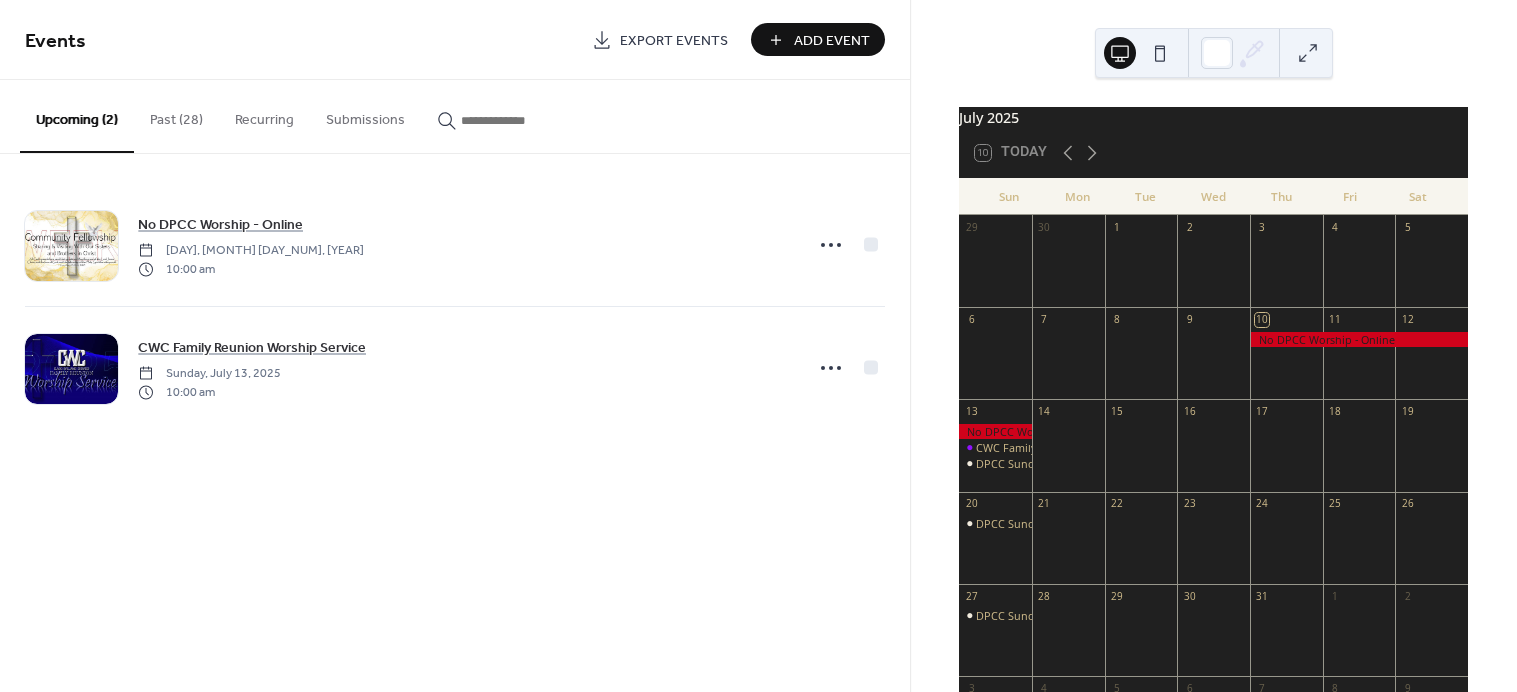 click at bounding box center [1359, 339] 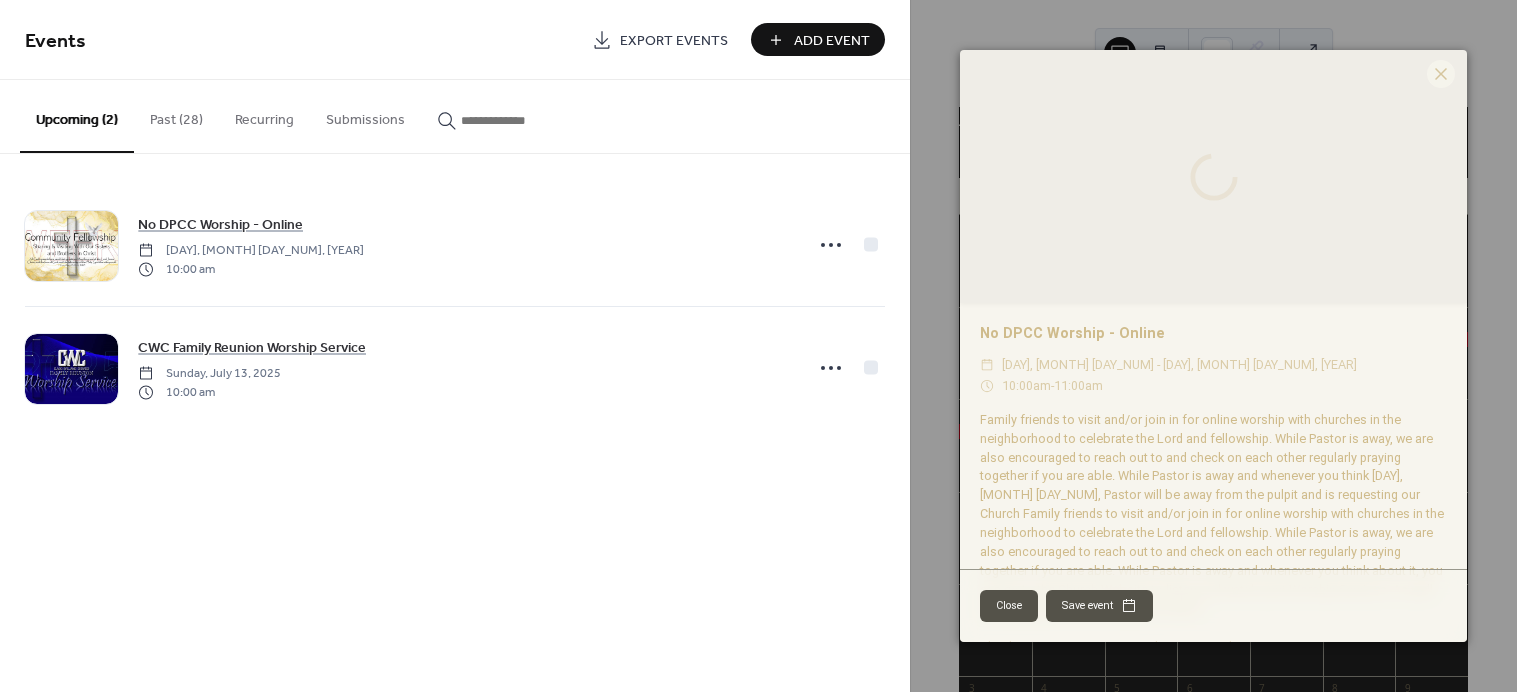 click on "No DPCC Worship - Online ​ [DAY], [MONTH] [DAY_NUM] - [DAY], [MONTH] [DAY_NUM], [YEAR] ​ 10:00am - 11:00am Family friends to visit and/or join in for online worship with churches in the neighborhood to celebrate the Lord and fellowship. While Pastor is away, we are also encouraged to reach out to and check on each other regularly praying together if you are able. While Pastor is away and whenever you think [DAY], [MONTH] [DAY_NUM], Pastor will be away from the pulpit and is requesting our Church Family friends to visit and/or join in for online worship with churches in the neighborhood to celebrate the Lord and fellowship. While Pastor is away, we are also encouraged to reach out to and check on each other regularly praying together if you are able. While Pastor is away and whenever you think about it, you can go to the Church Website to listen and watch past Worship Services. As well as sharing them with family and friends. Check out our past Services at:  https://www.desertpraise.com/services-9 Be Blessed, Be Safe and Be a Blessing!" at bounding box center (1213, 555) 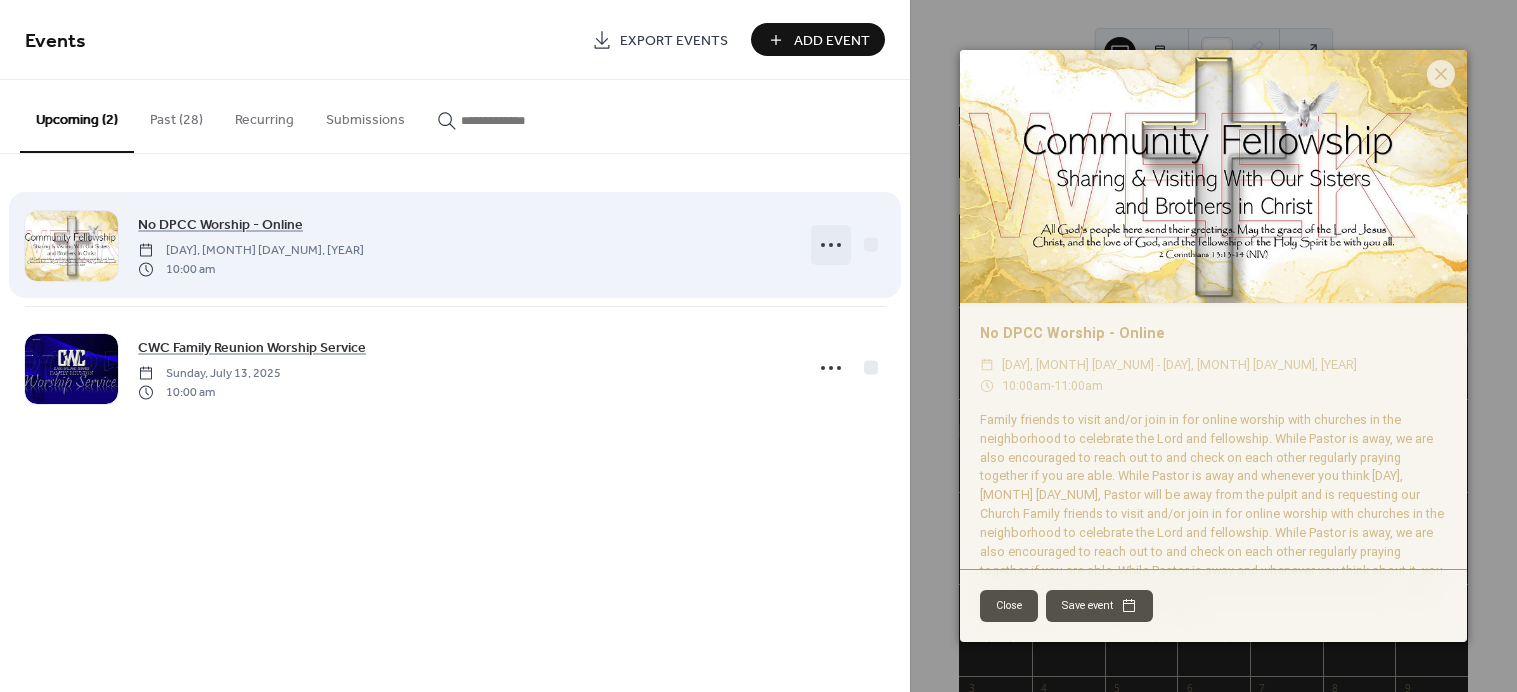click 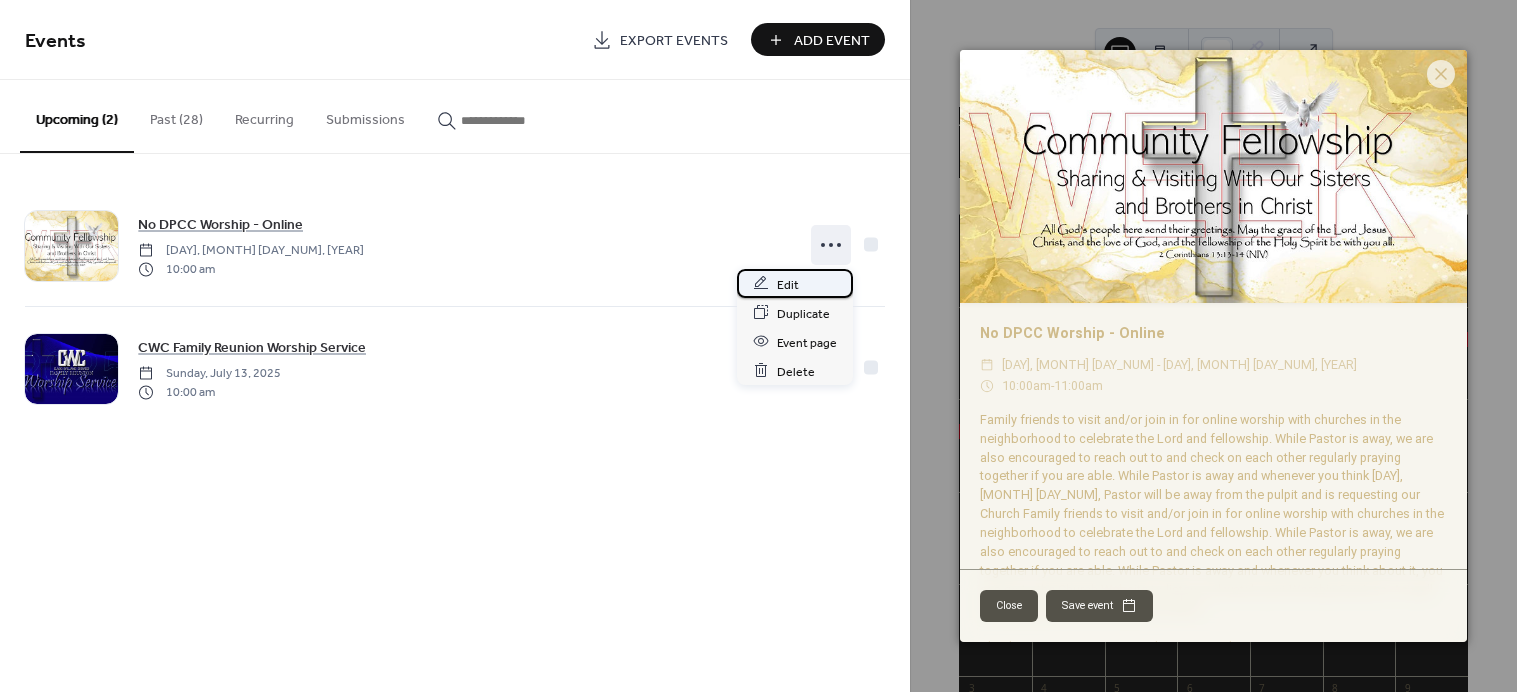 click on "Edit" at bounding box center (788, 284) 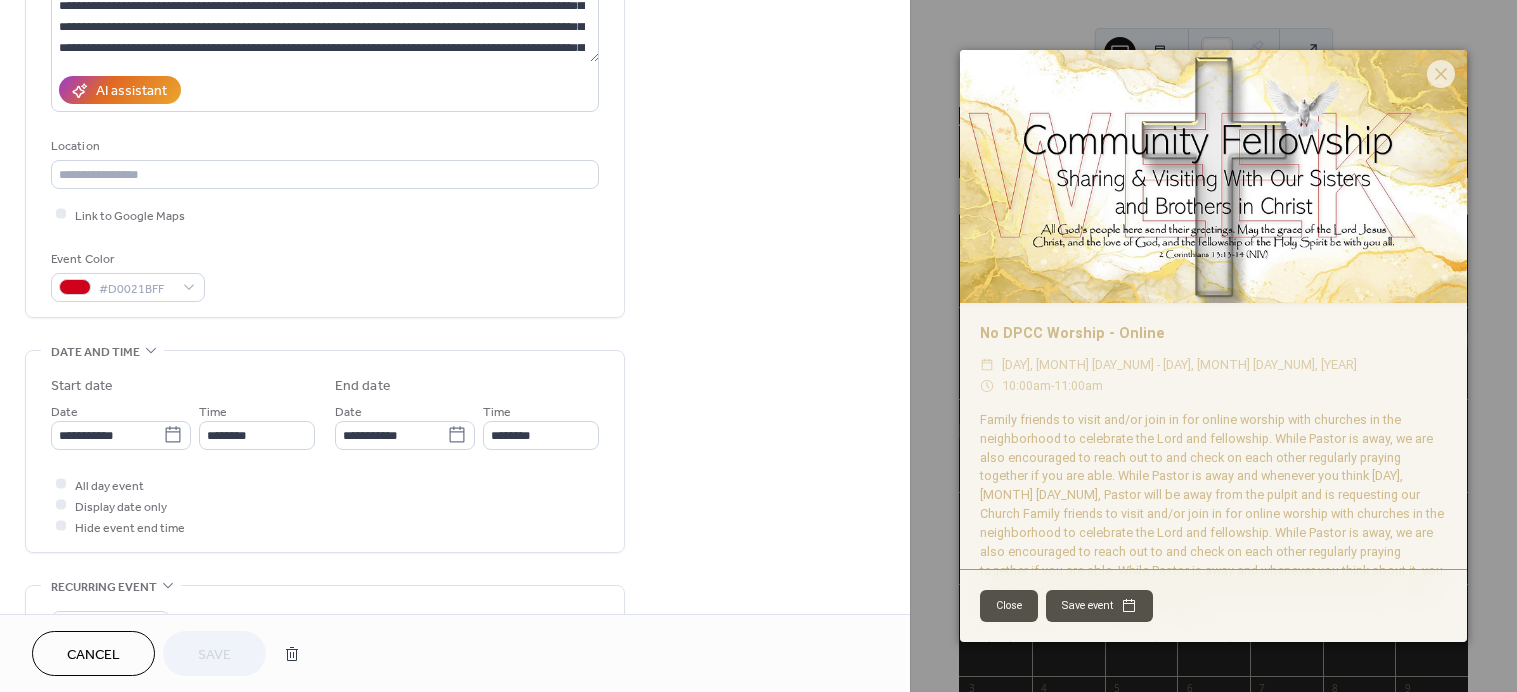 scroll, scrollTop: 400, scrollLeft: 0, axis: vertical 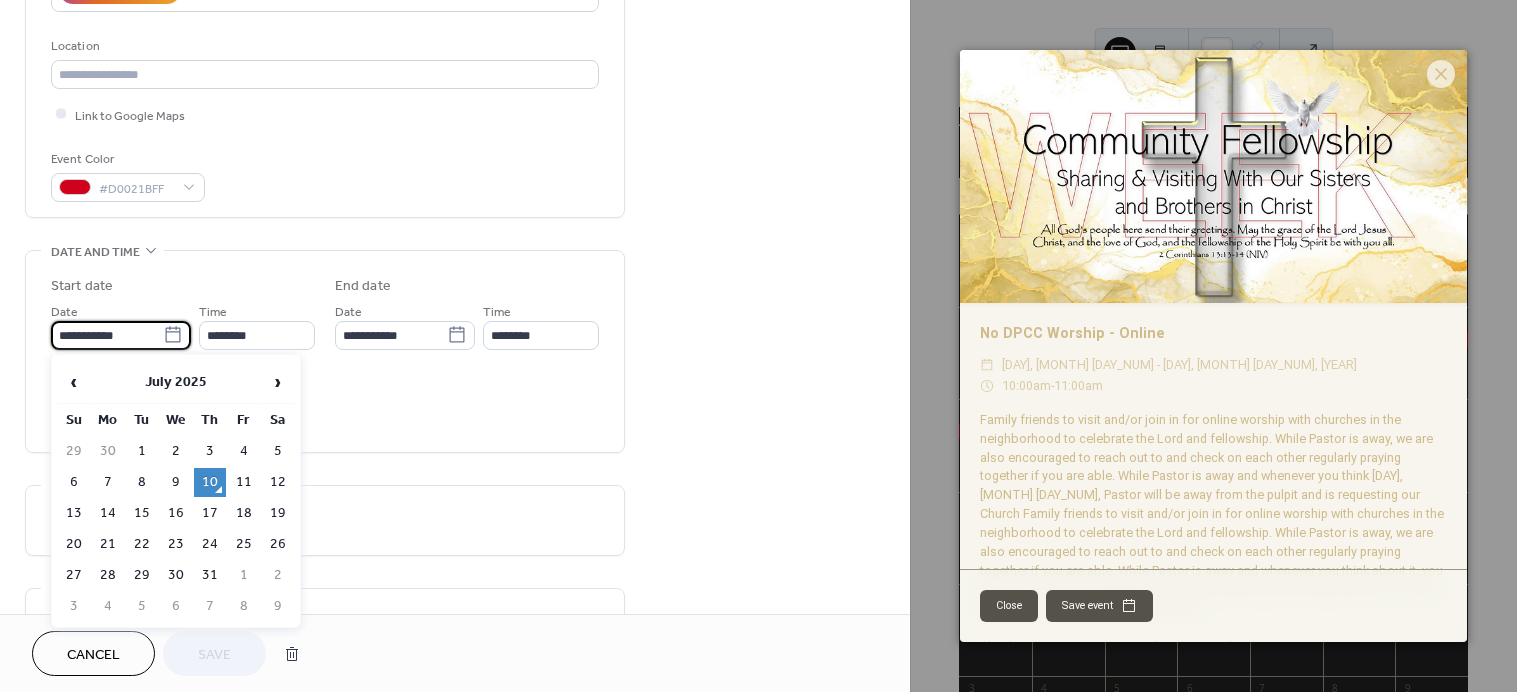 click on "**********" at bounding box center [107, 335] 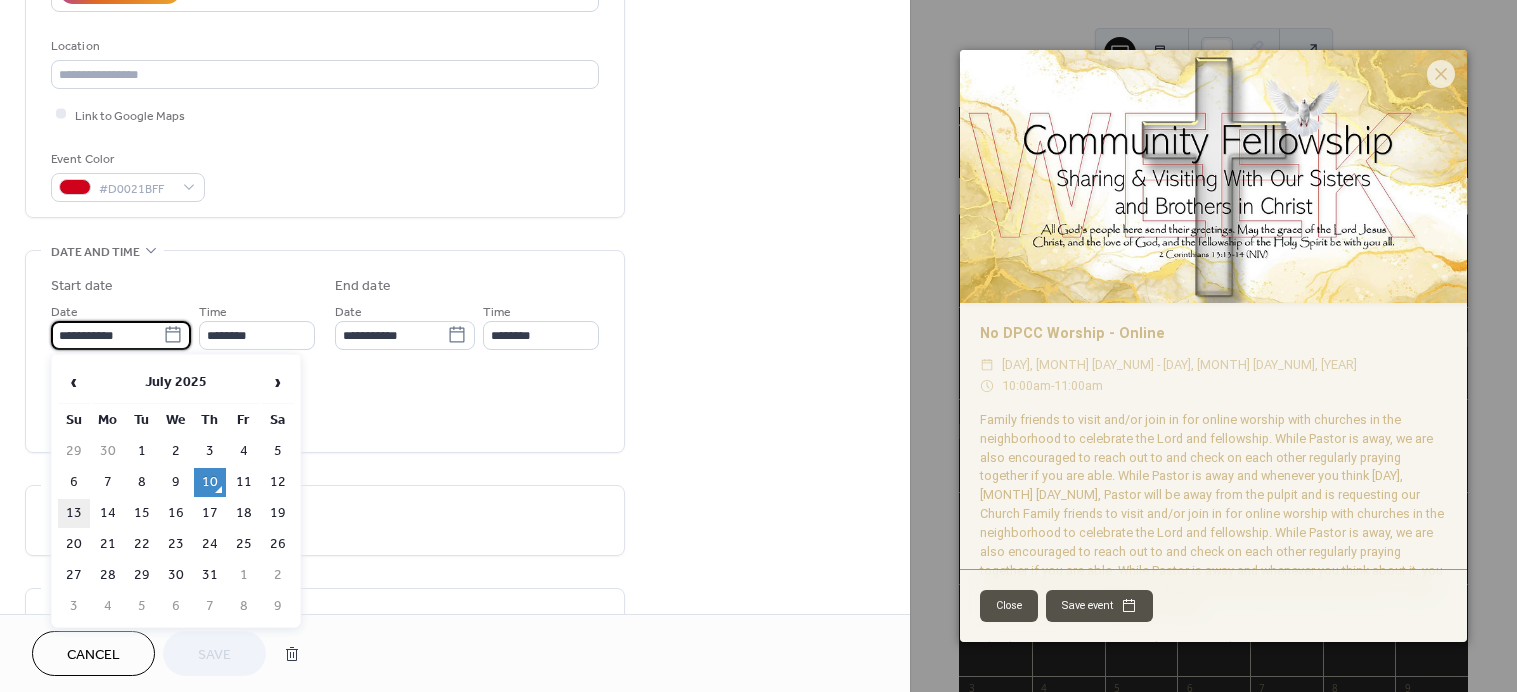 click on "13" at bounding box center (74, 513) 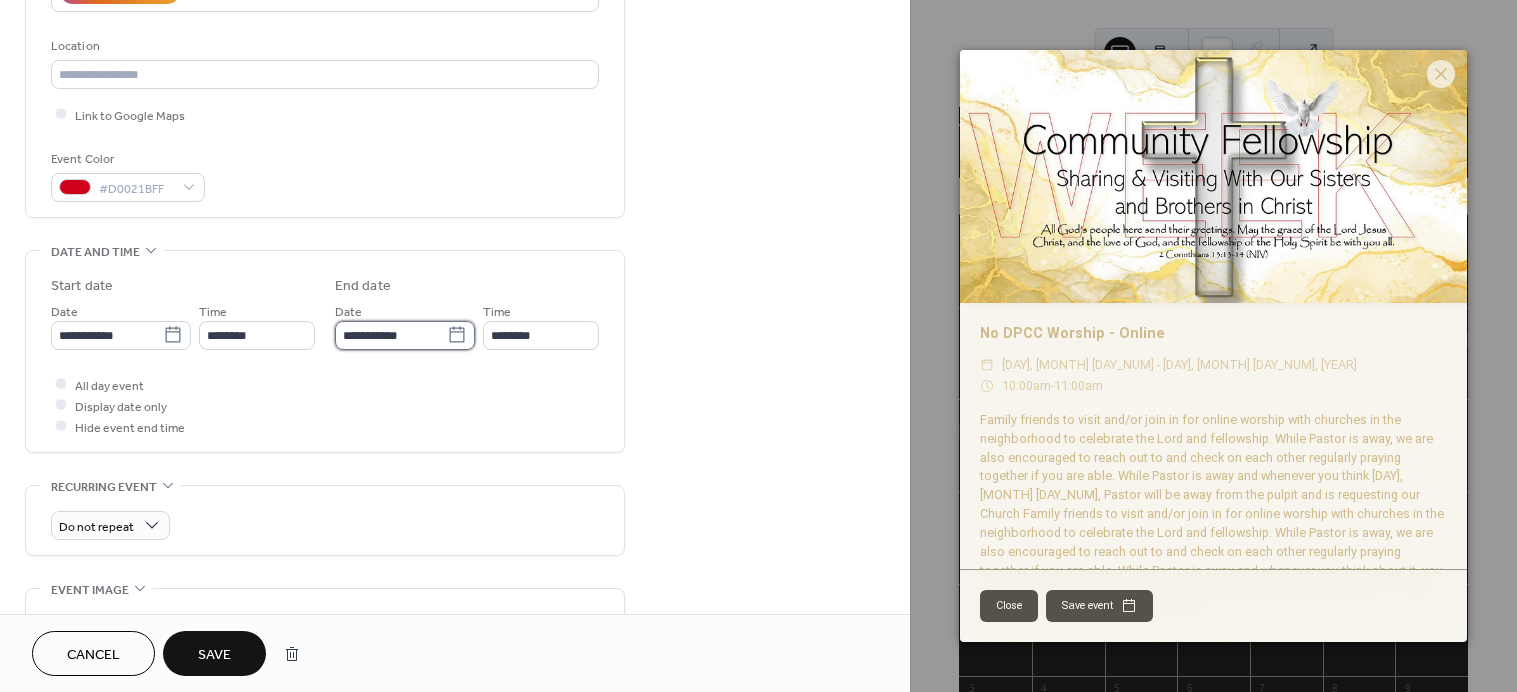 click on "**********" at bounding box center (391, 335) 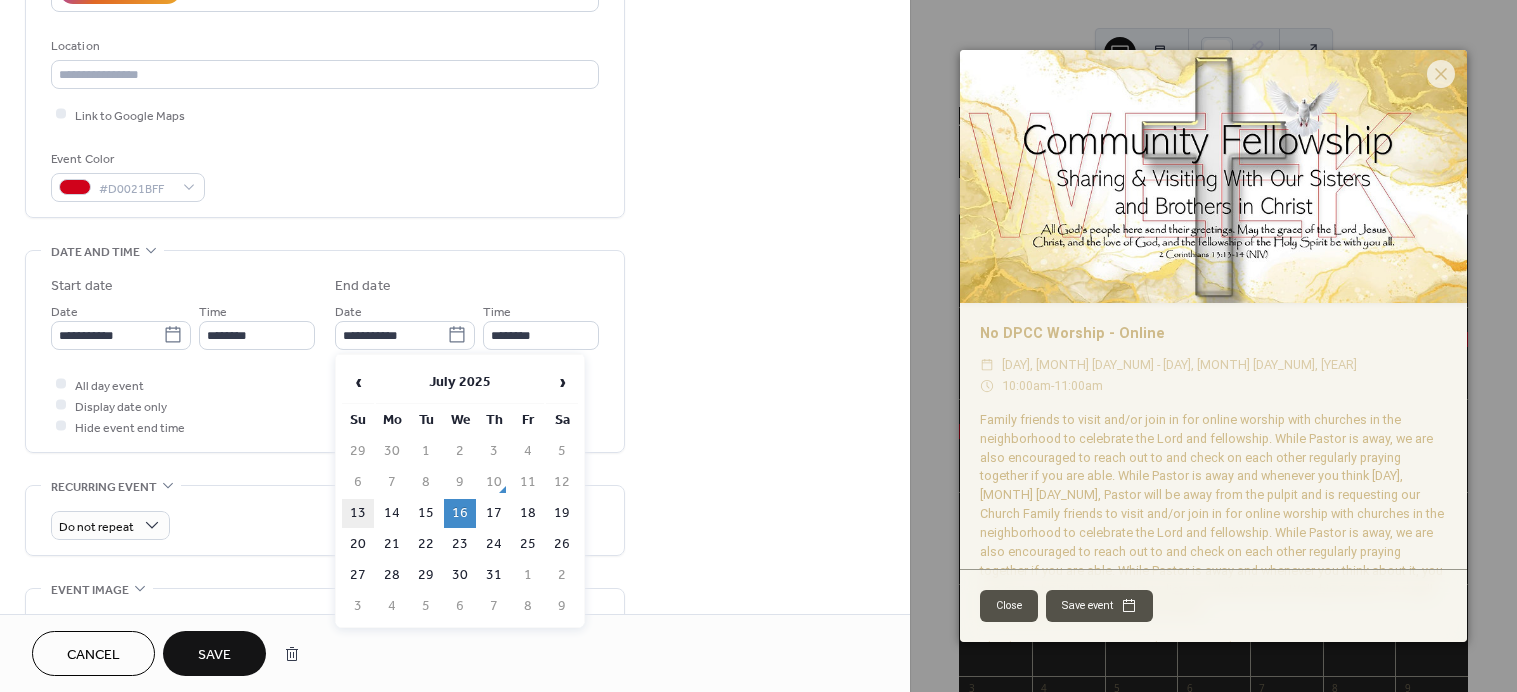 click on "13" at bounding box center [358, 513] 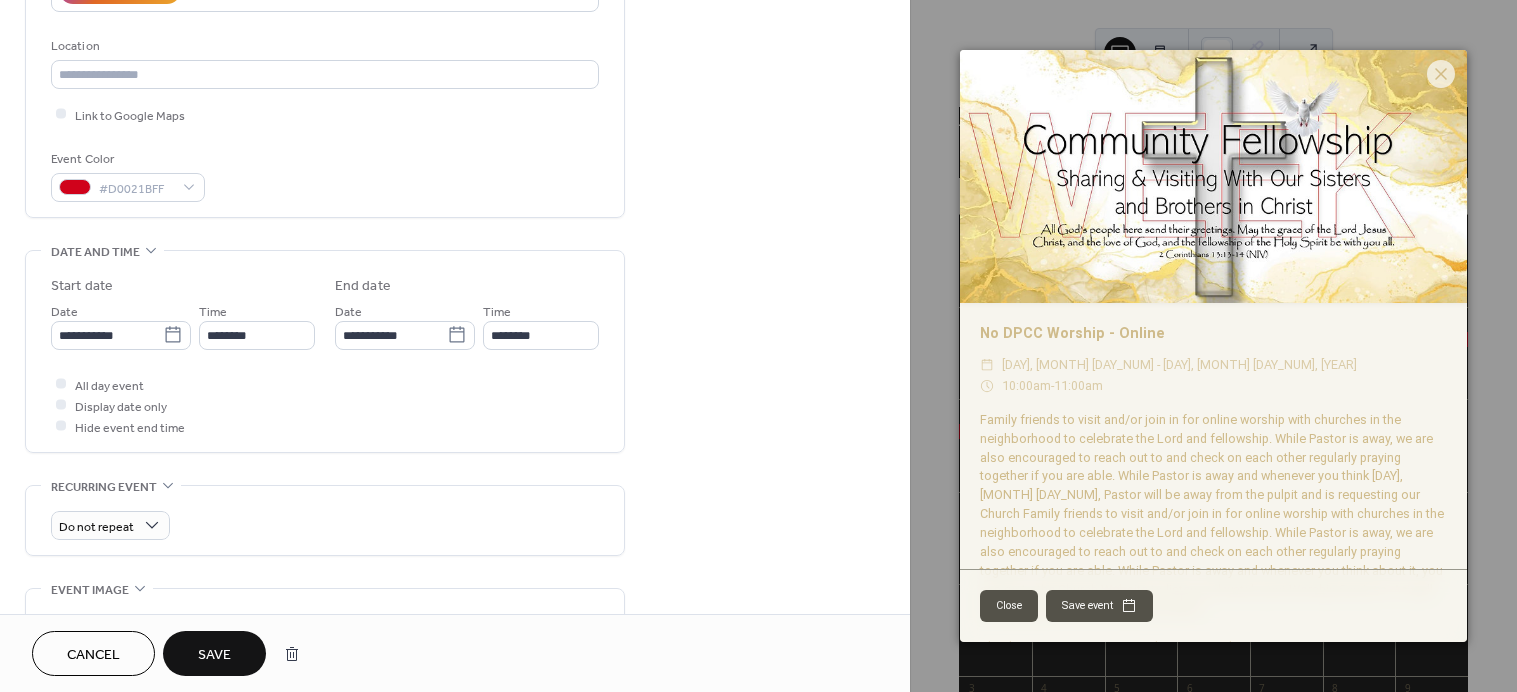 click on "Save" at bounding box center [214, 655] 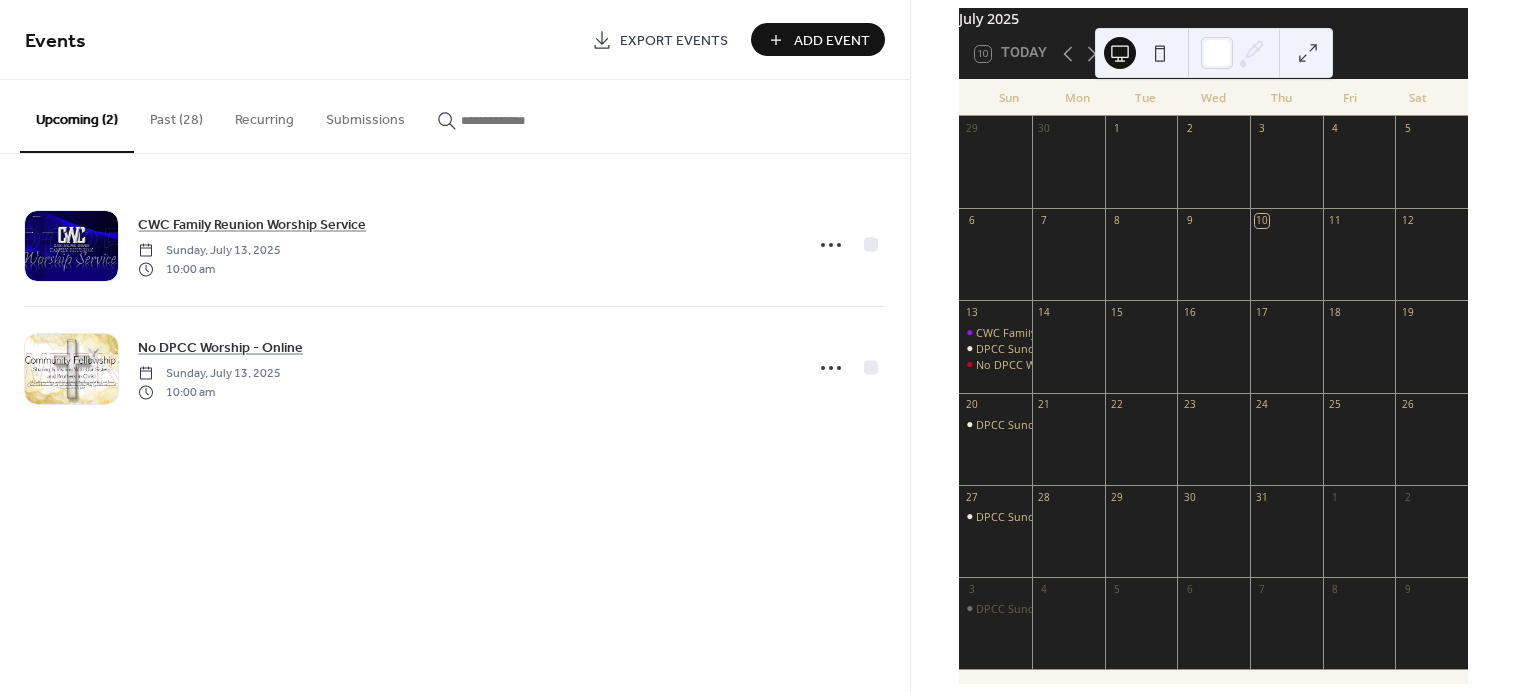 scroll, scrollTop: 135, scrollLeft: 0, axis: vertical 